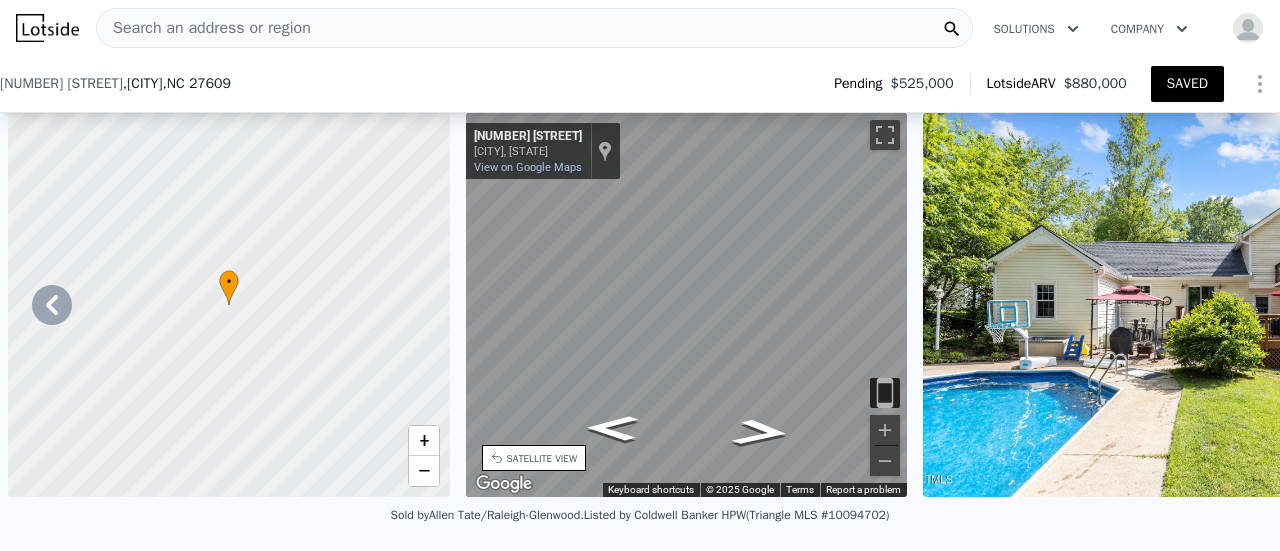 scroll, scrollTop: 0, scrollLeft: 0, axis: both 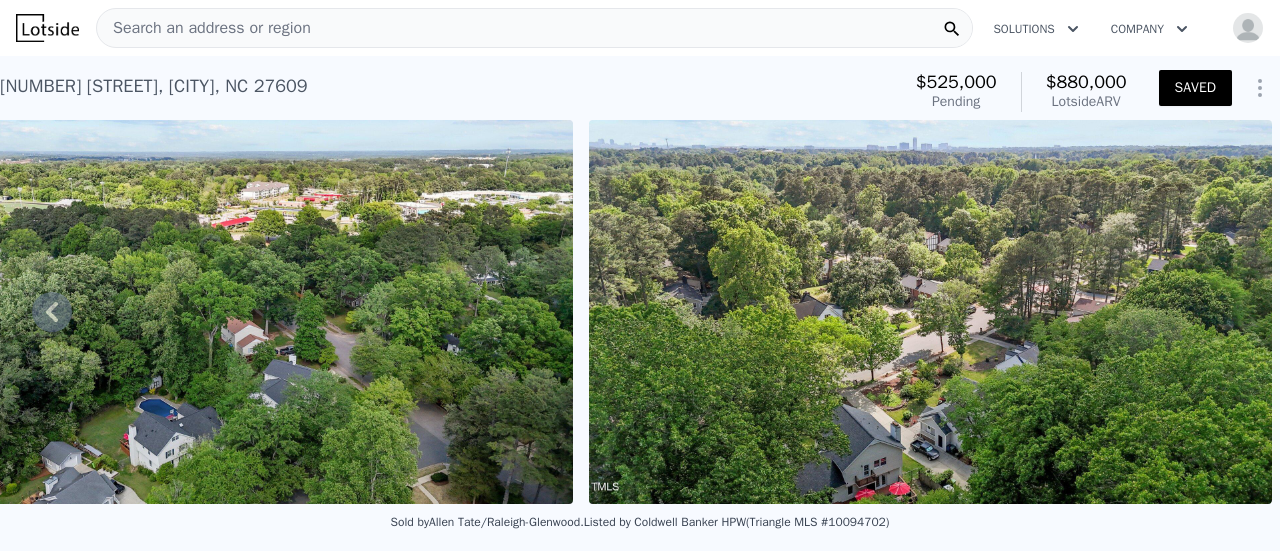 click on "Search an address or region" at bounding box center [204, 28] 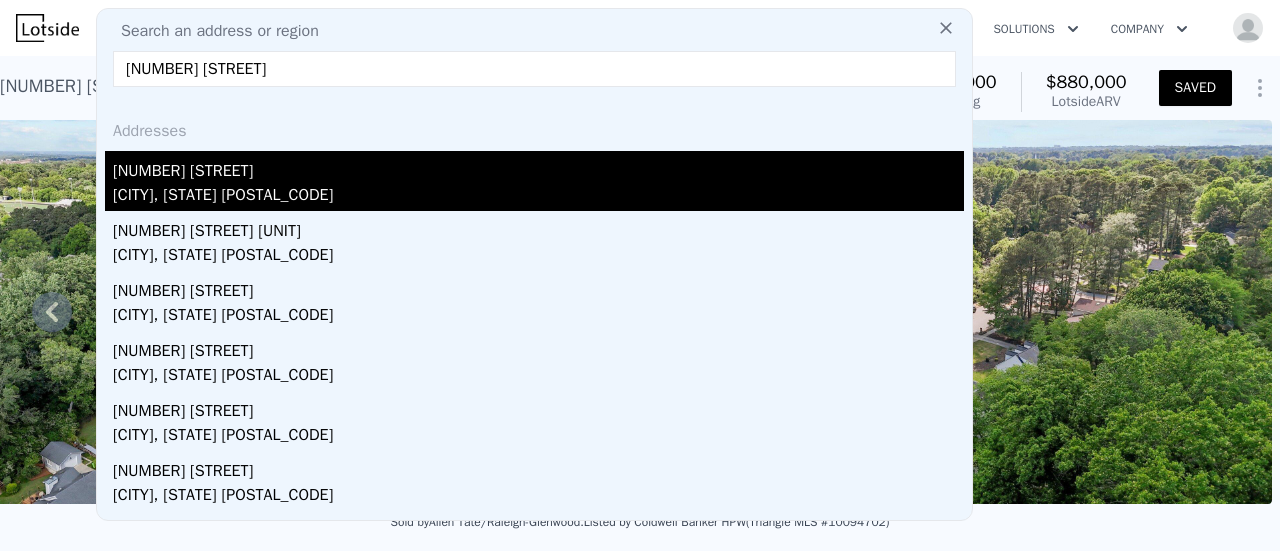 type on "[NUMBER] [STREET]" 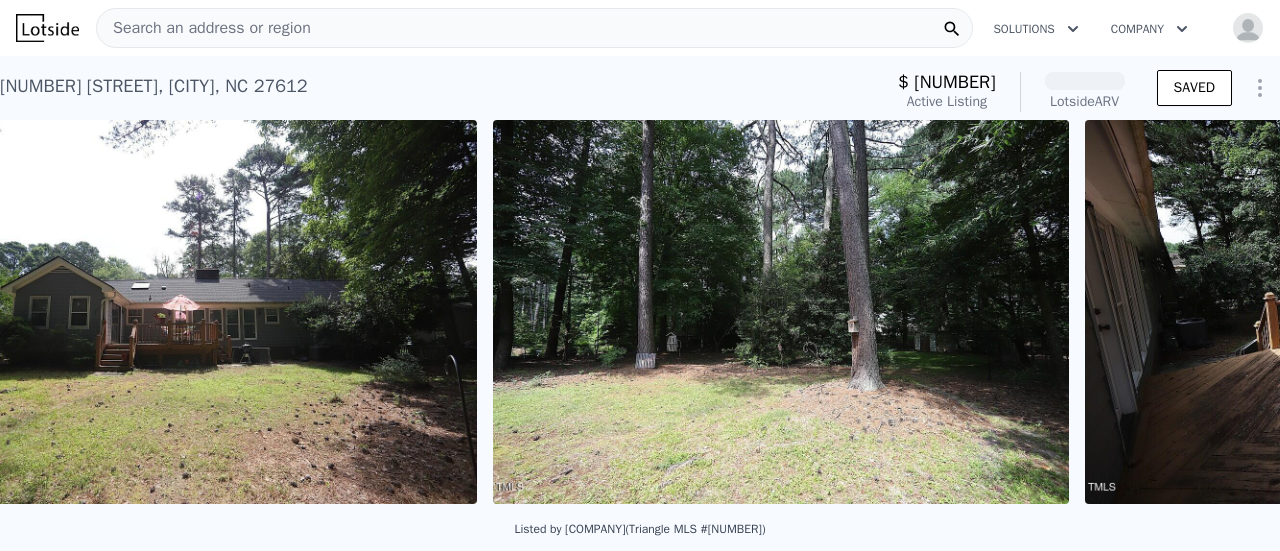 scroll, scrollTop: 0, scrollLeft: 7832, axis: horizontal 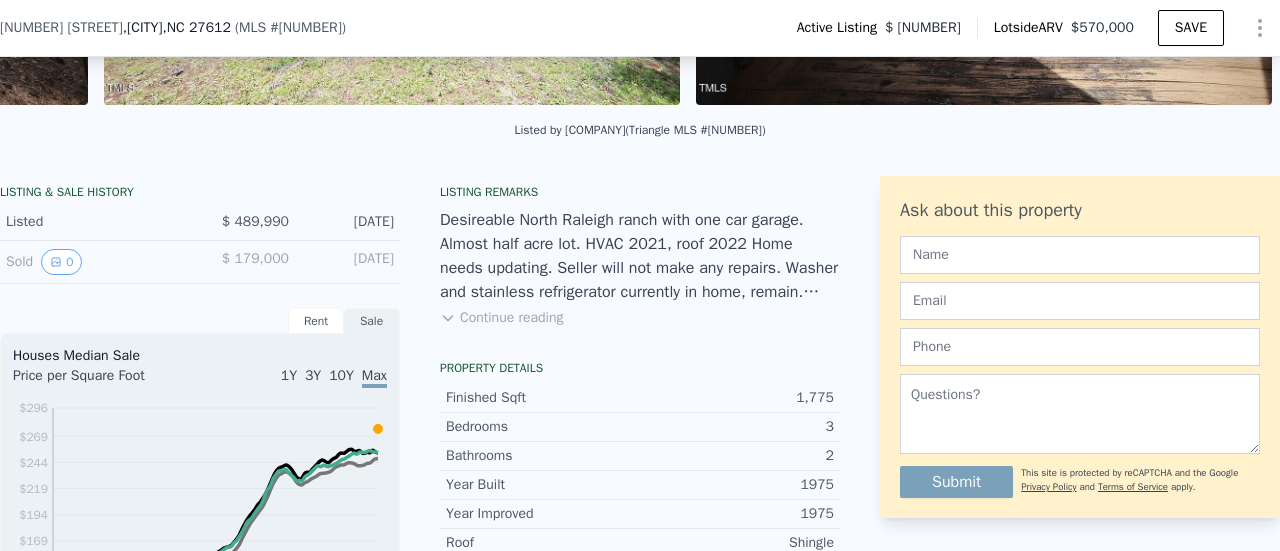click on "Continue reading" at bounding box center [501, 318] 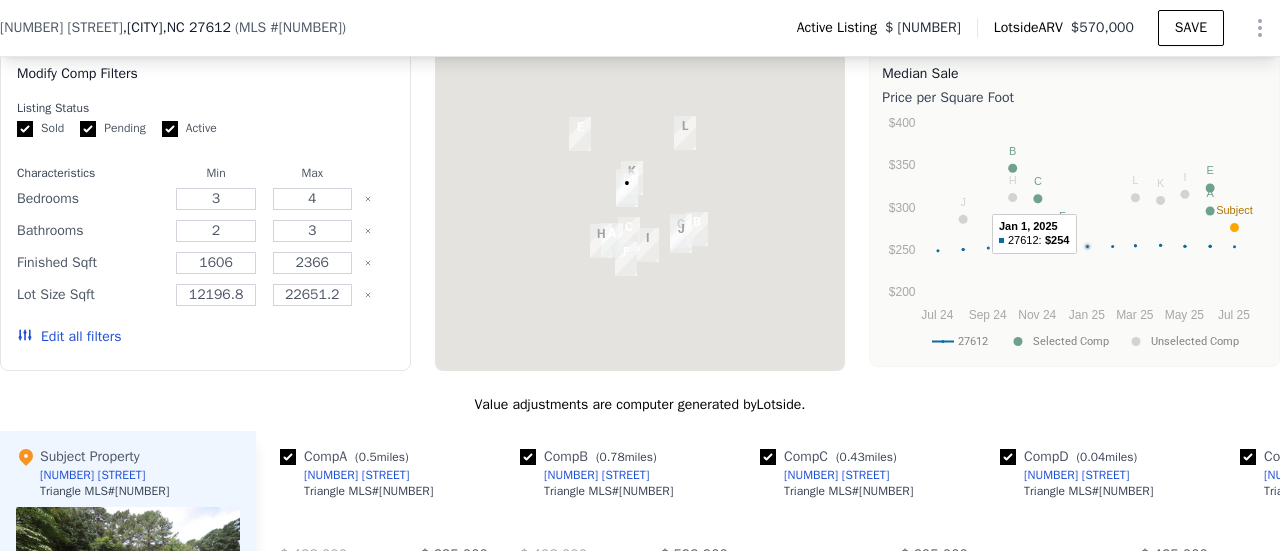 scroll, scrollTop: 1992, scrollLeft: 0, axis: vertical 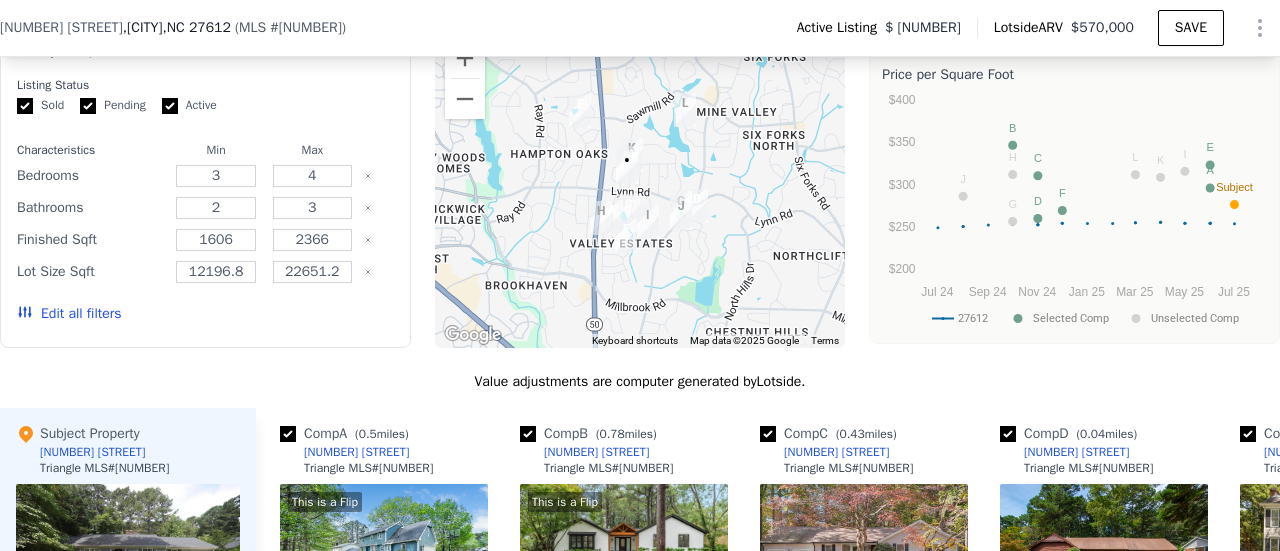 click on "Edit all filters" at bounding box center (69, 314) 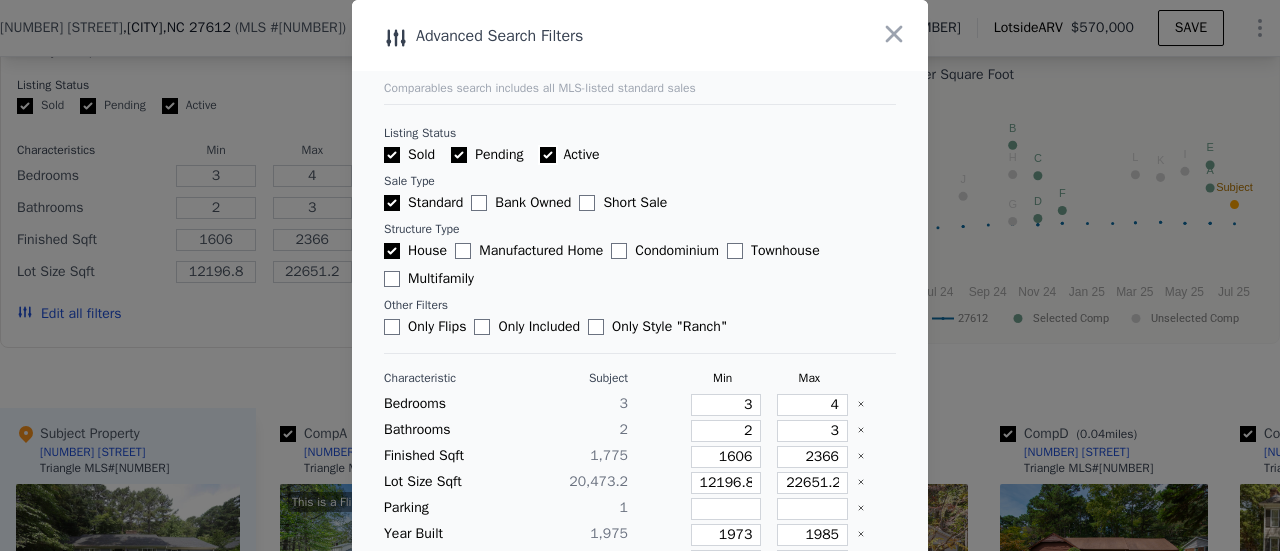 click on "Active" at bounding box center [548, 155] 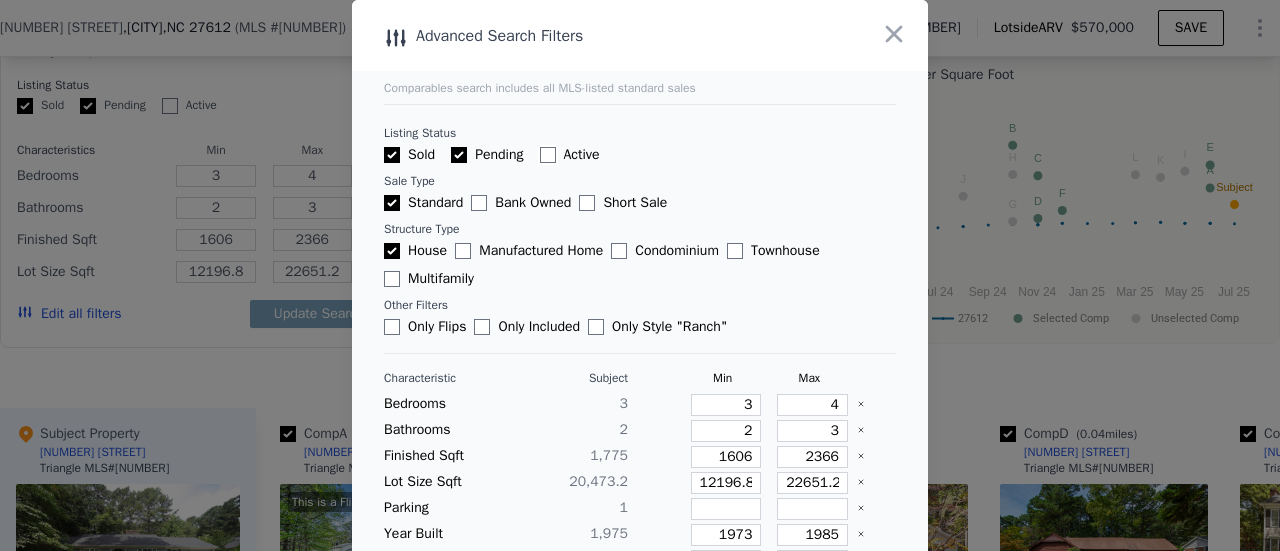 checkbox on "false" 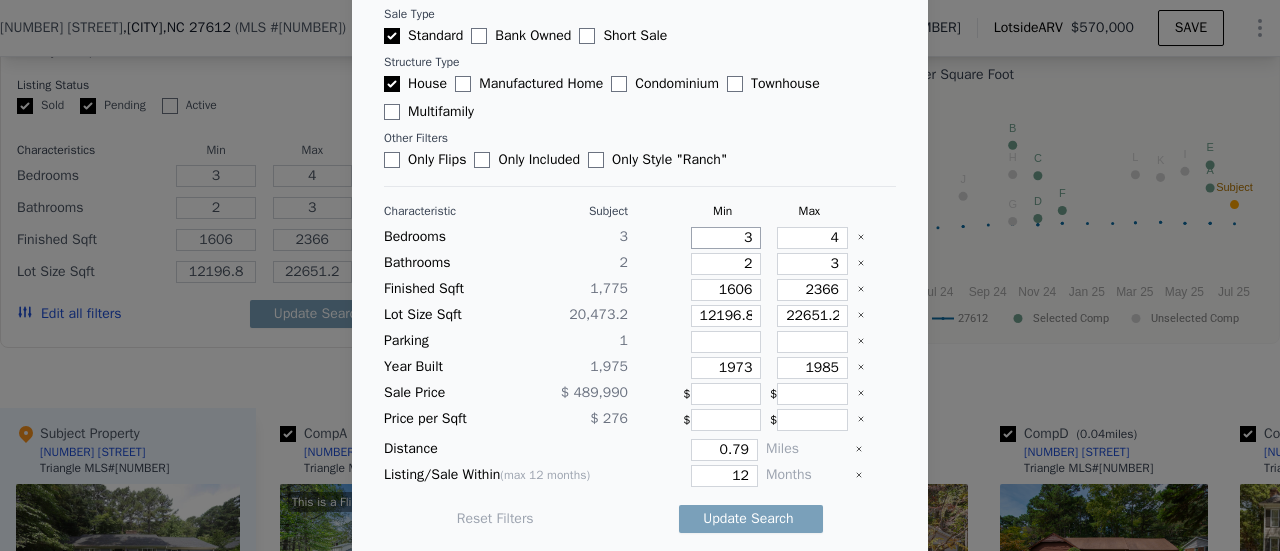 drag, startPoint x: 719, startPoint y: 243, endPoint x: 743, endPoint y: 245, distance: 24.083189 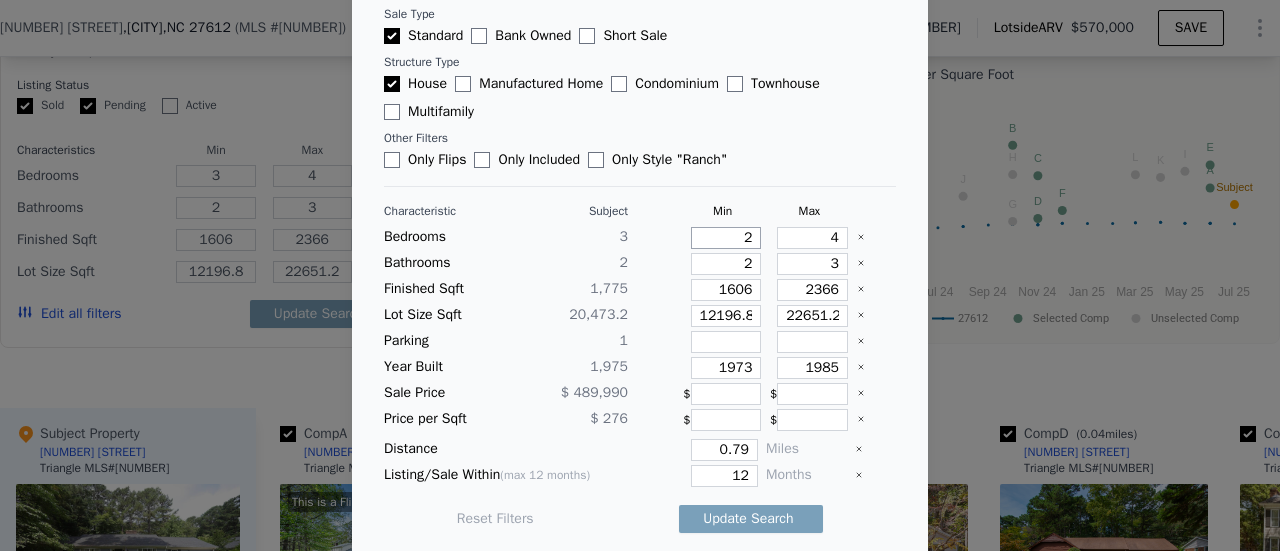 type on "2" 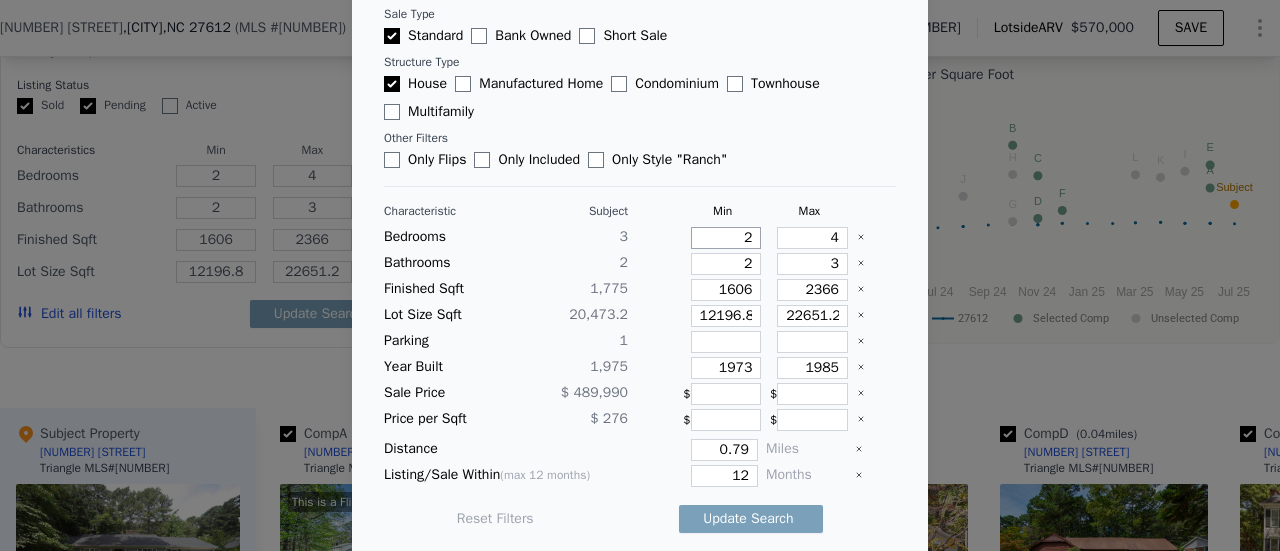 type on "2" 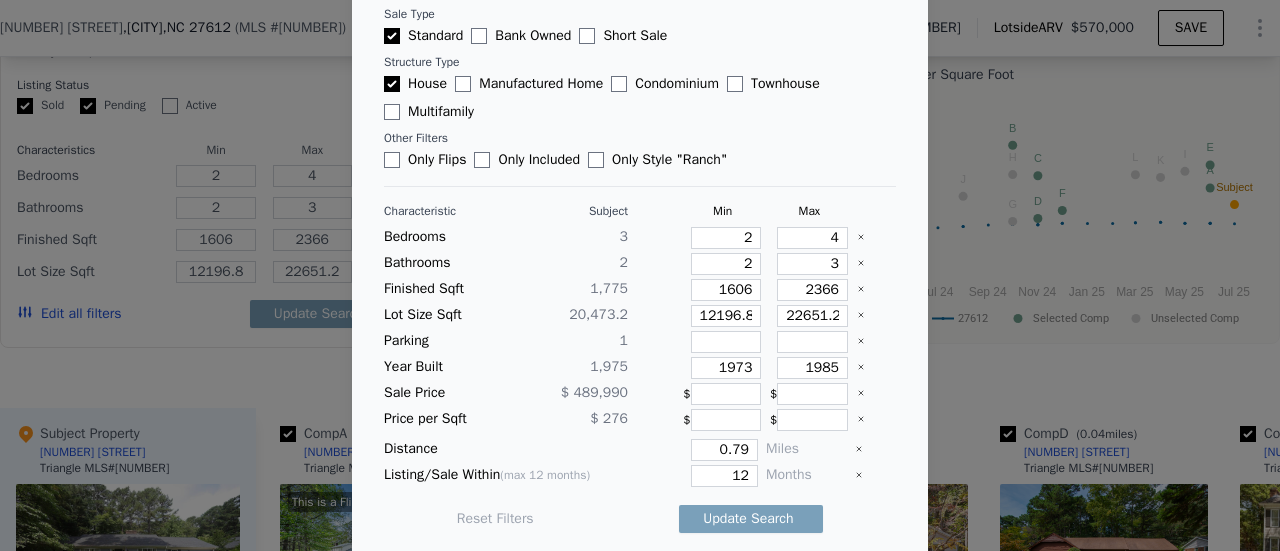 type 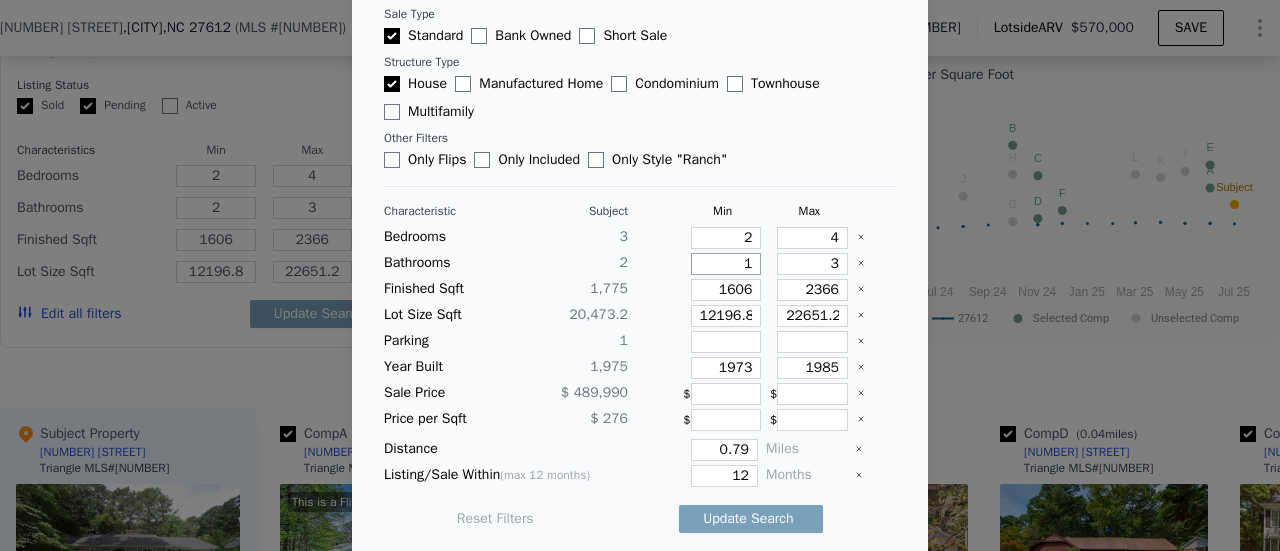 type on "1" 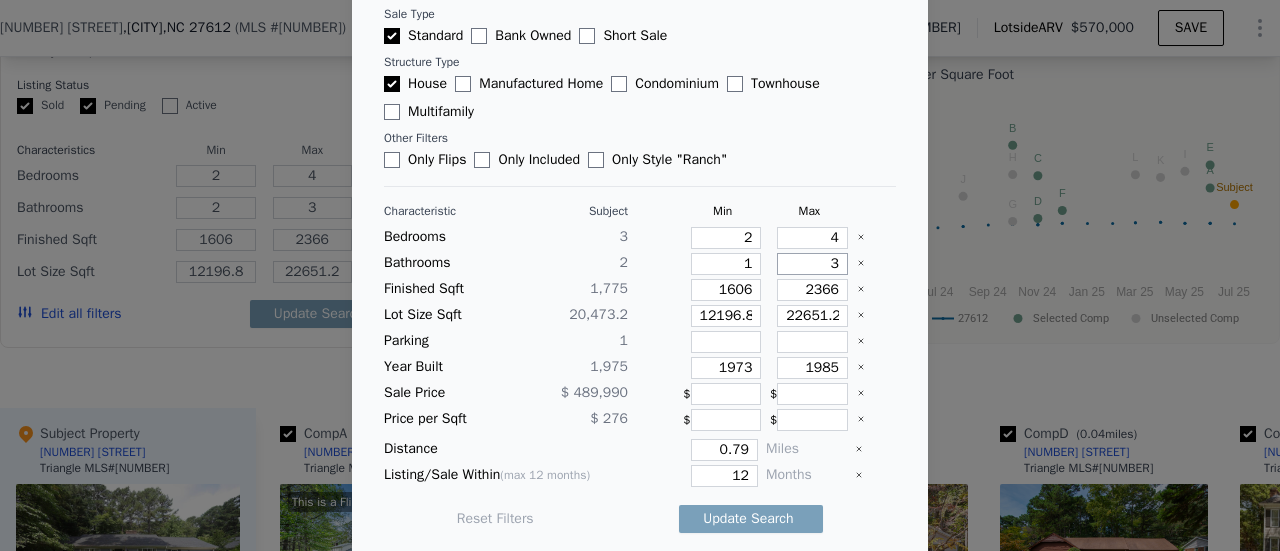 type on "1" 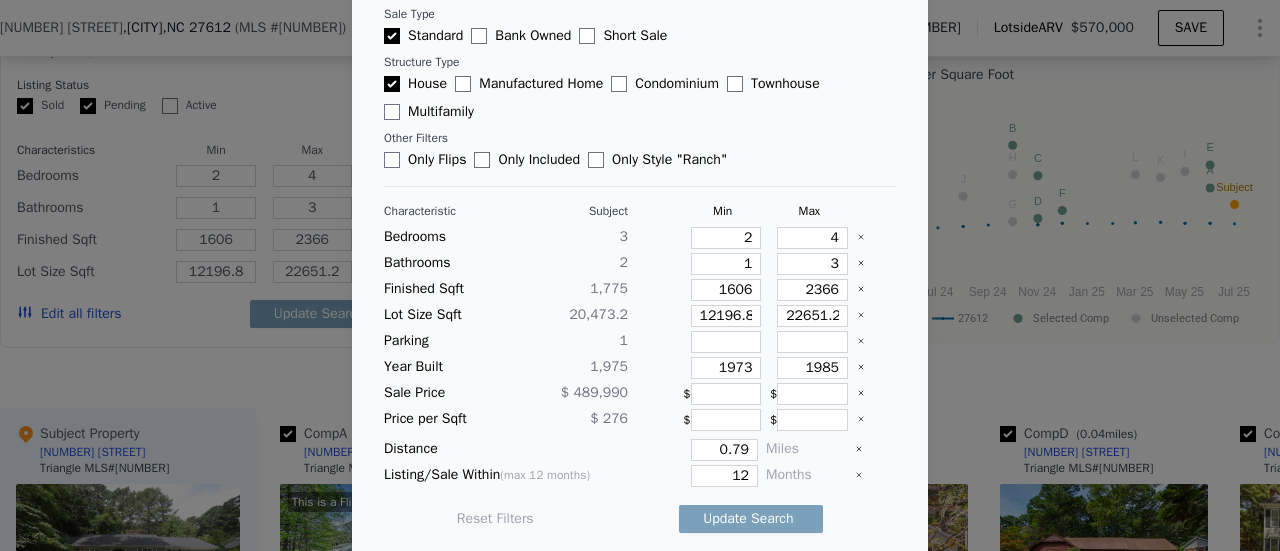 type 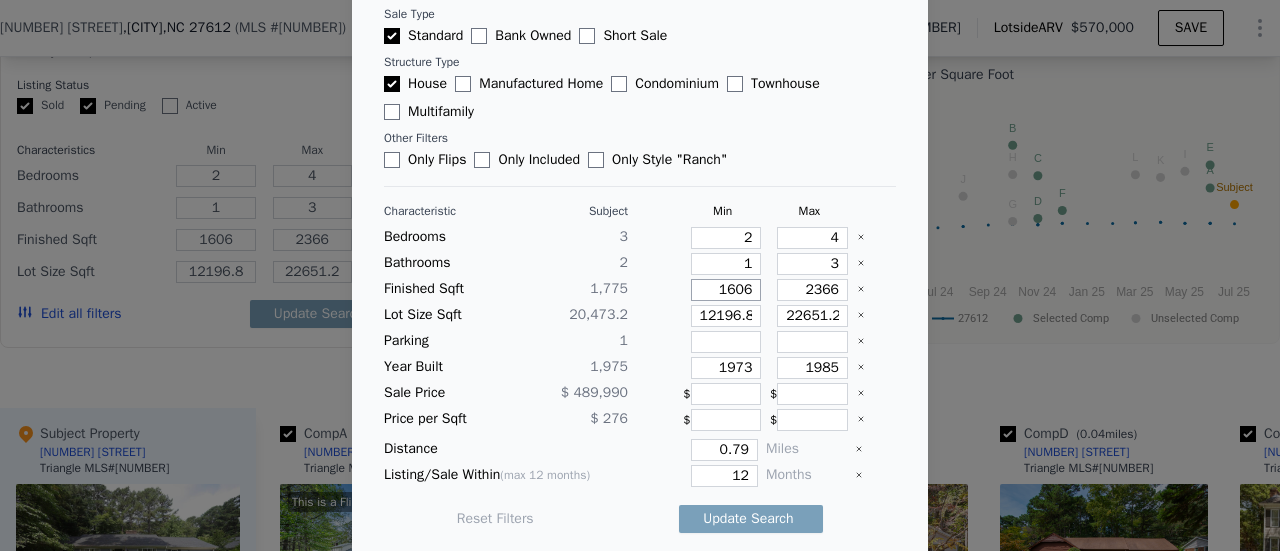 type on "1" 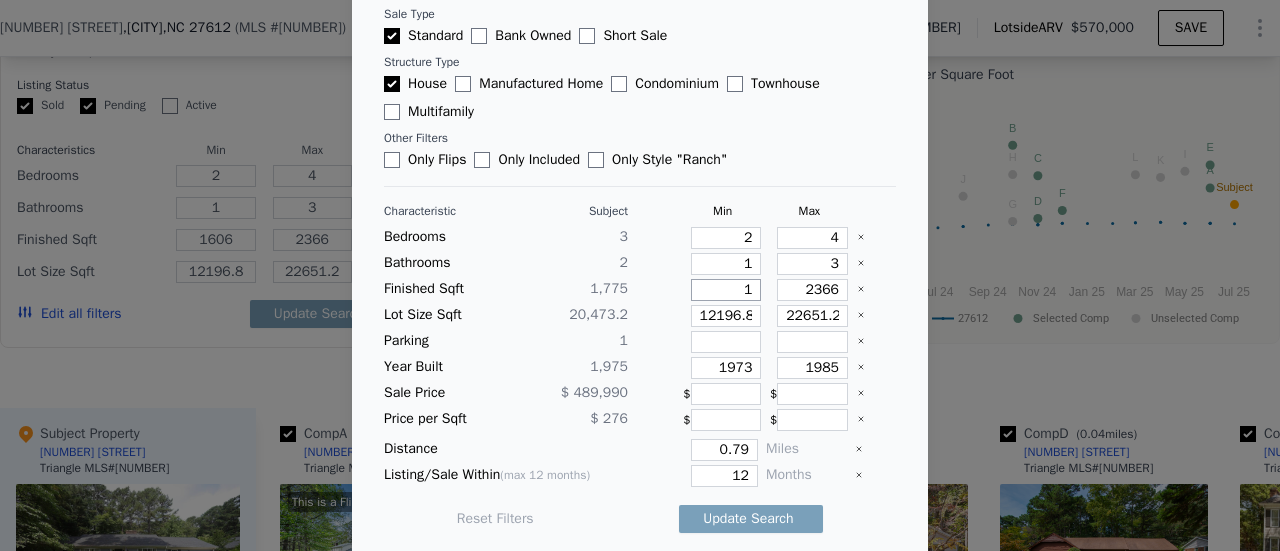 type on "1" 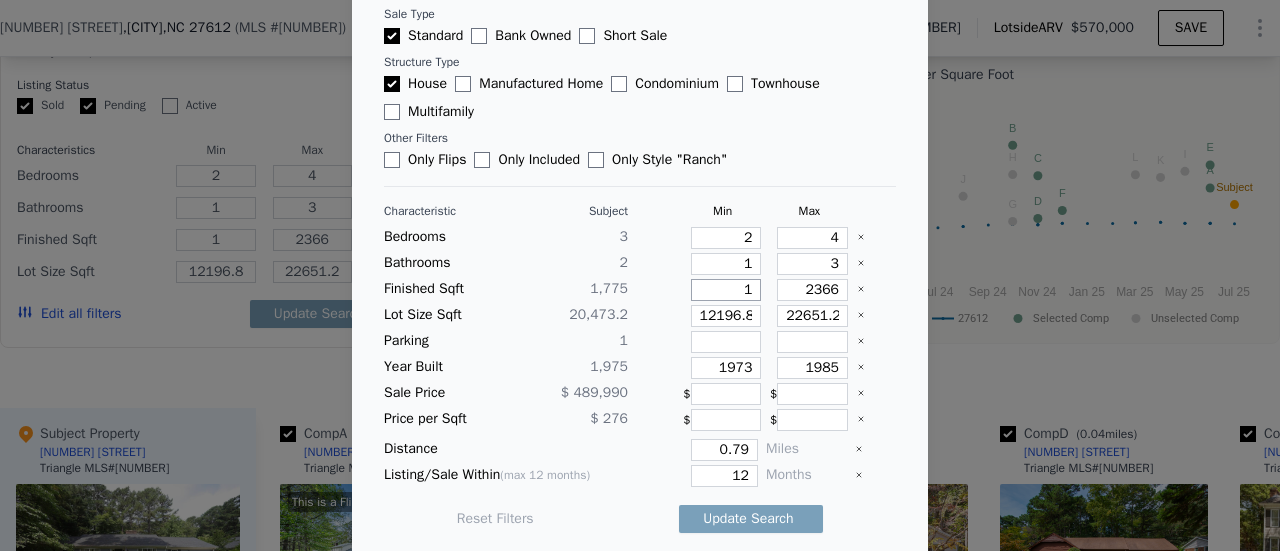 type on "15" 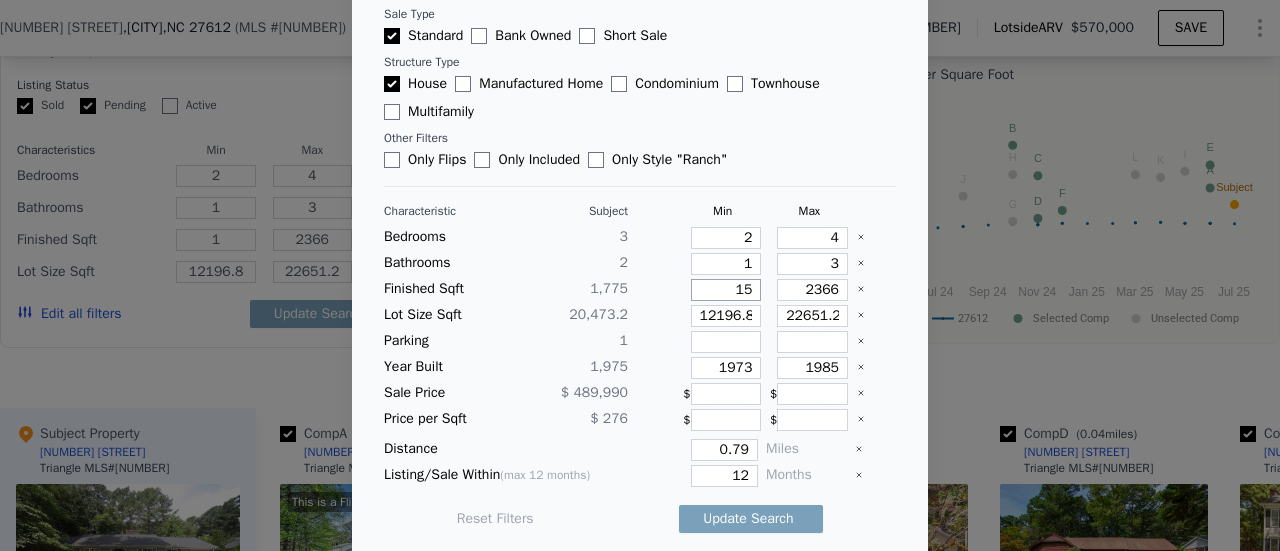 type on "15" 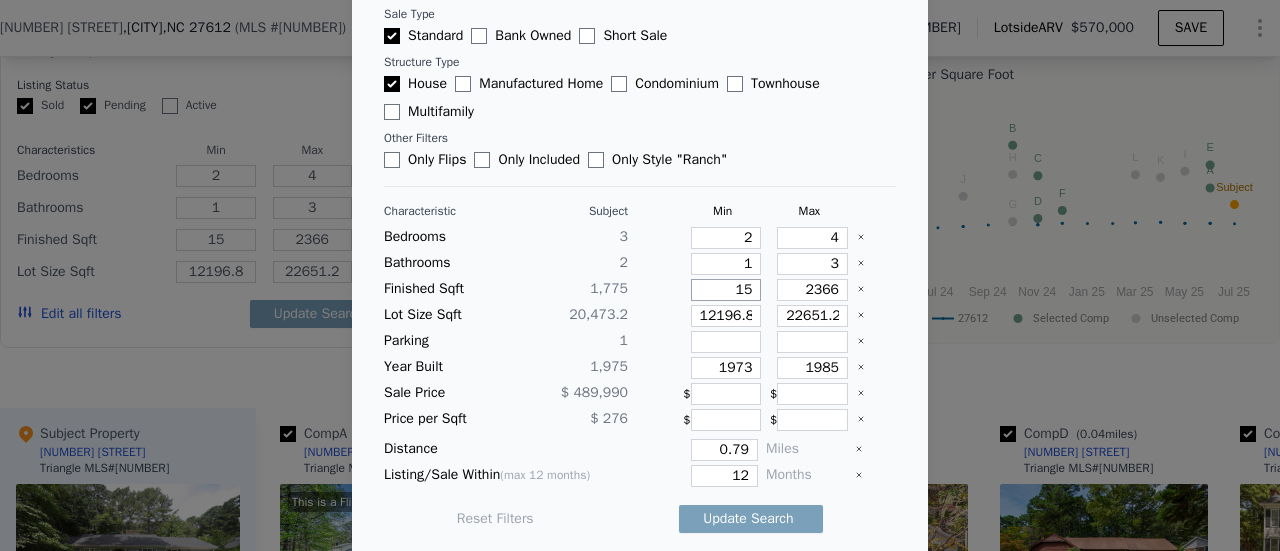 type on "152" 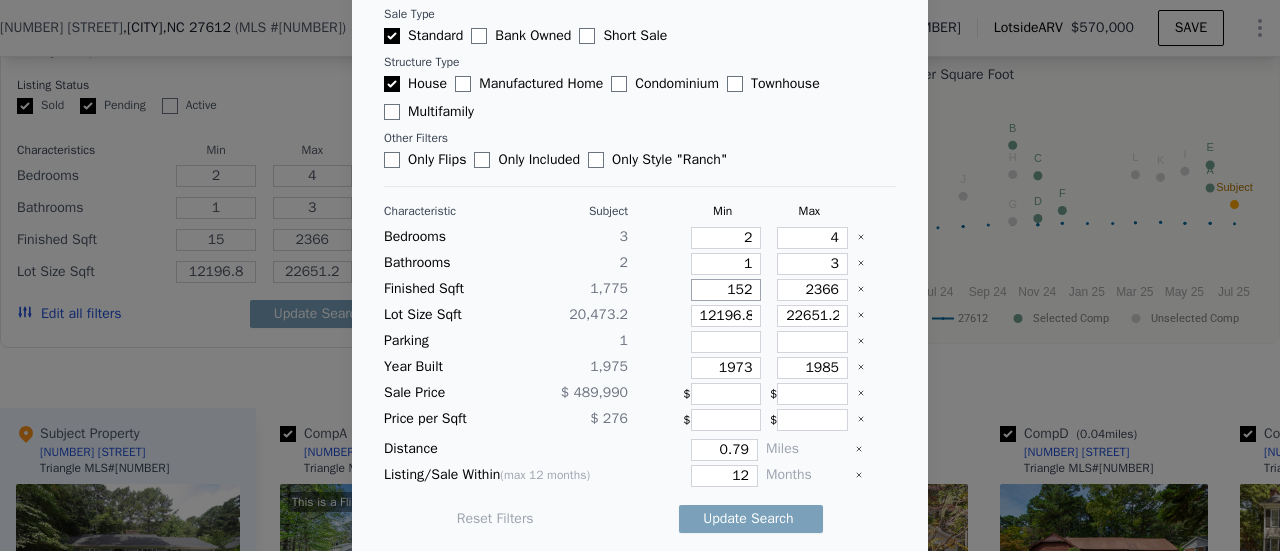 type on "152" 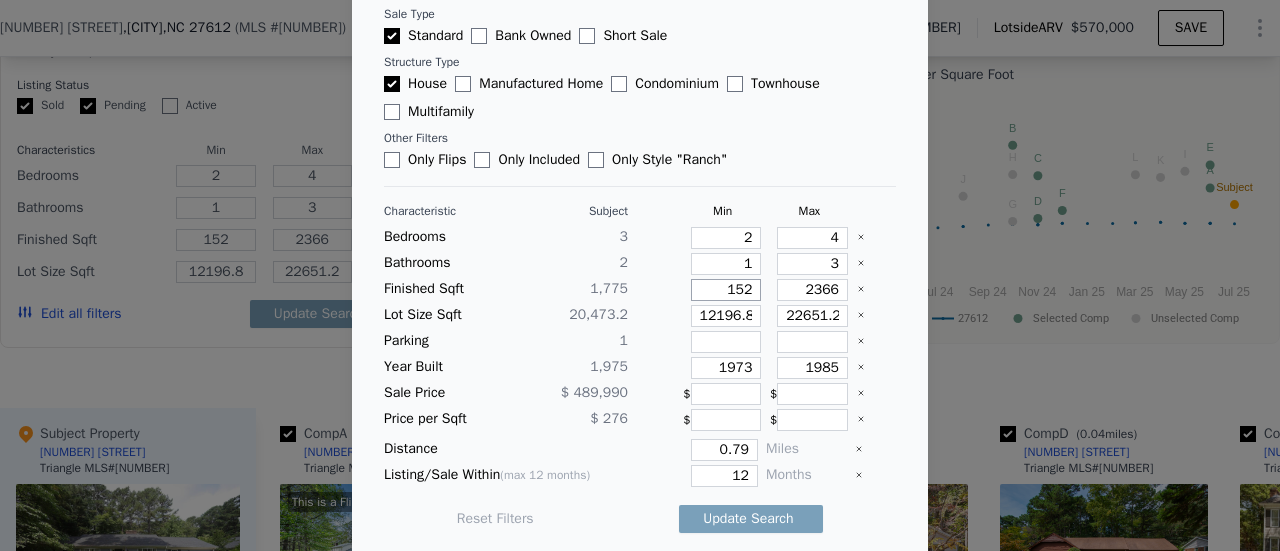 type on "1525" 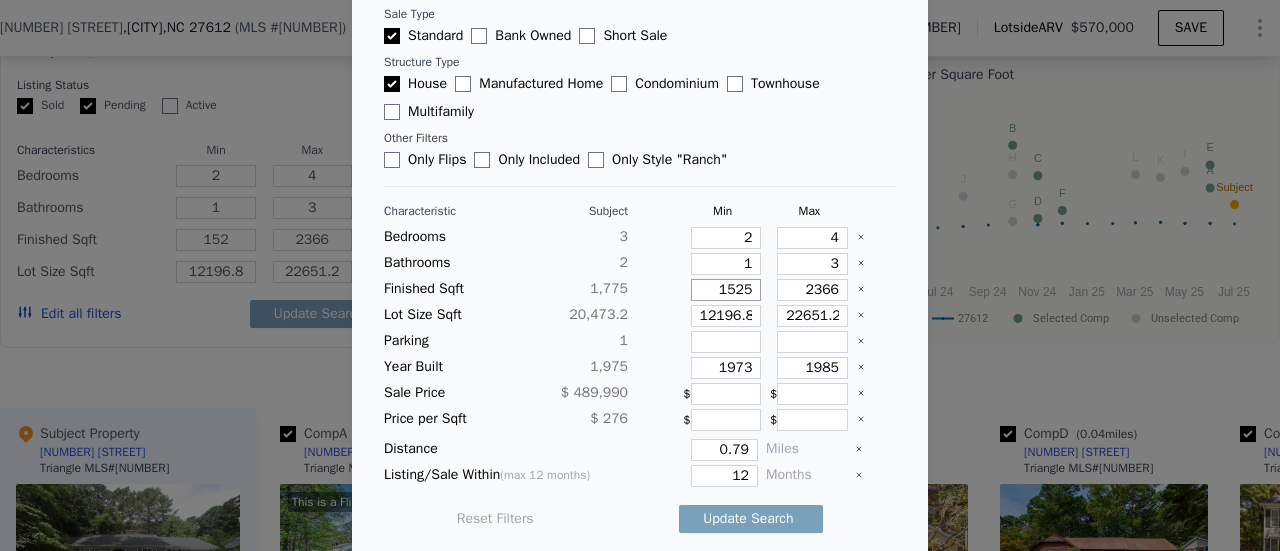 type on "1525" 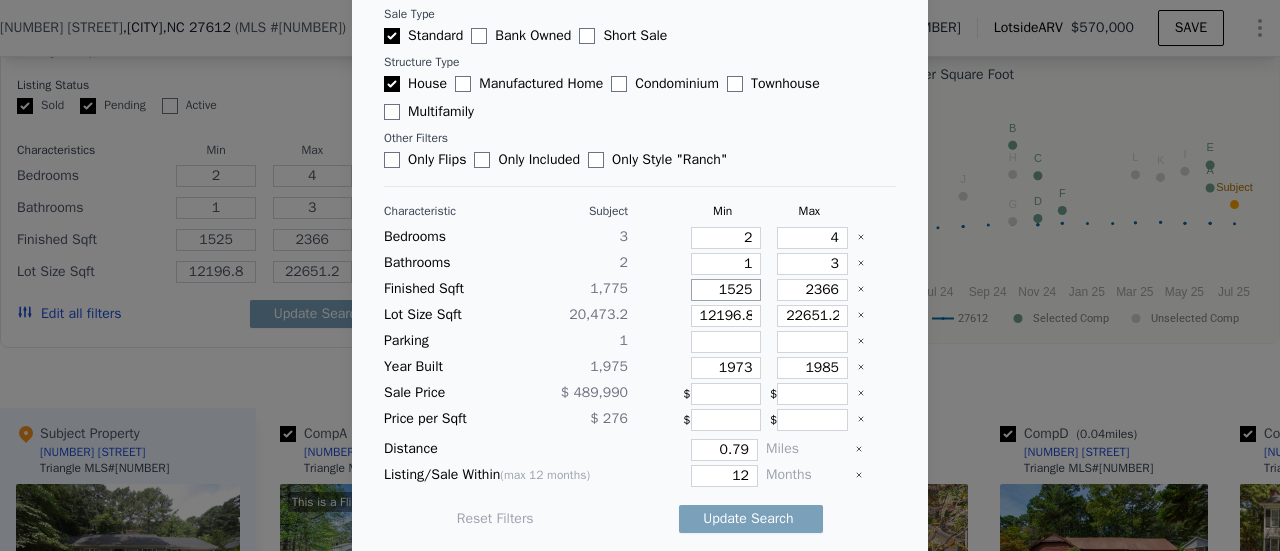 type on "1525" 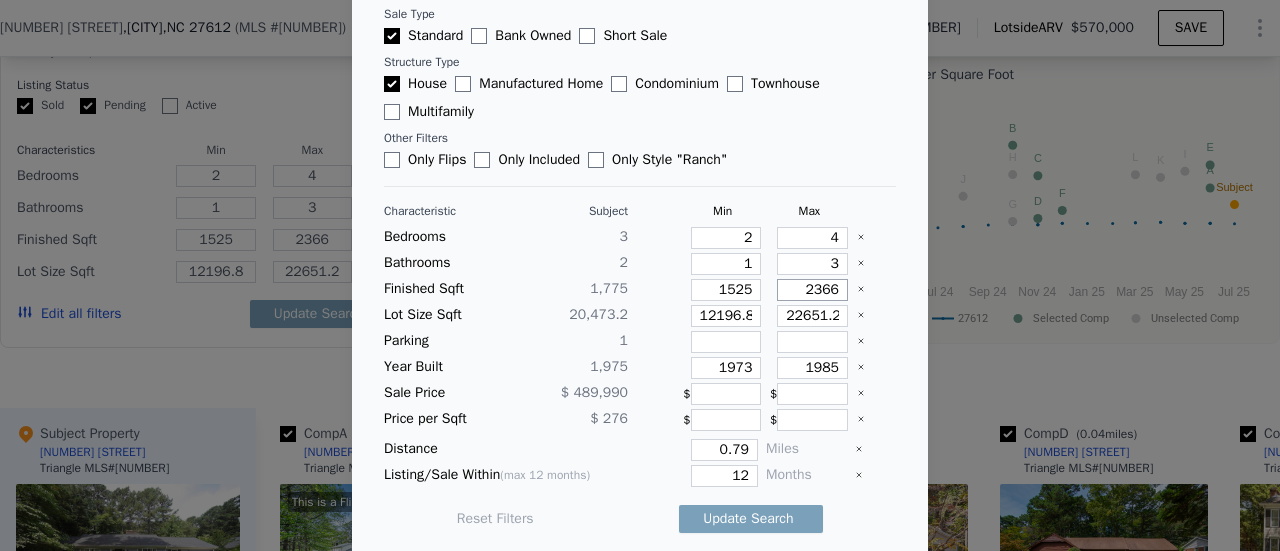 type on "2" 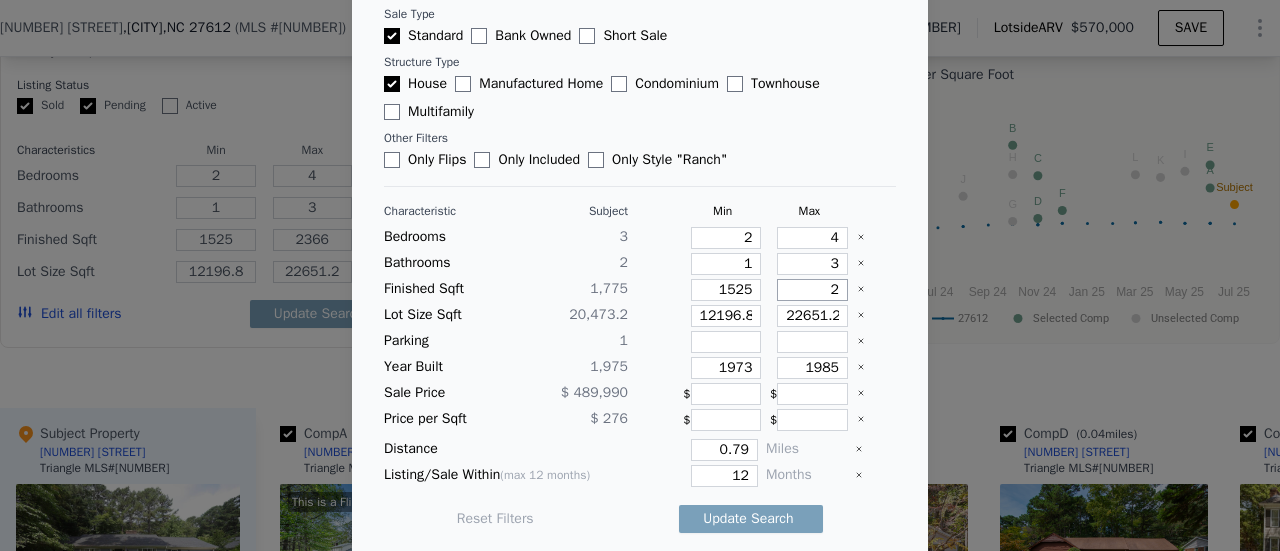 type on "2" 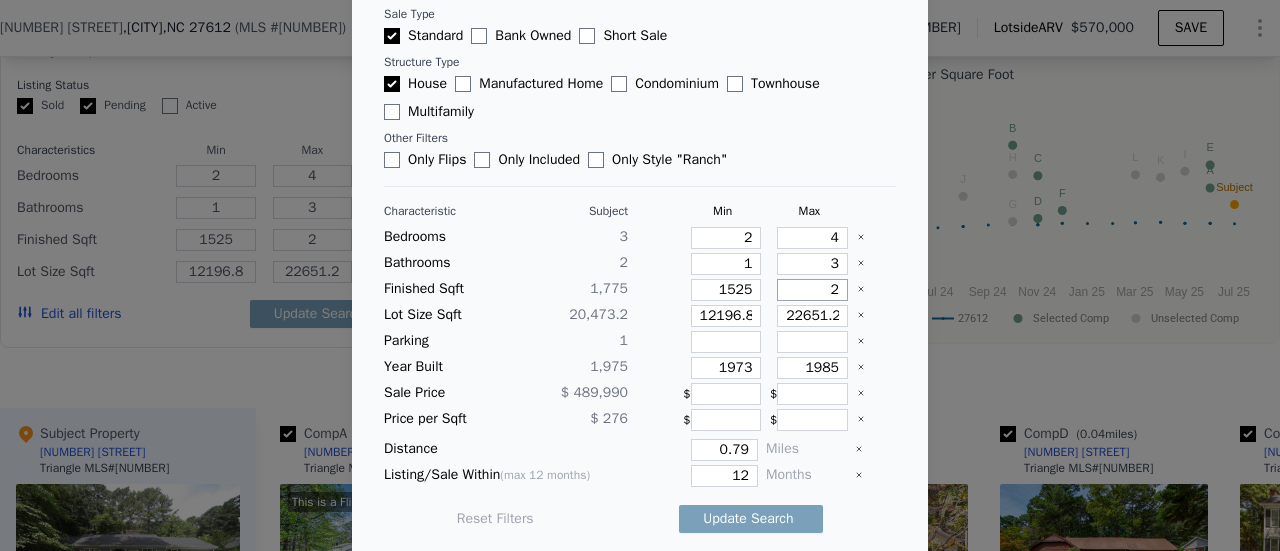 type on "20" 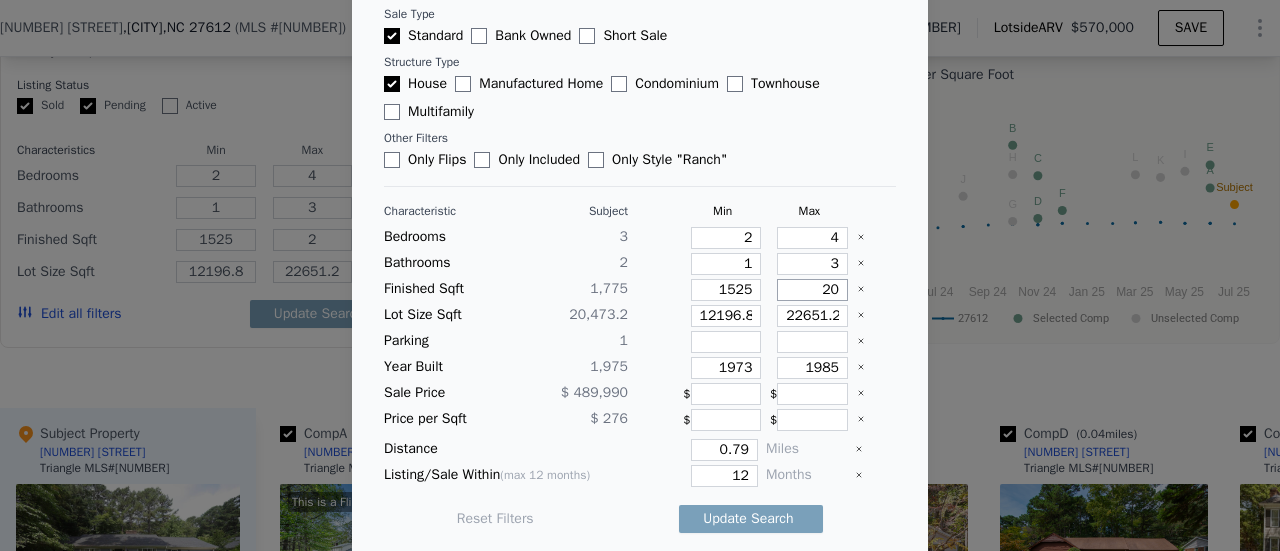 type on "20" 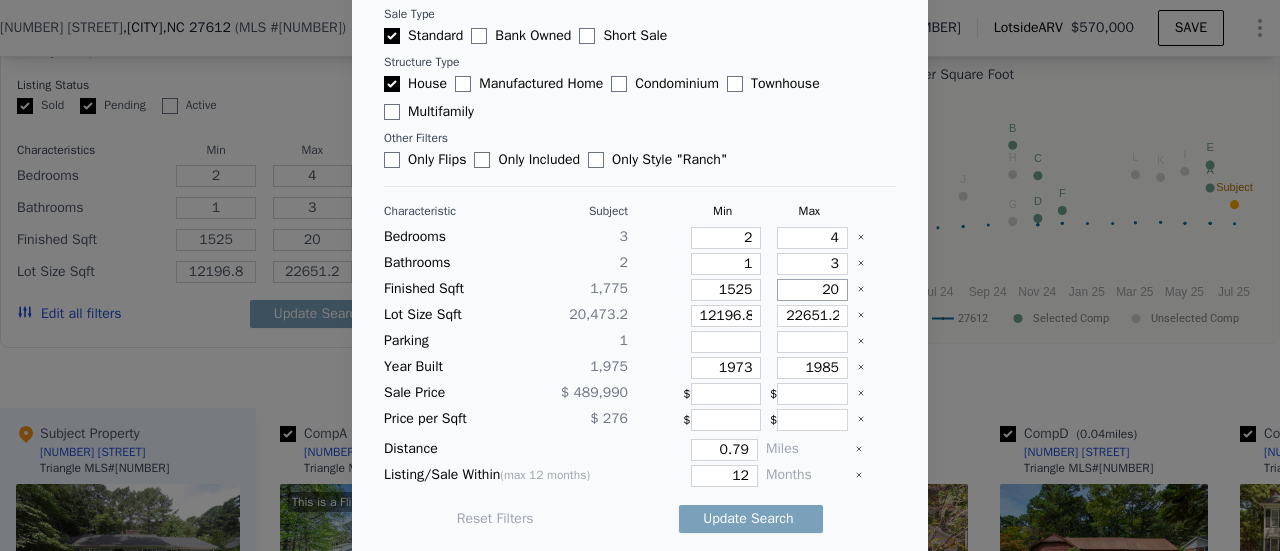 type on "202" 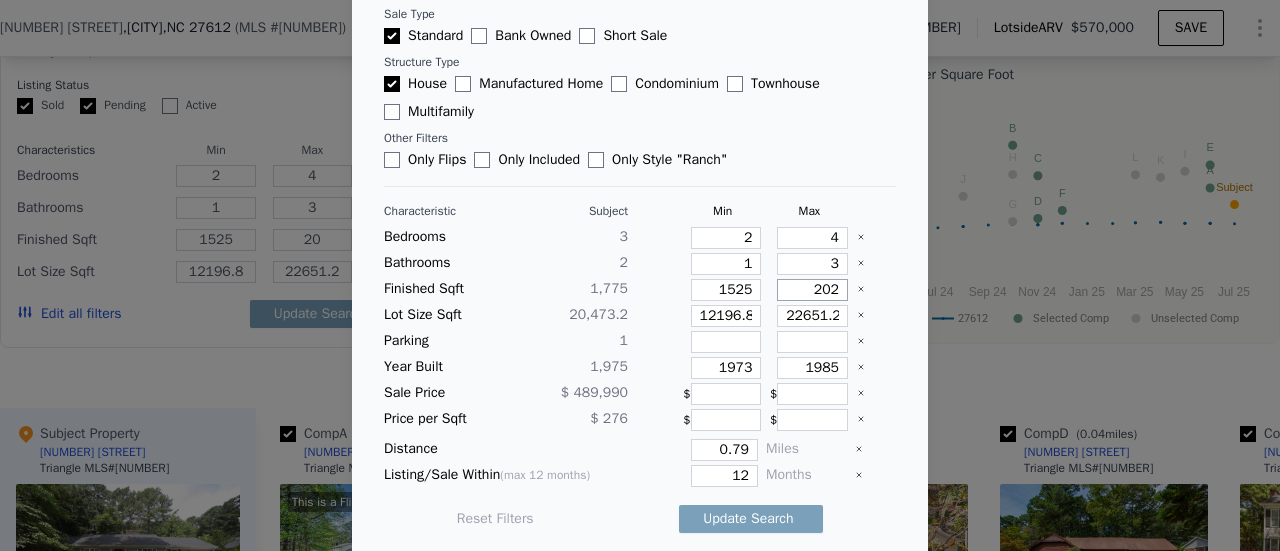 type on "202" 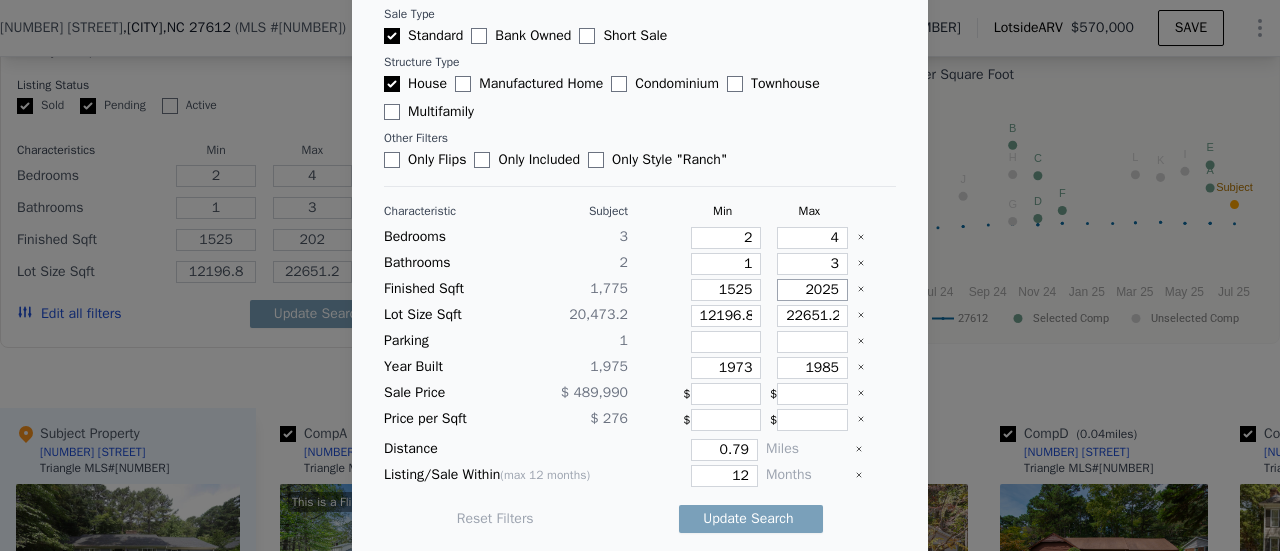 type on "2025" 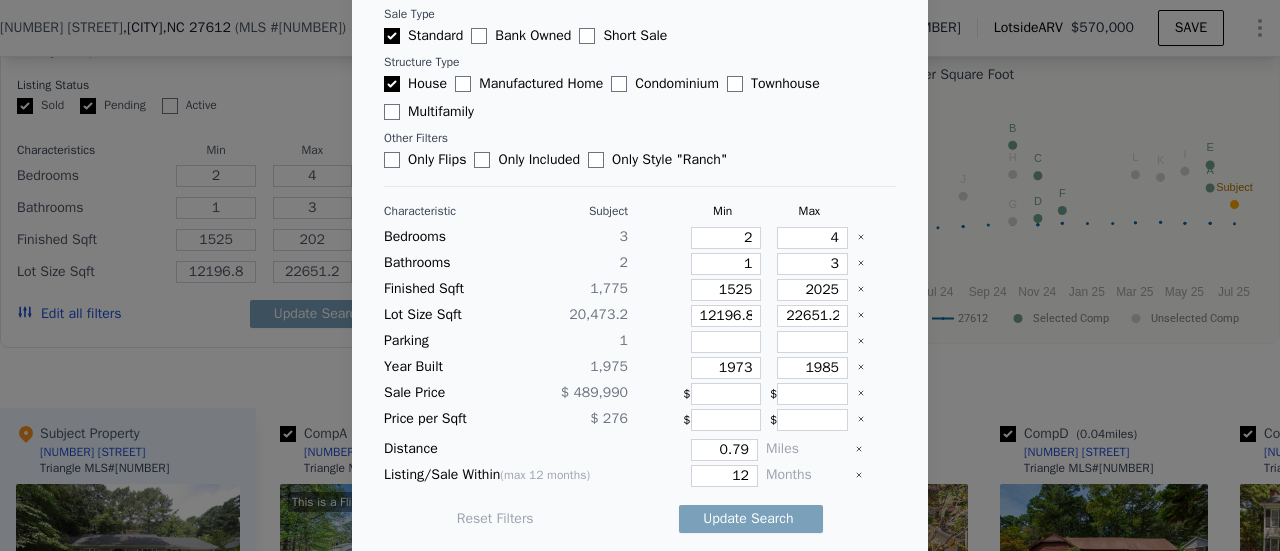 type on "2025" 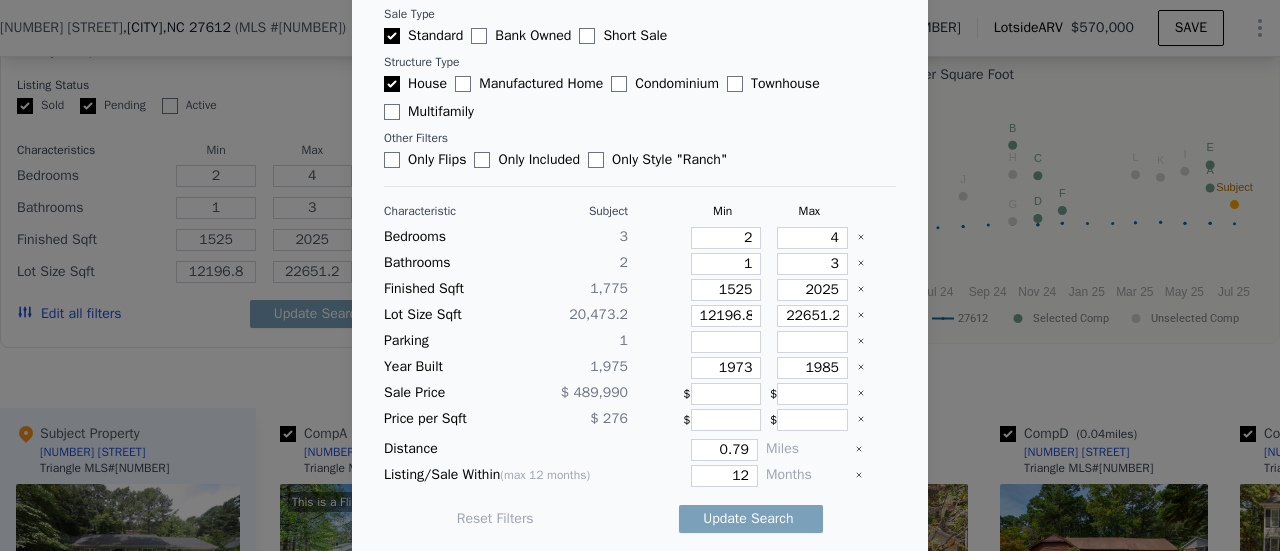type 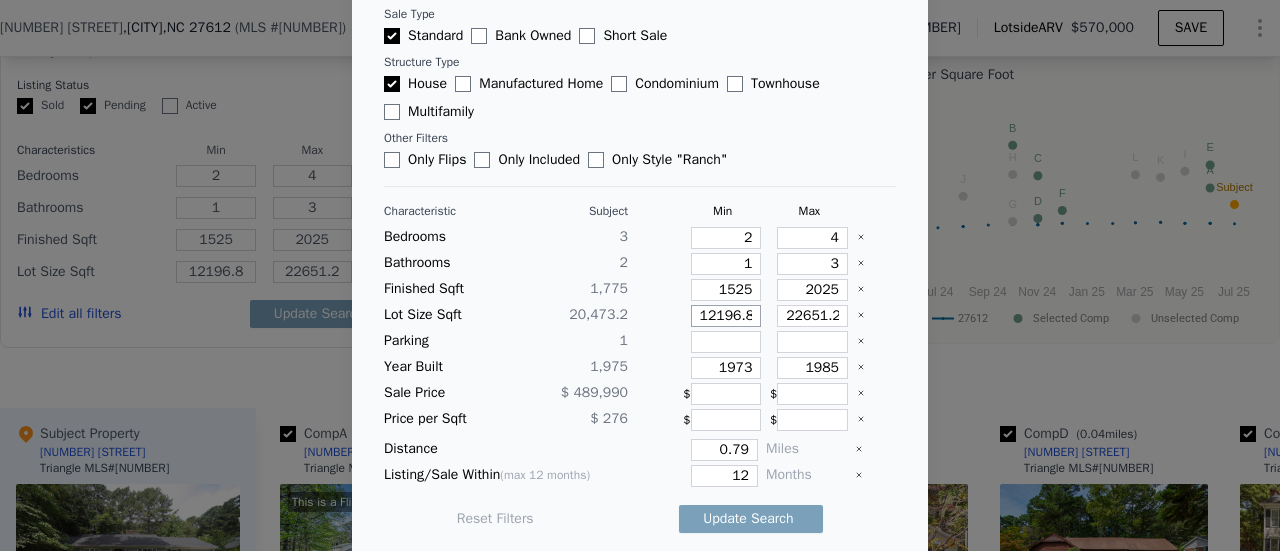 type on "1" 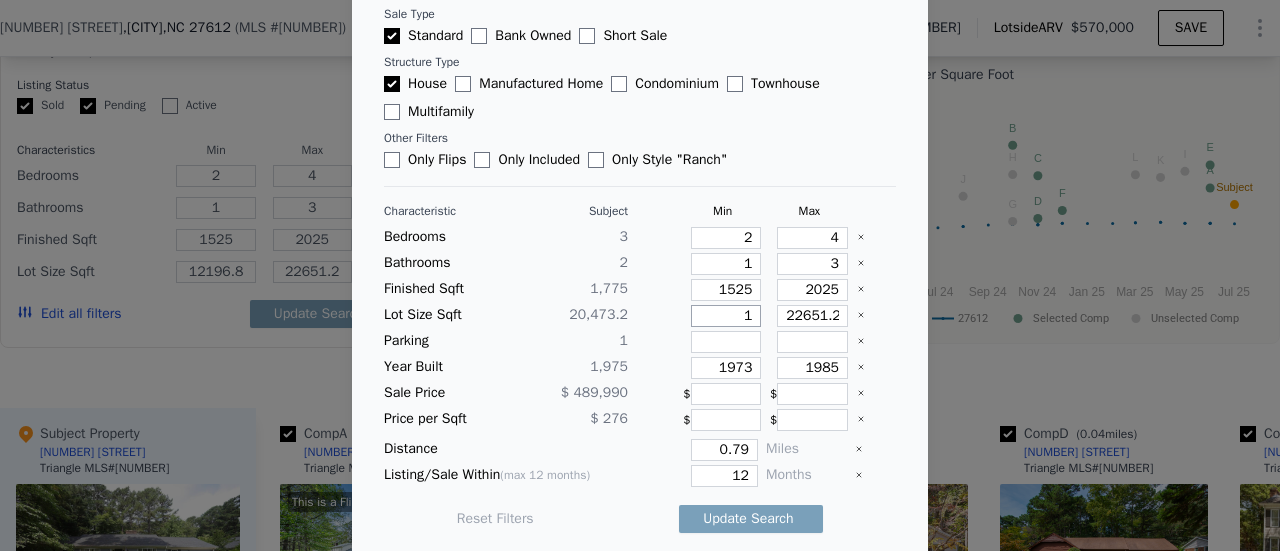 type on "1" 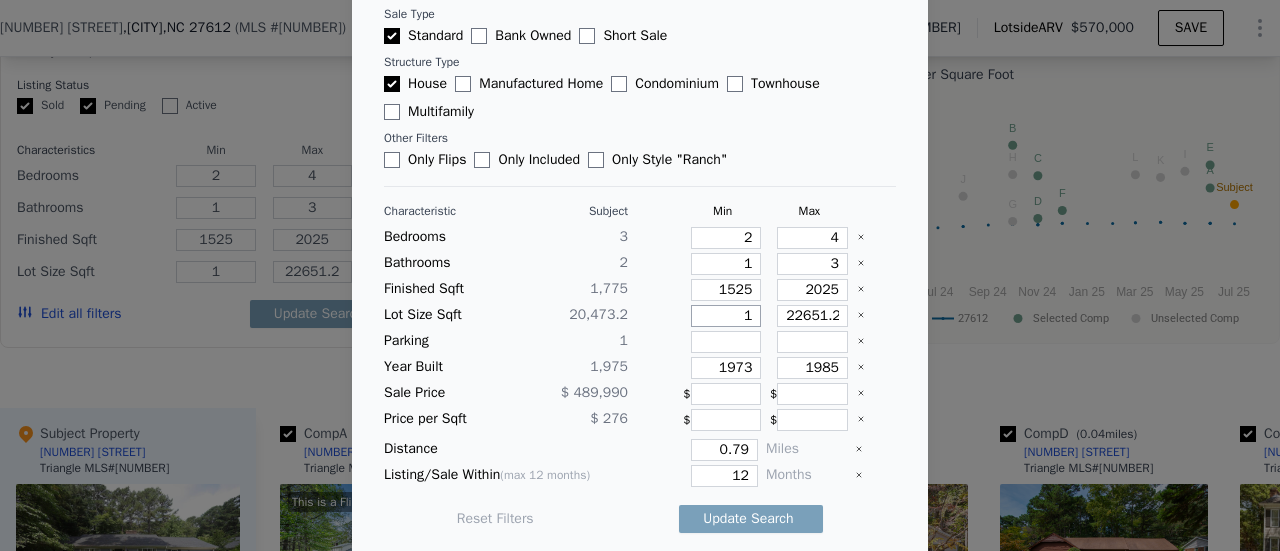 type on "12" 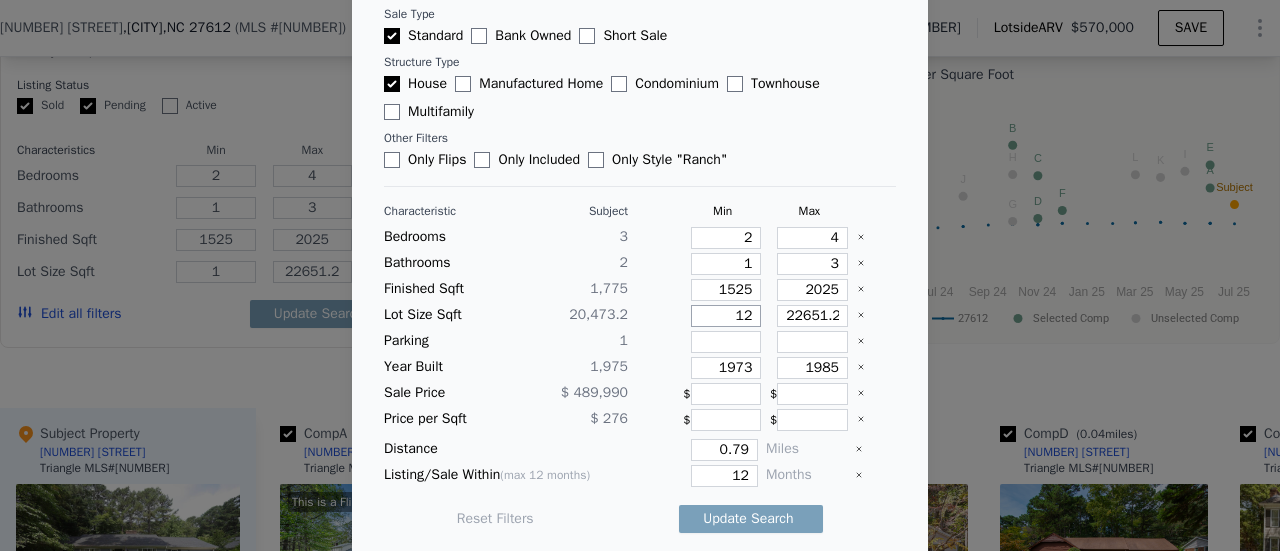 type on "12" 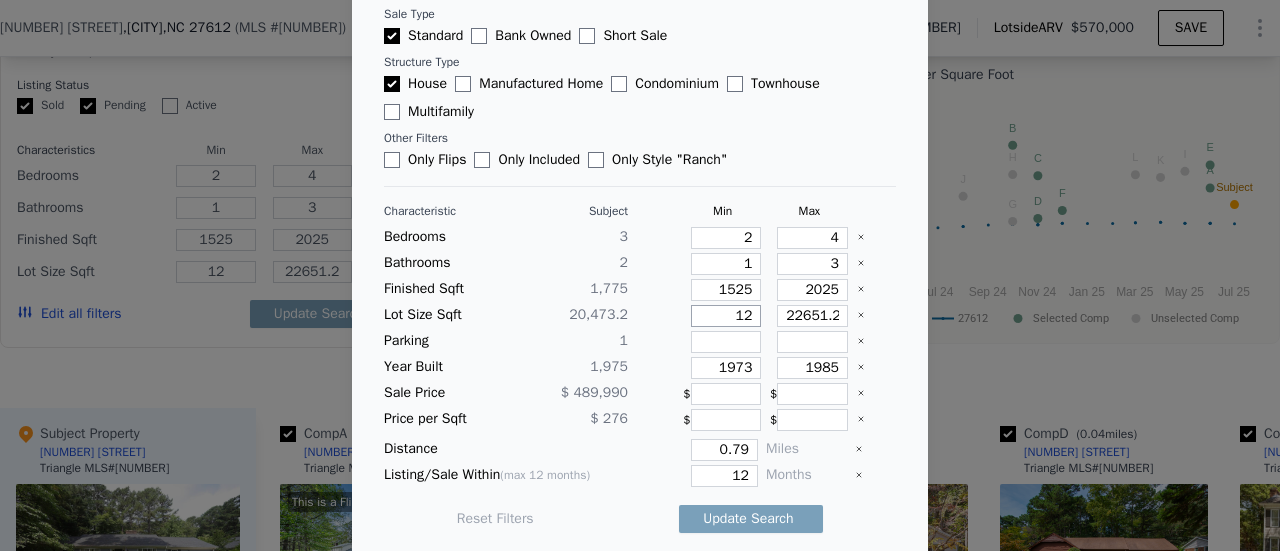 type on "122" 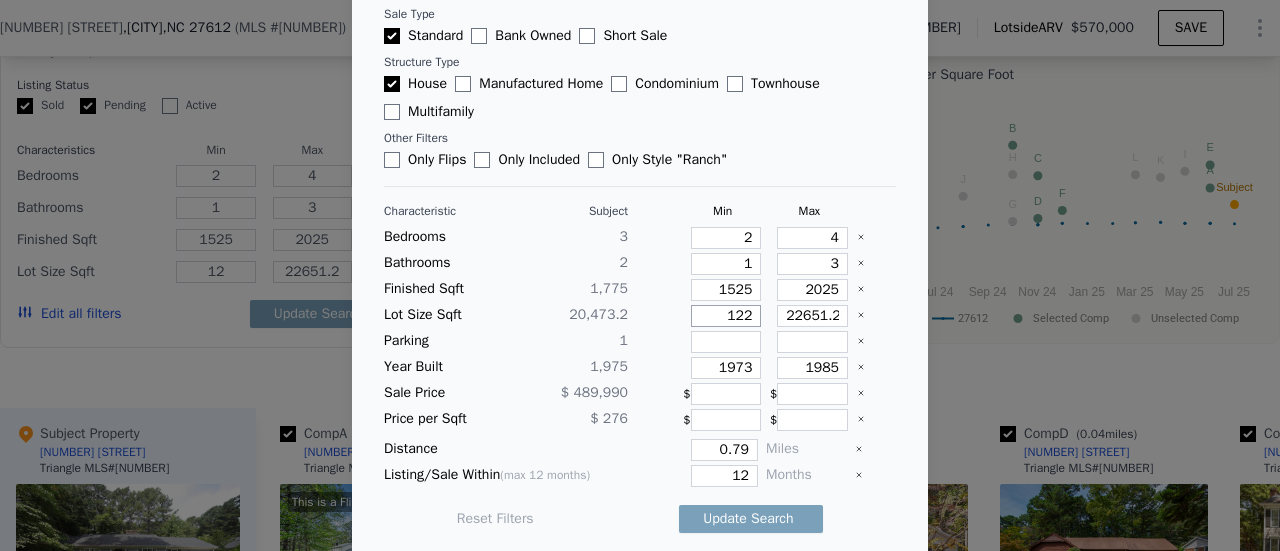 type on "122" 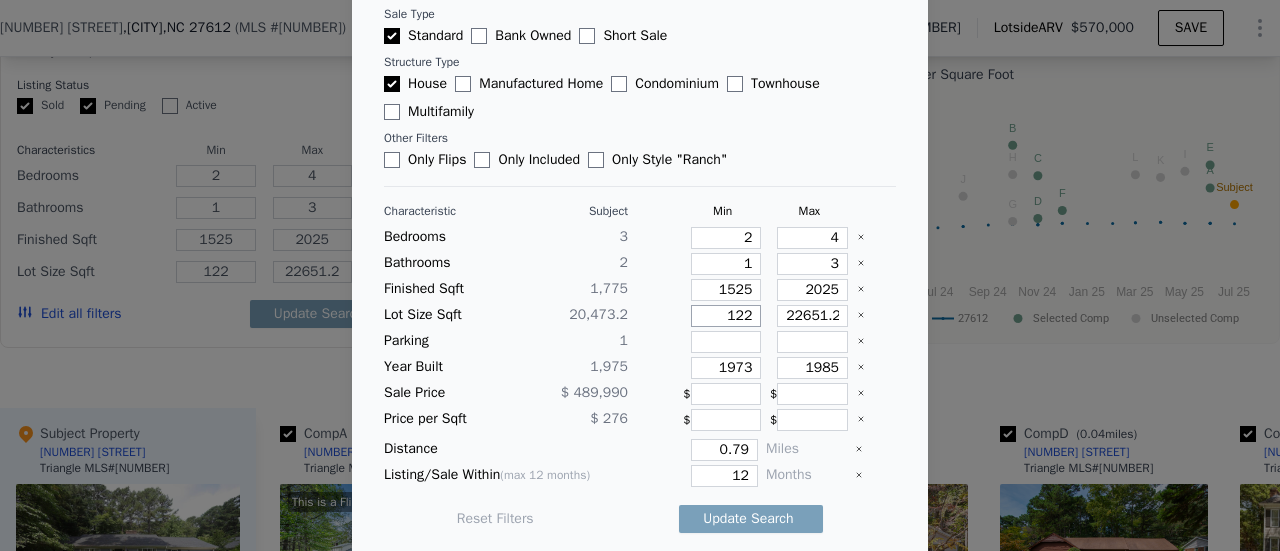type on "1228" 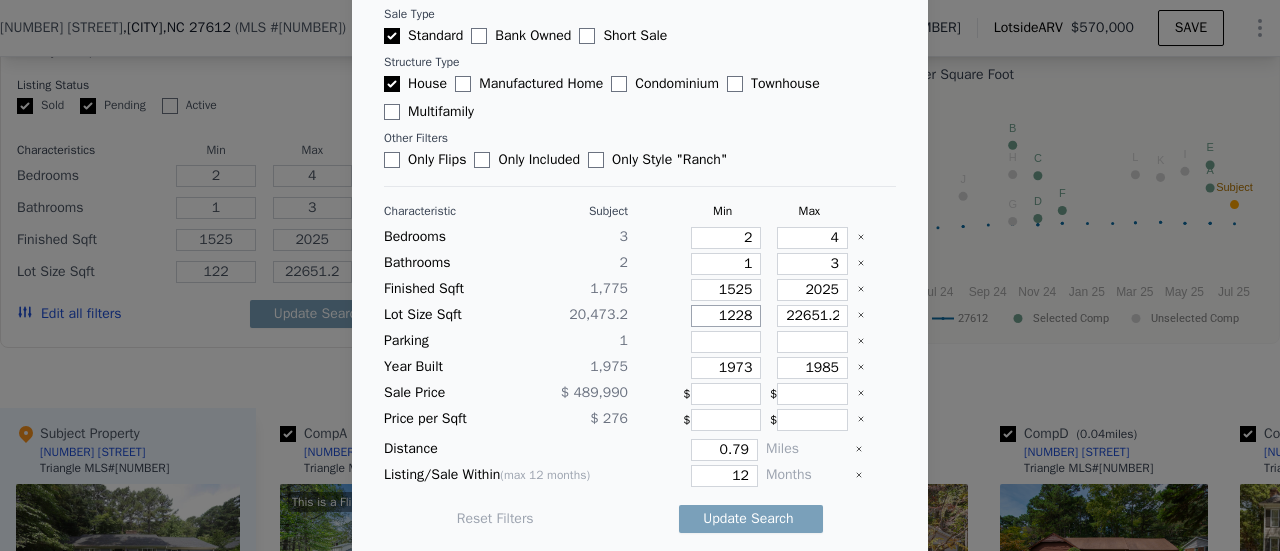 type on "1228" 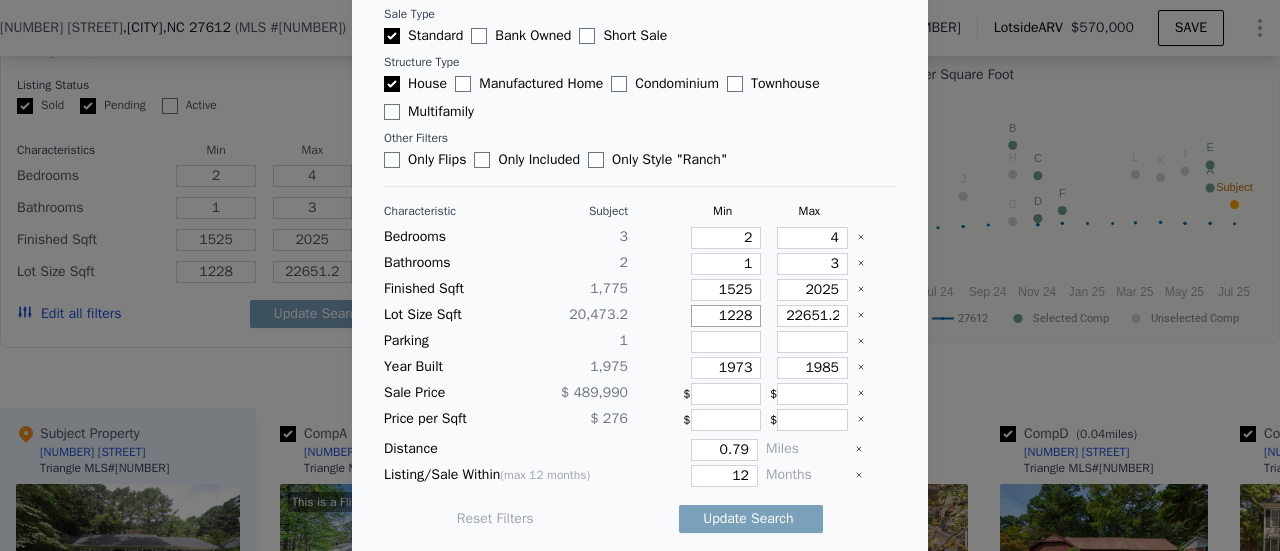 type on "12280" 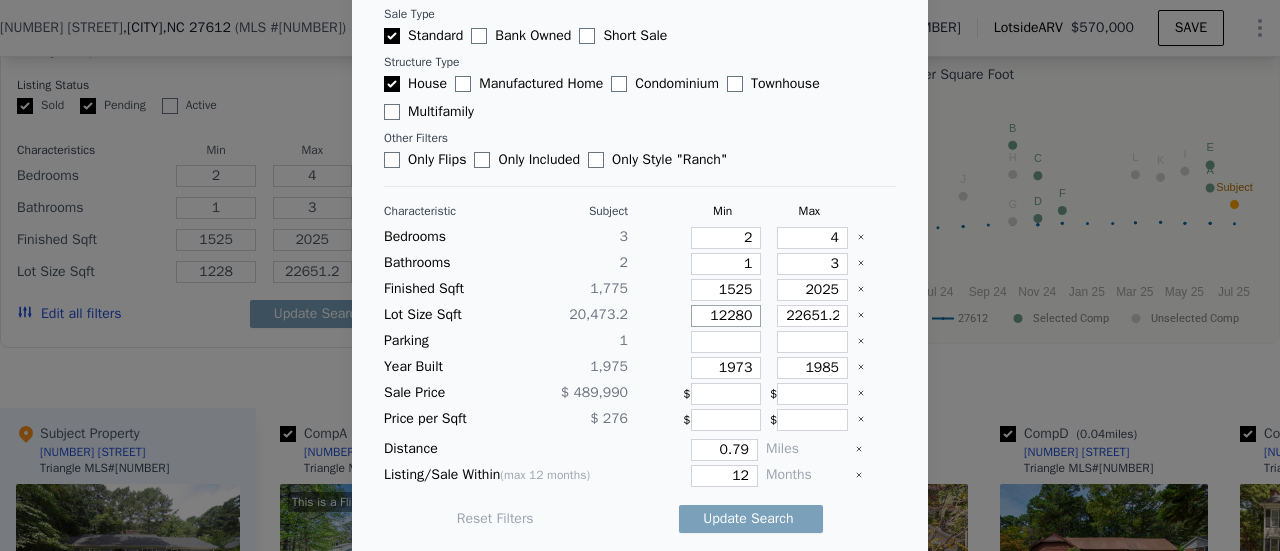 type on "12280" 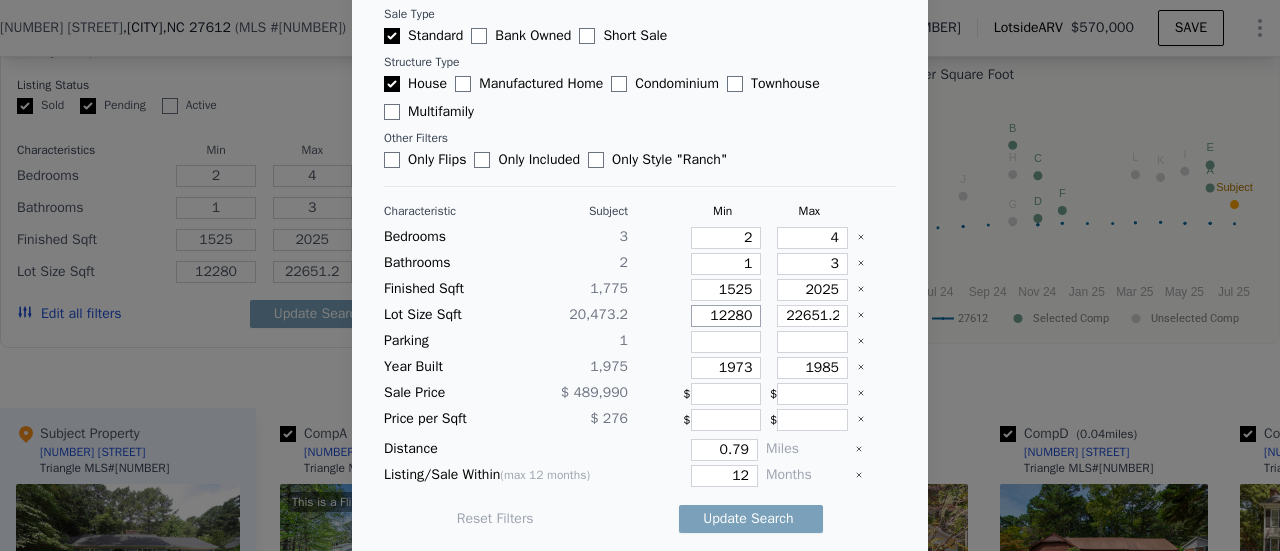 type on "12280" 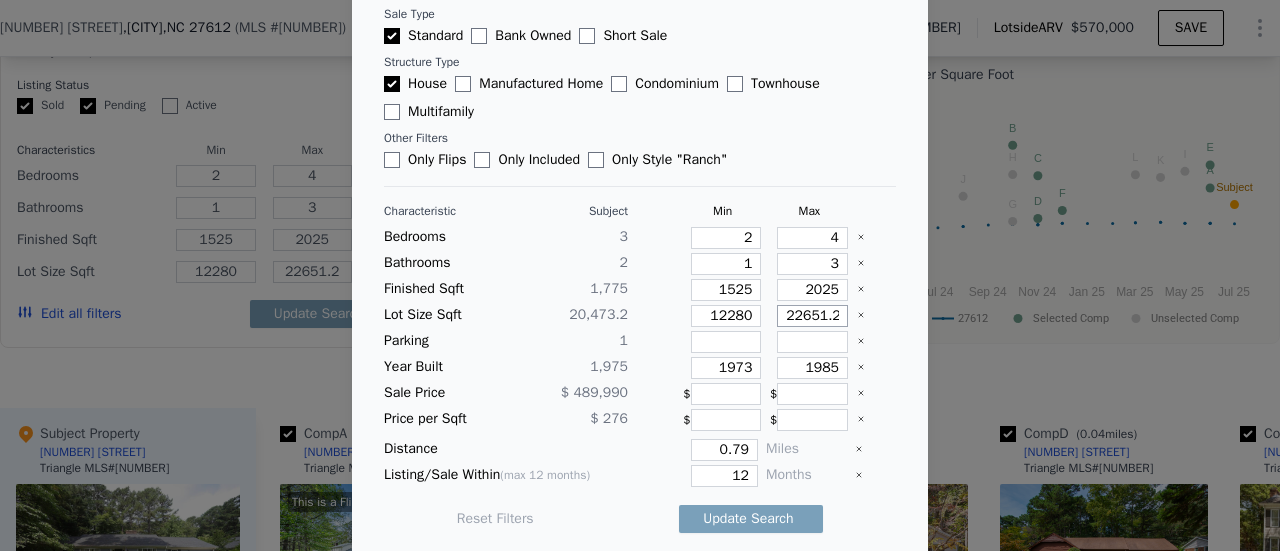 type on "2" 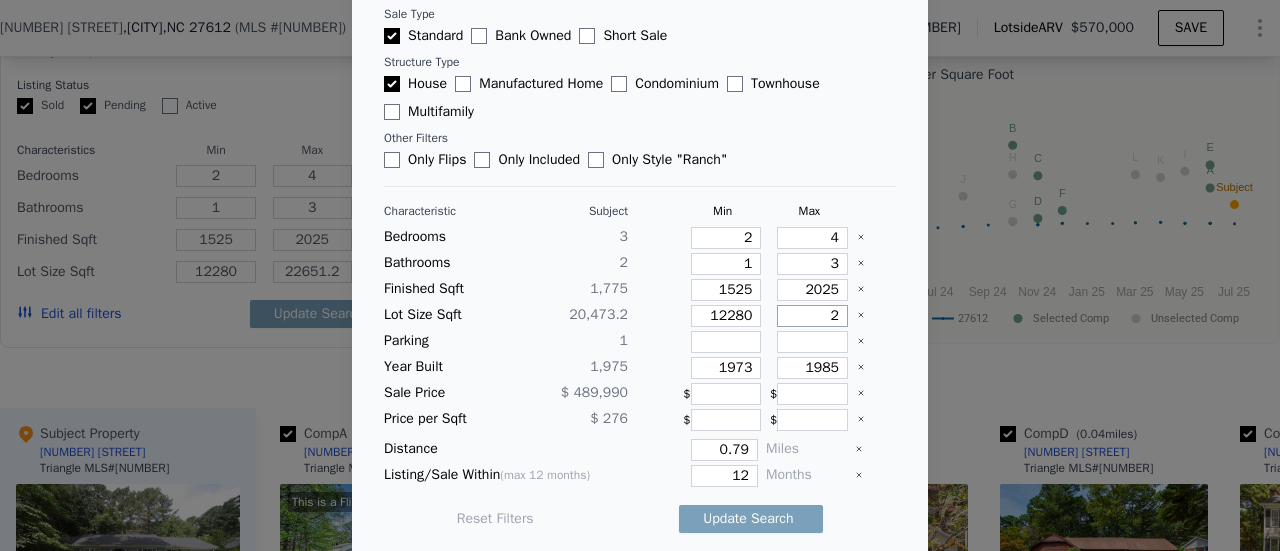 type on "2" 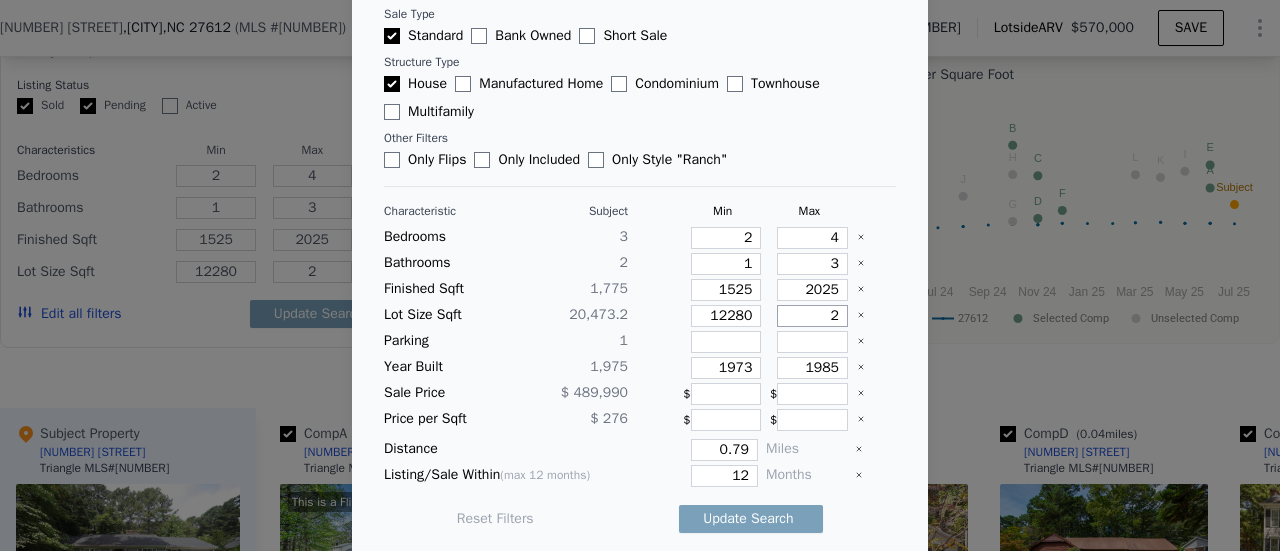 type on "28" 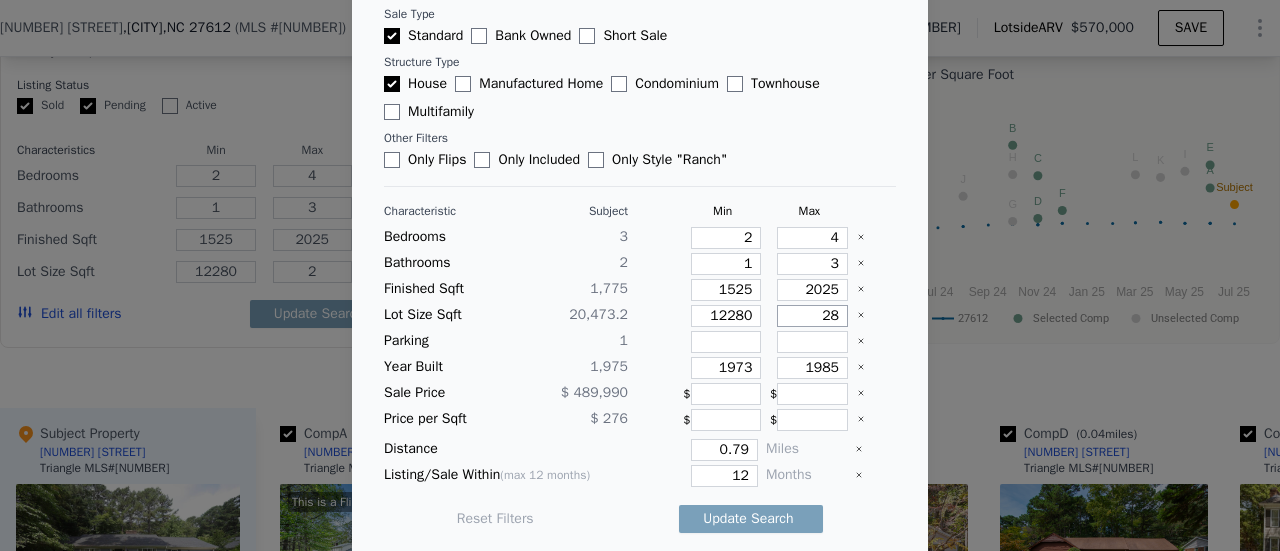 type on "28" 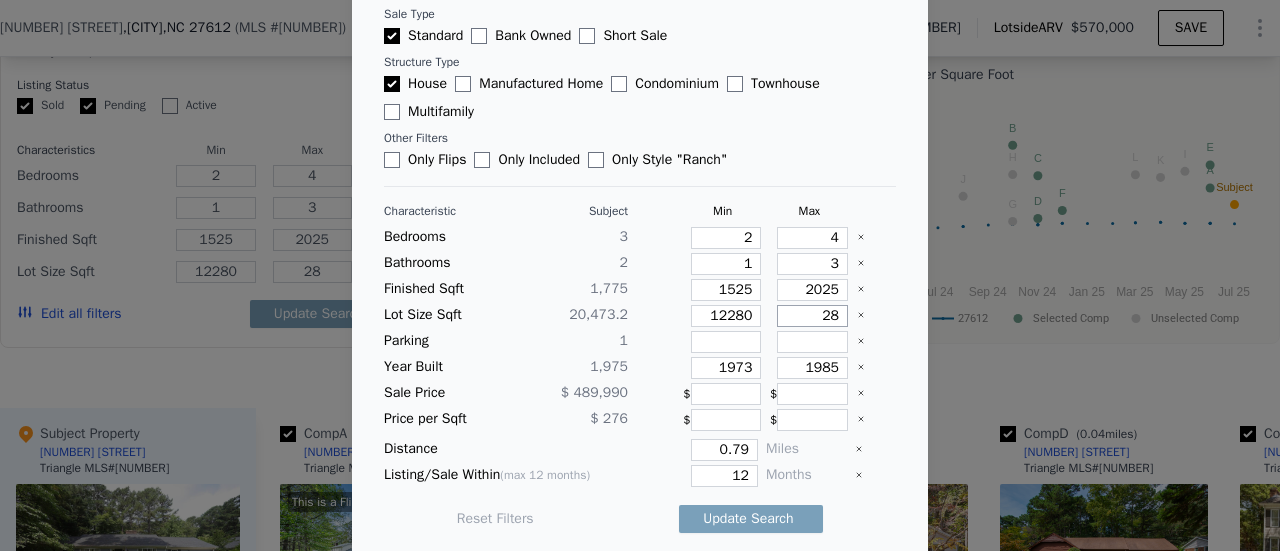 type on "286" 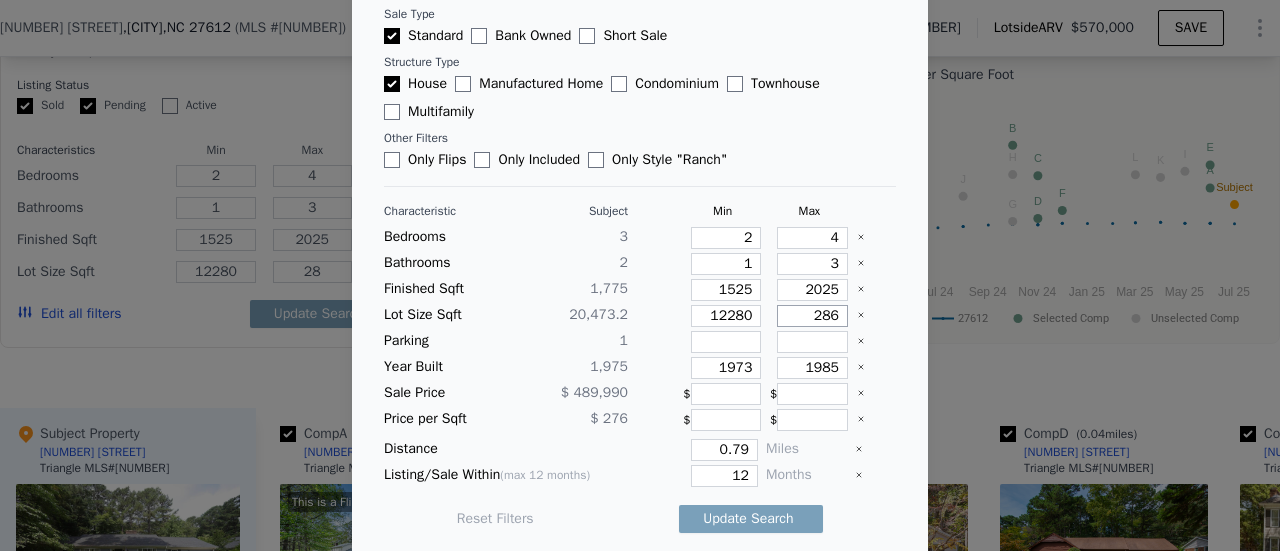type on "286" 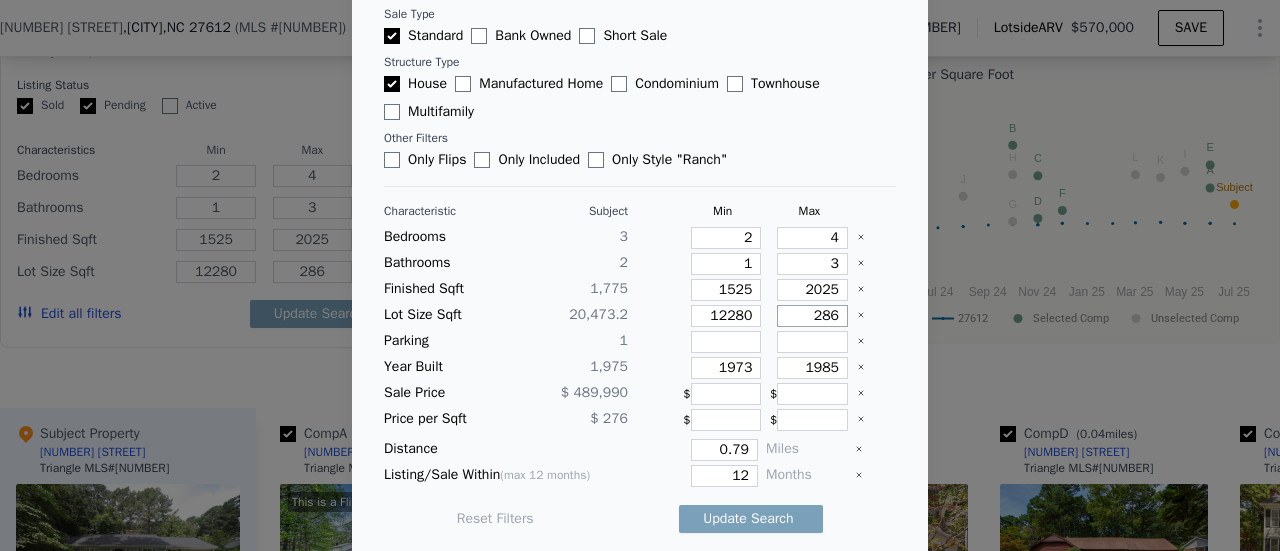 type on "2866" 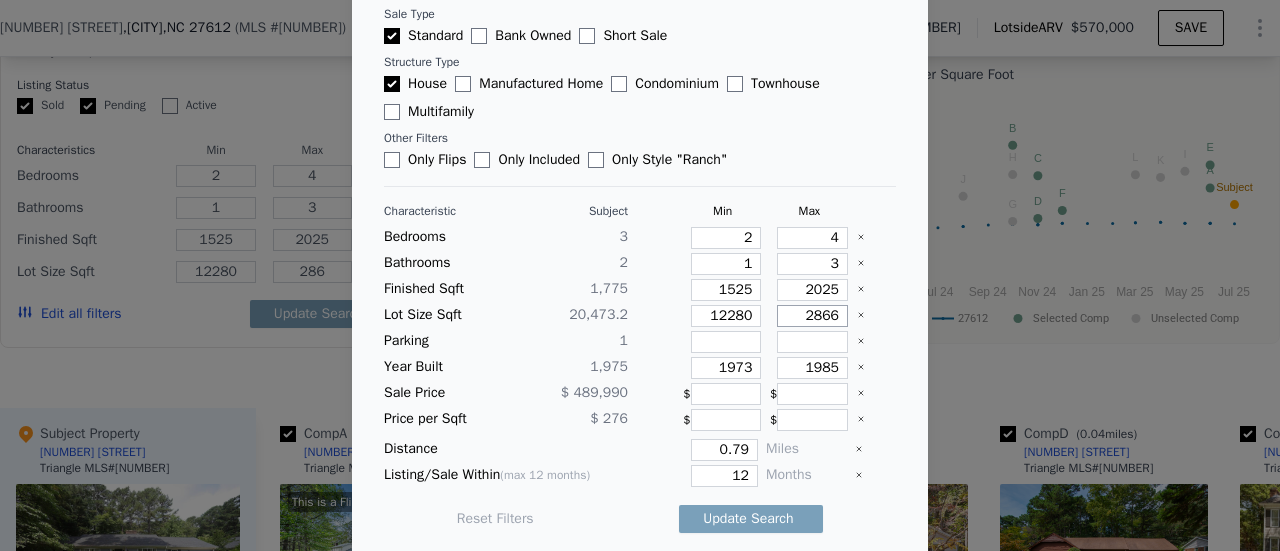 type on "2866" 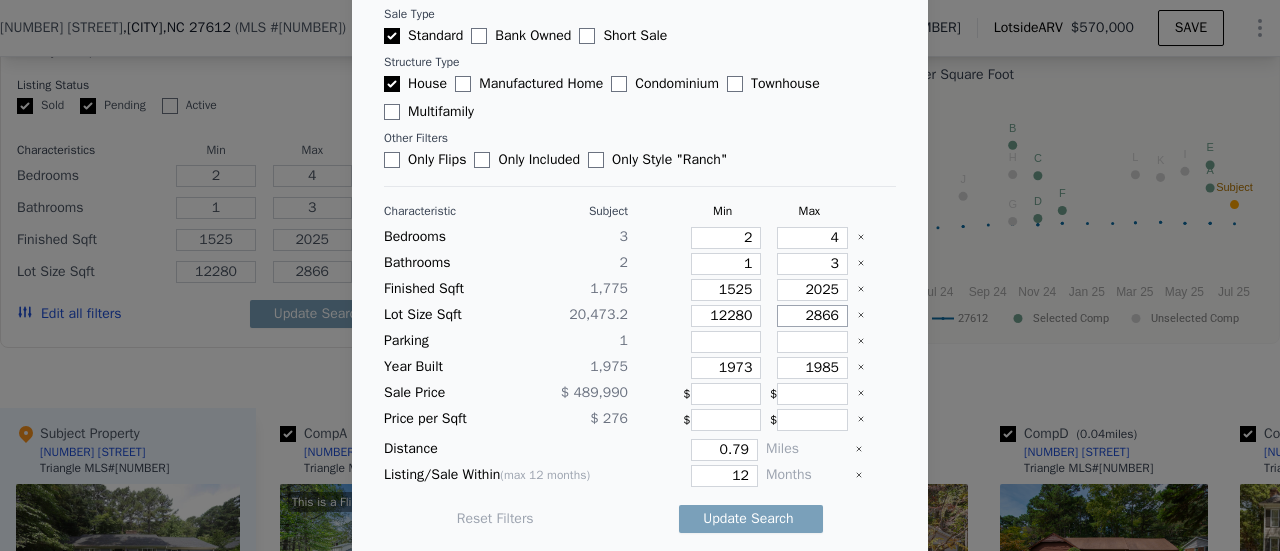 type on "28660" 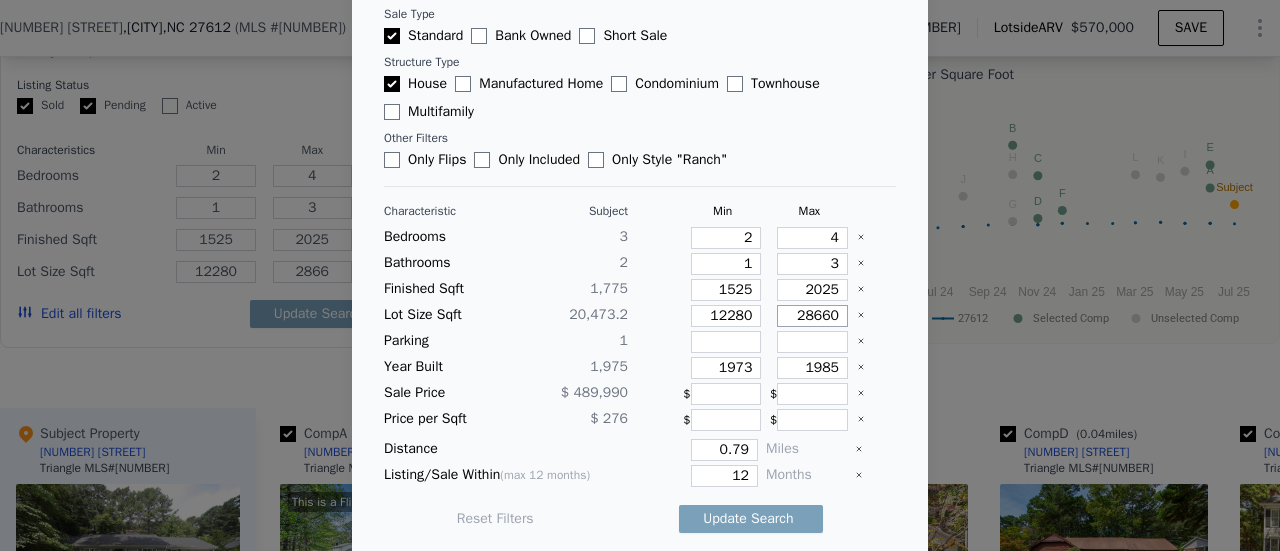 type on "28660" 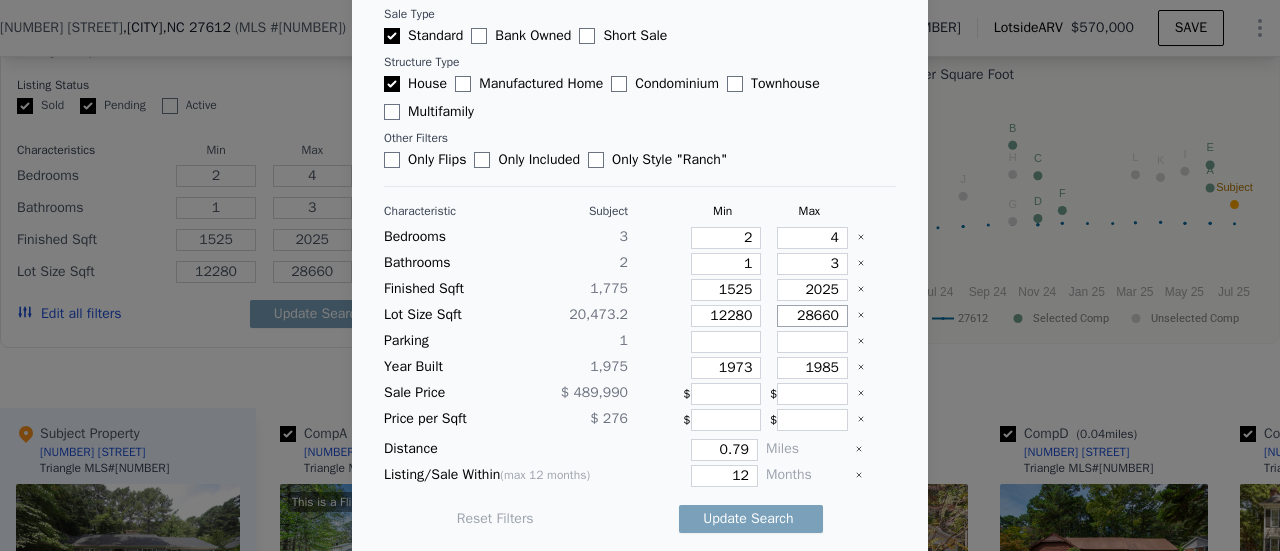 type on "28660" 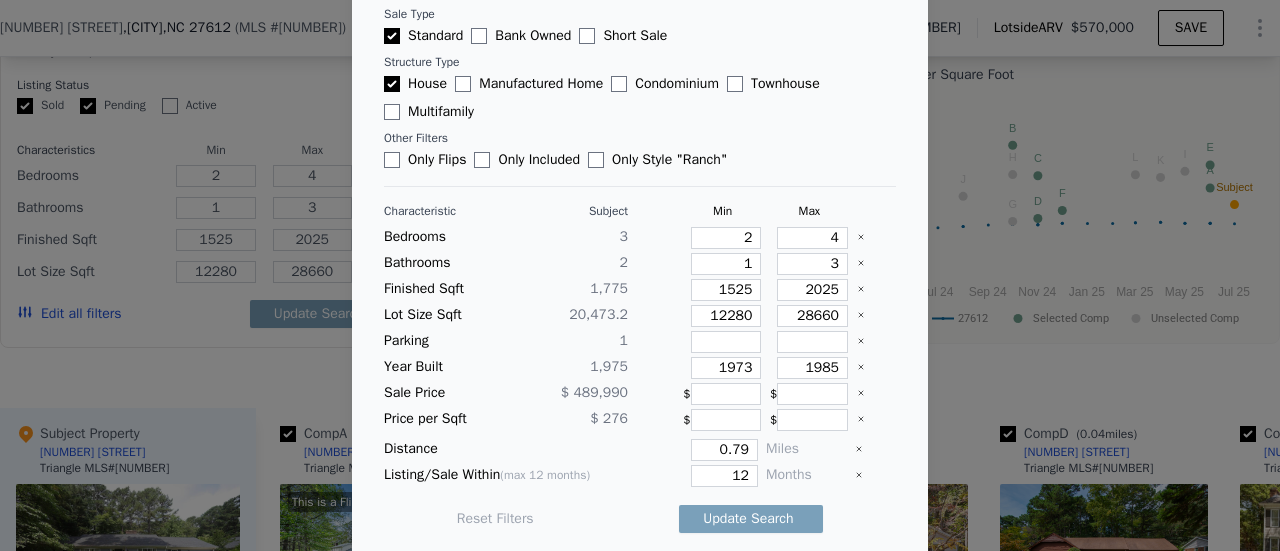 type 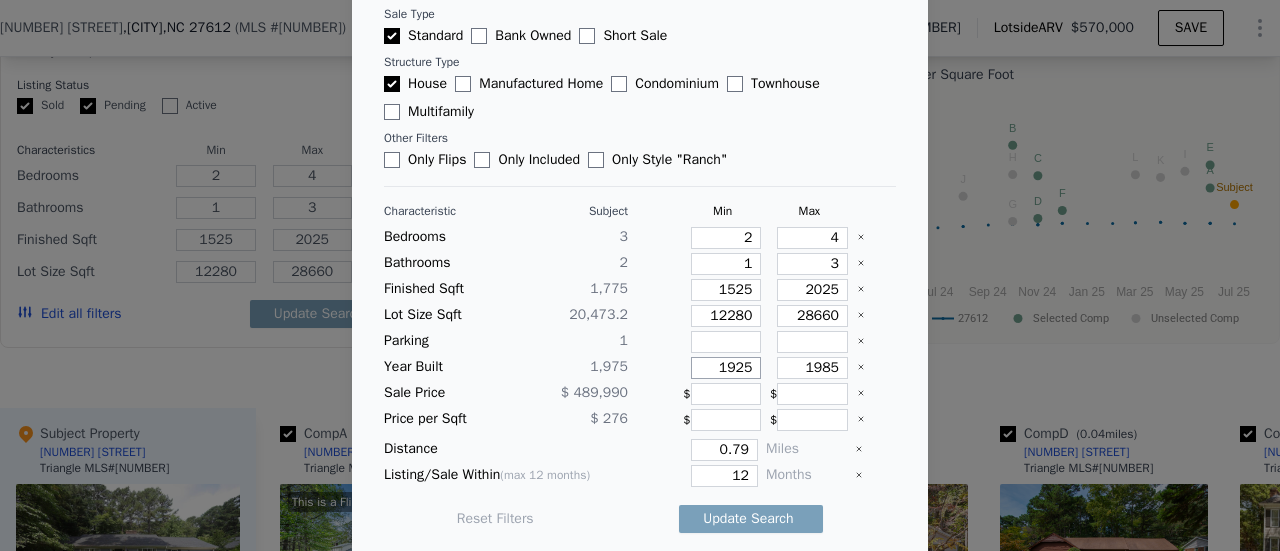 type on "1925" 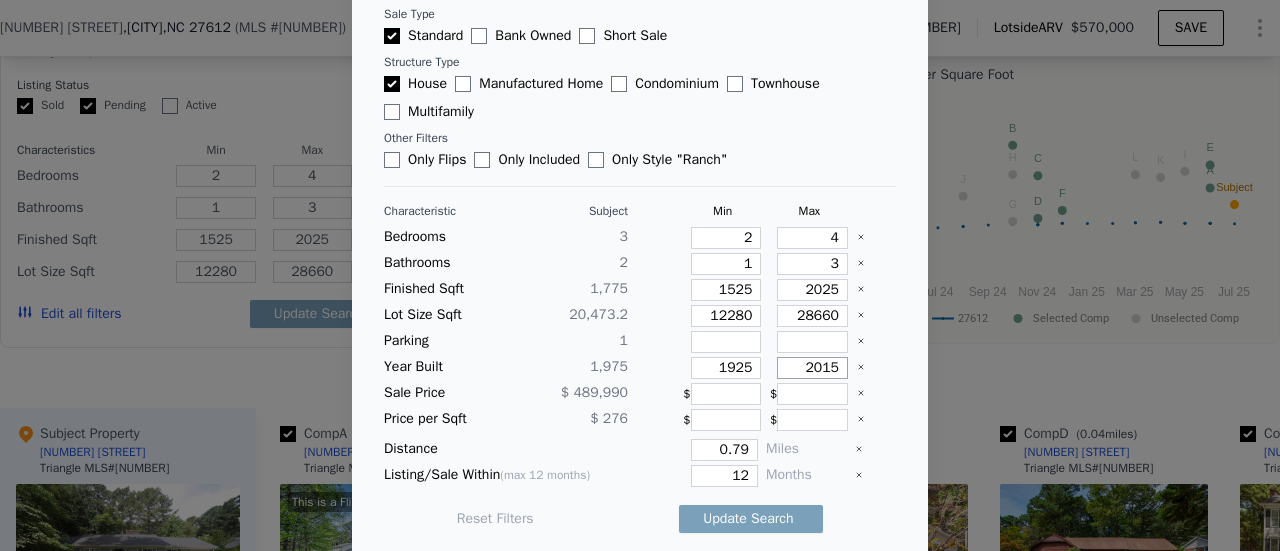 type on "2015" 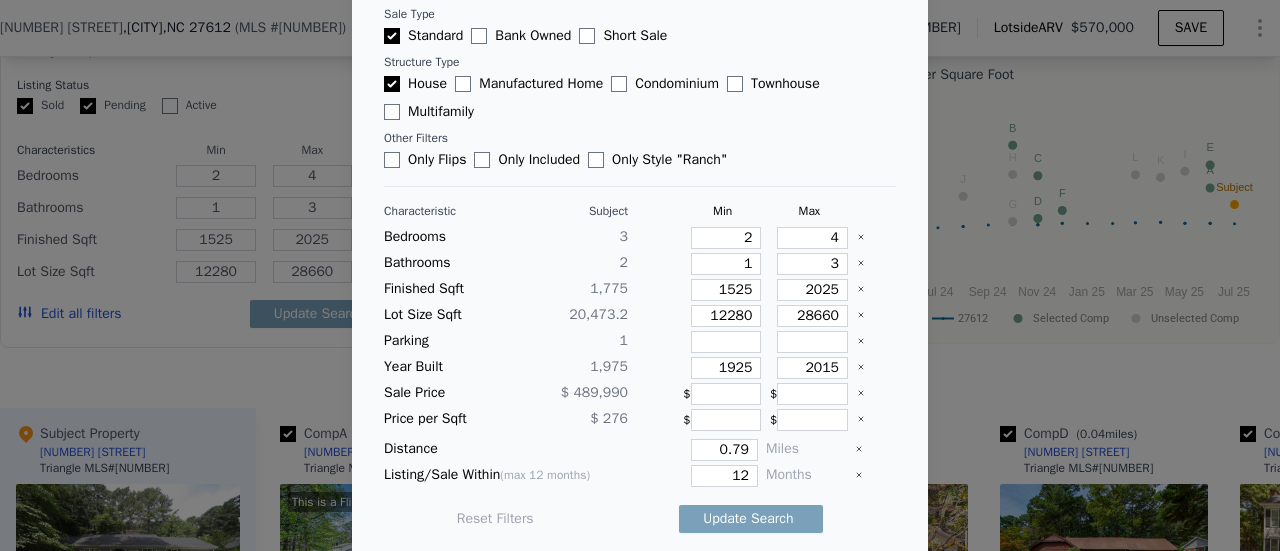 type 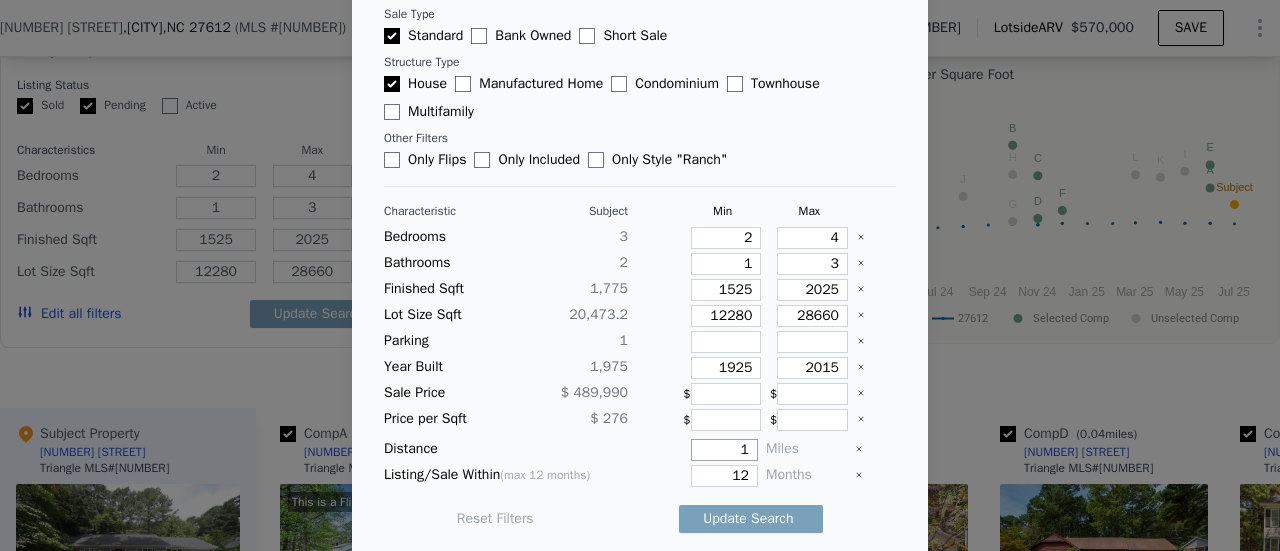 type on "1" 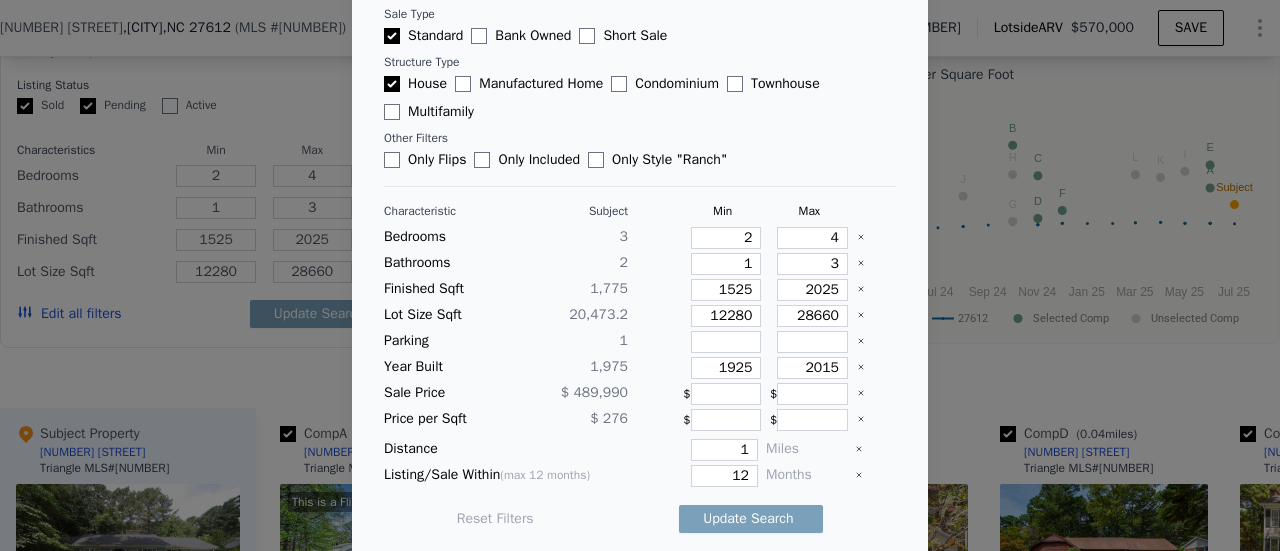 type 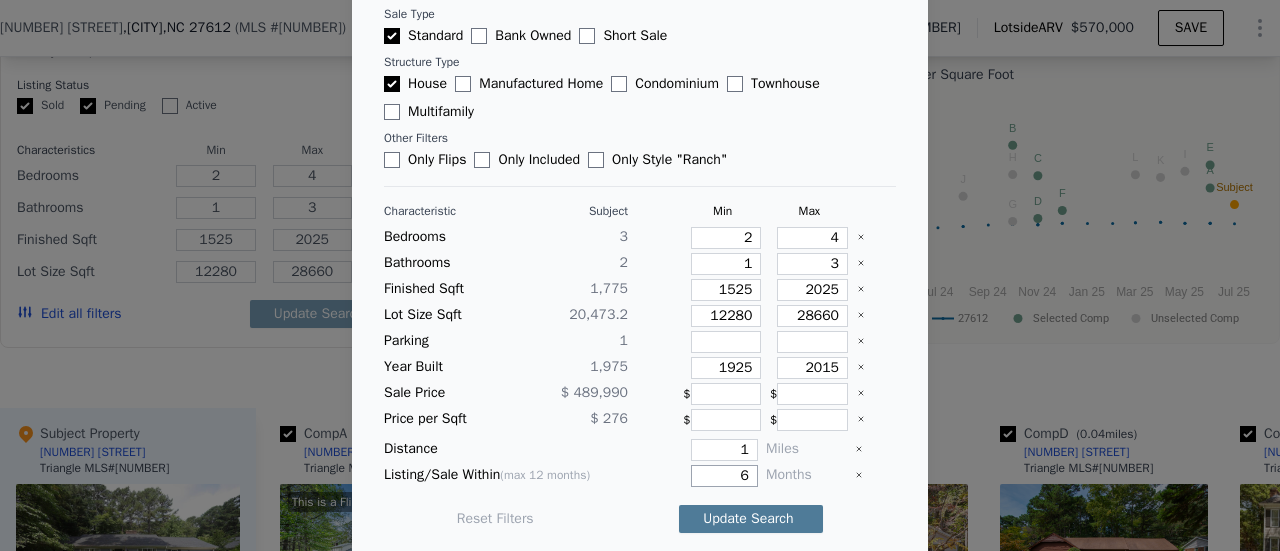 type on "6" 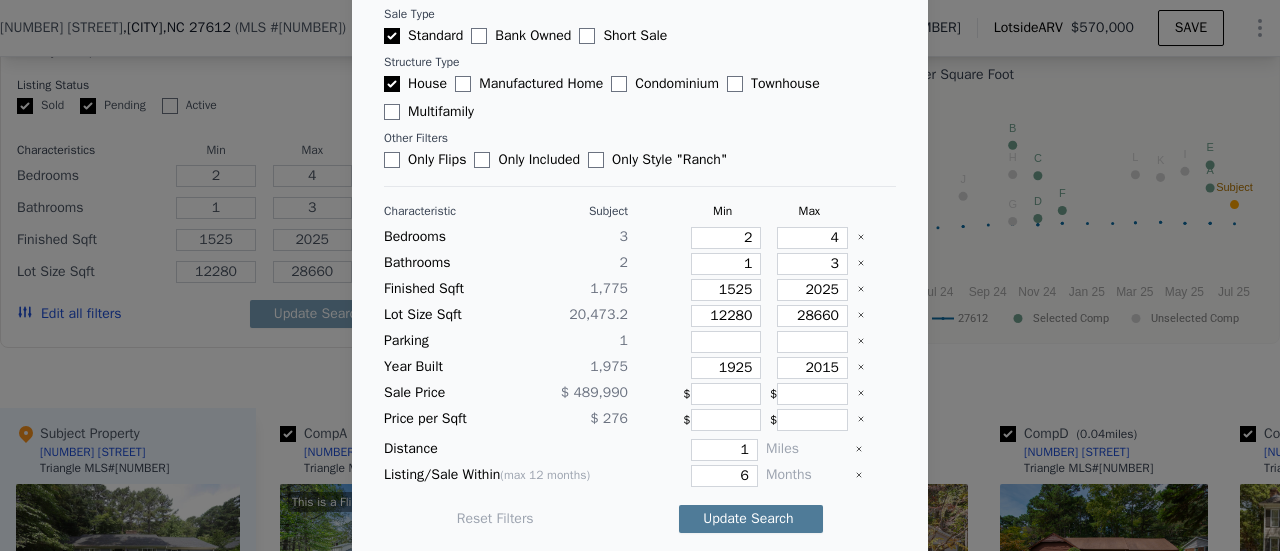 click on "Update Search" at bounding box center (751, 519) 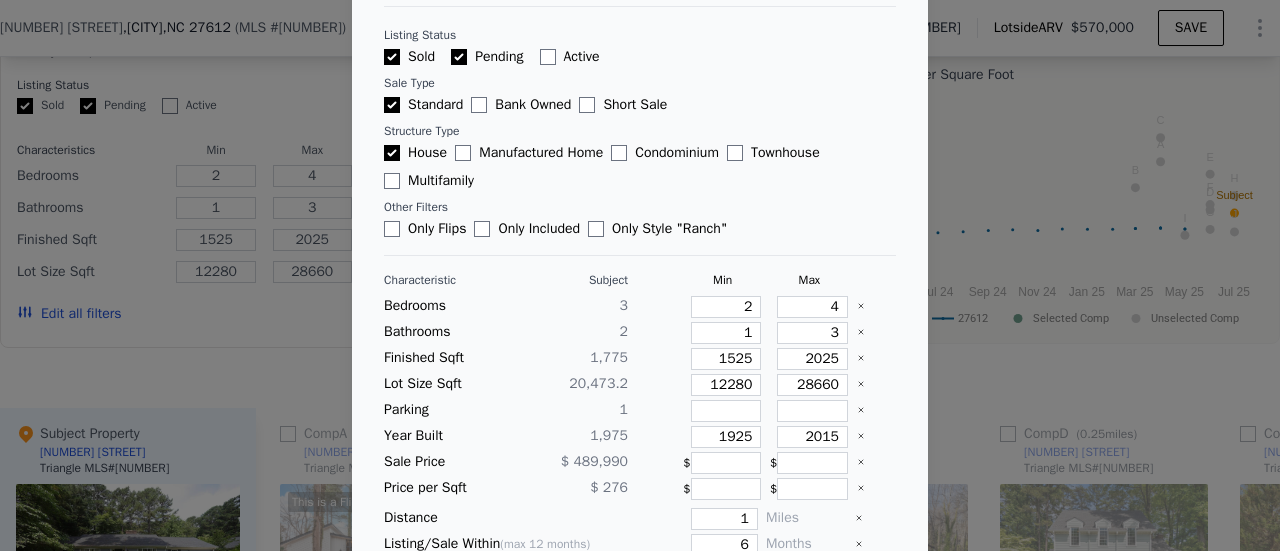 scroll, scrollTop: 67, scrollLeft: 0, axis: vertical 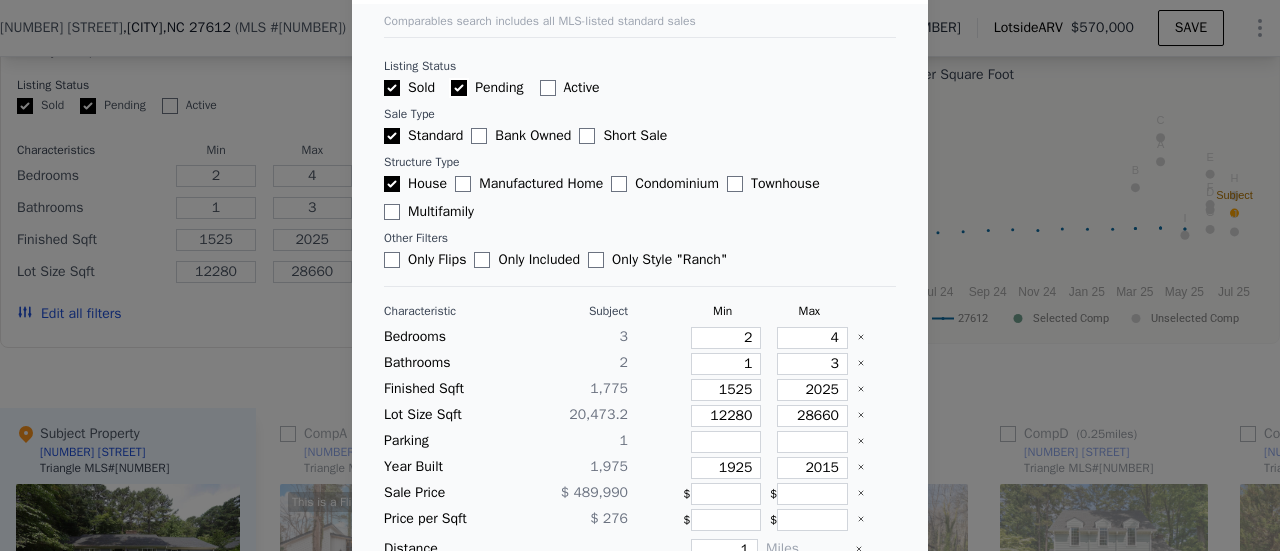 click on "Pending" at bounding box center (459, 88) 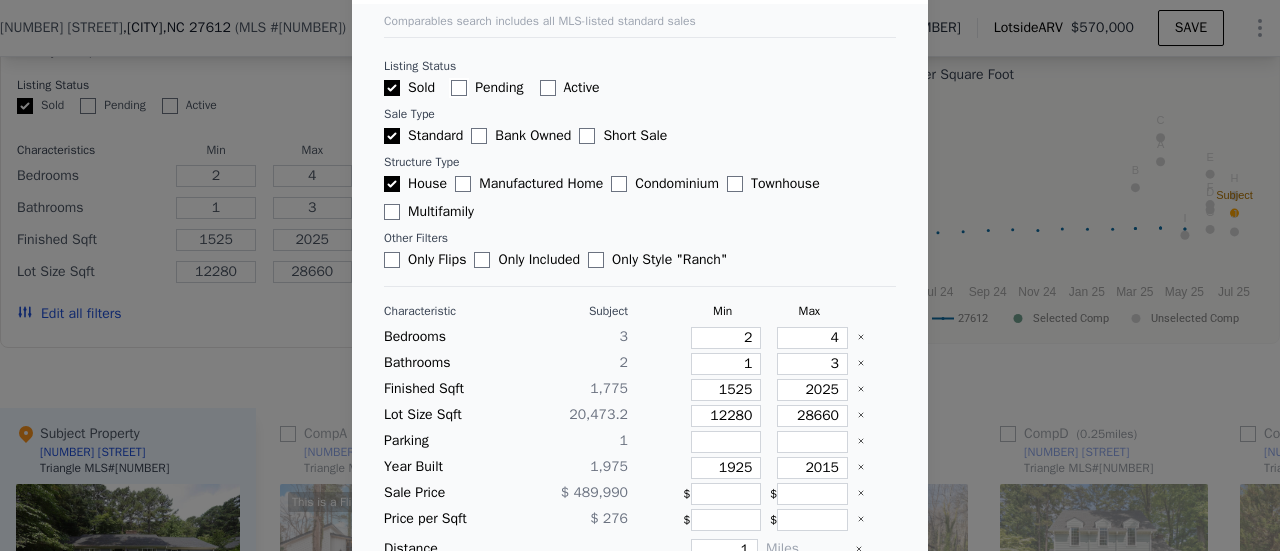checkbox on "false" 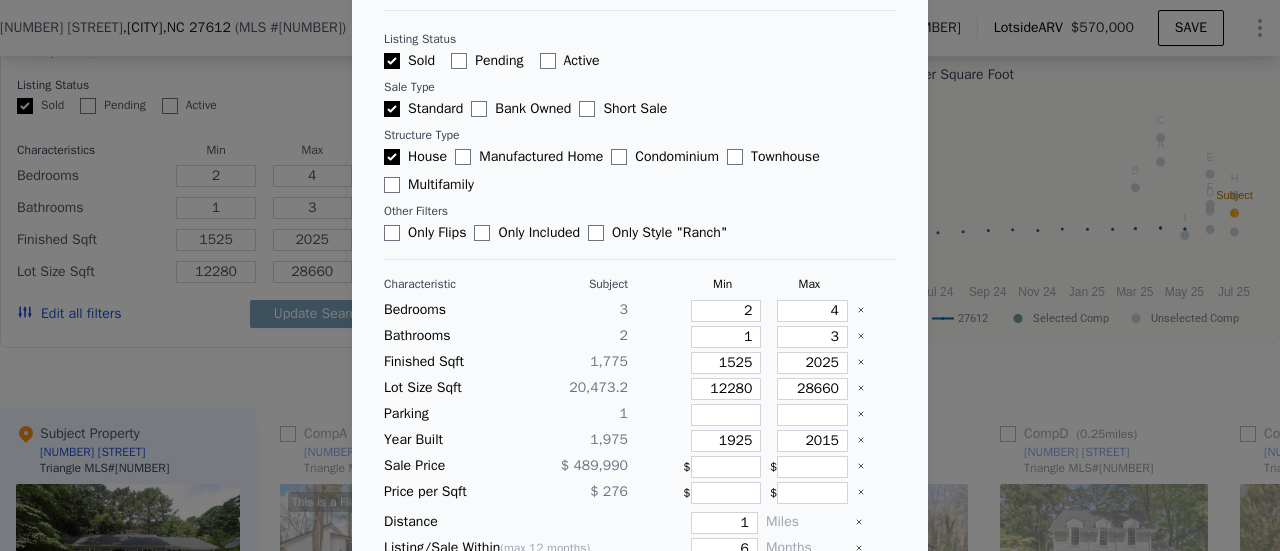 scroll, scrollTop: 67, scrollLeft: 0, axis: vertical 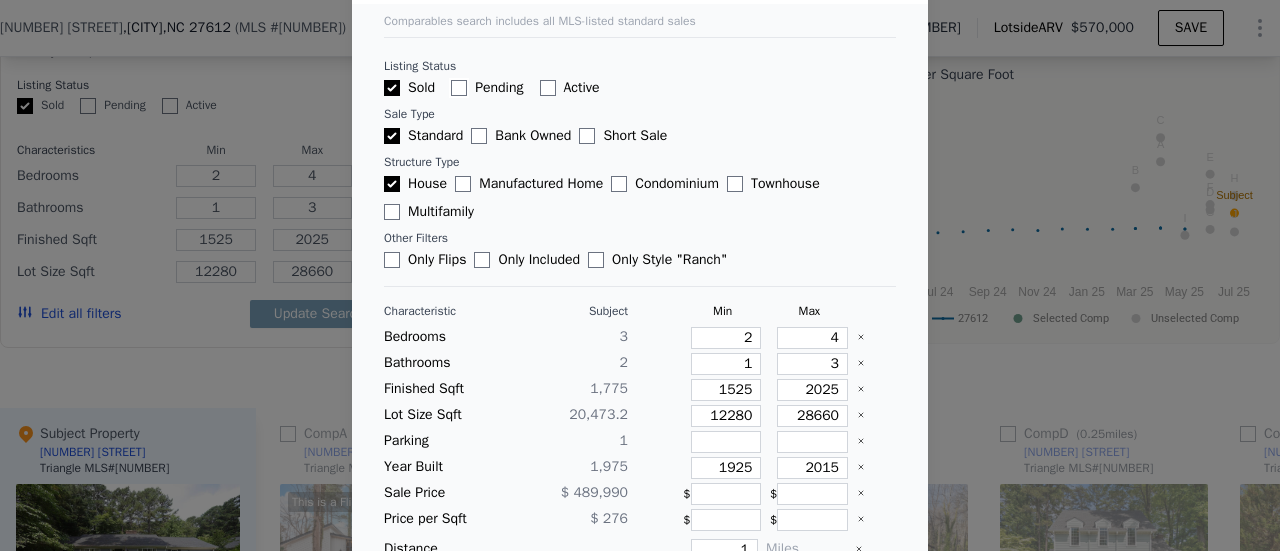 click on "Pending" at bounding box center [459, 88] 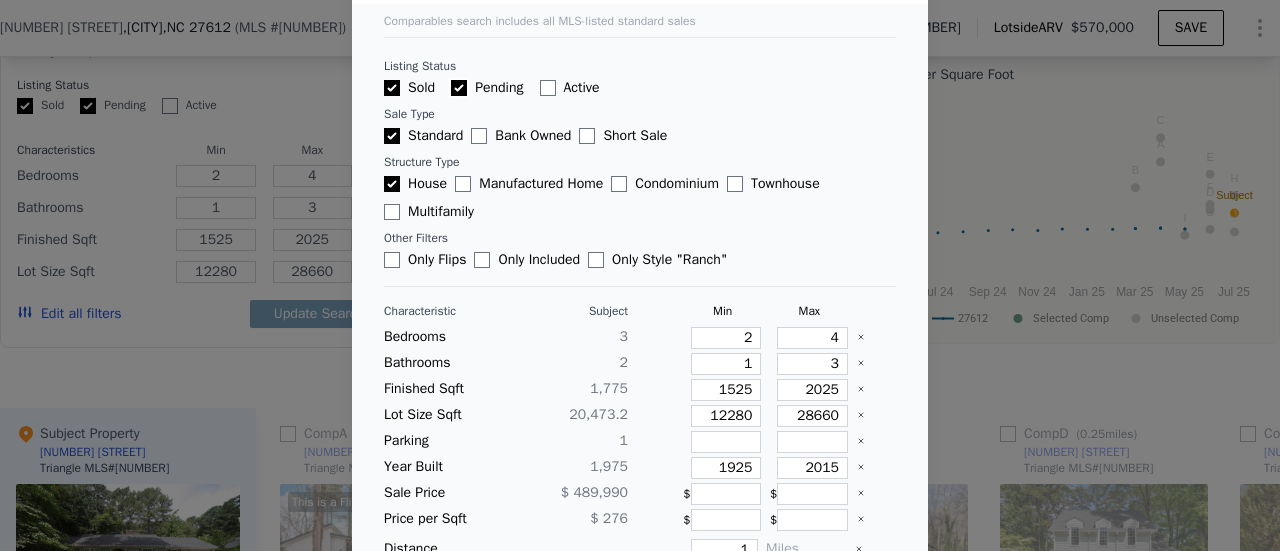 checkbox on "true" 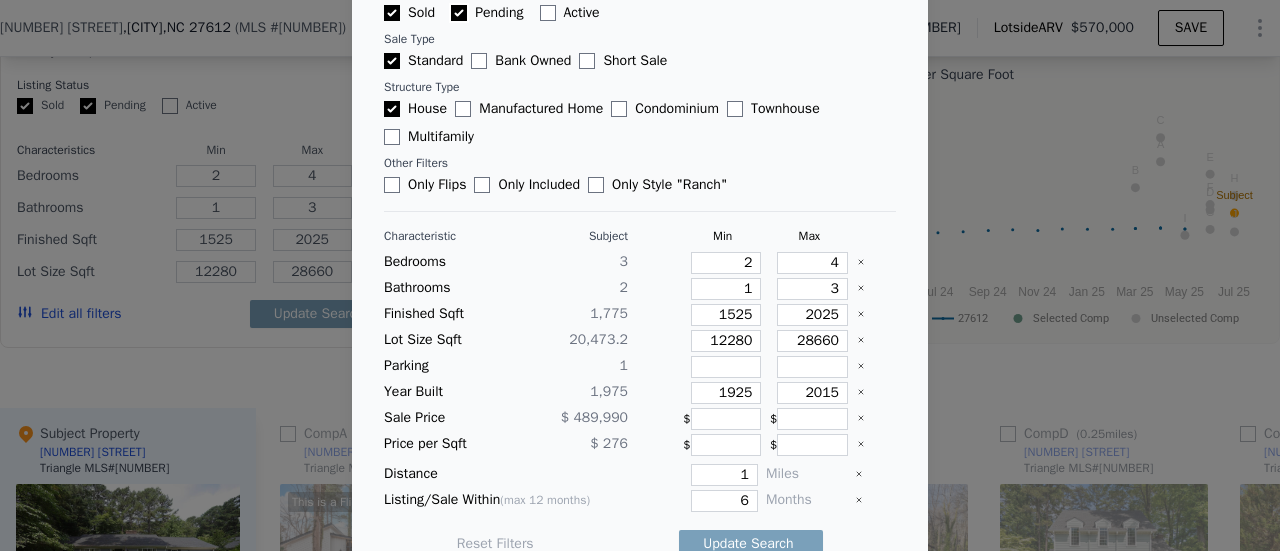 scroll, scrollTop: 167, scrollLeft: 0, axis: vertical 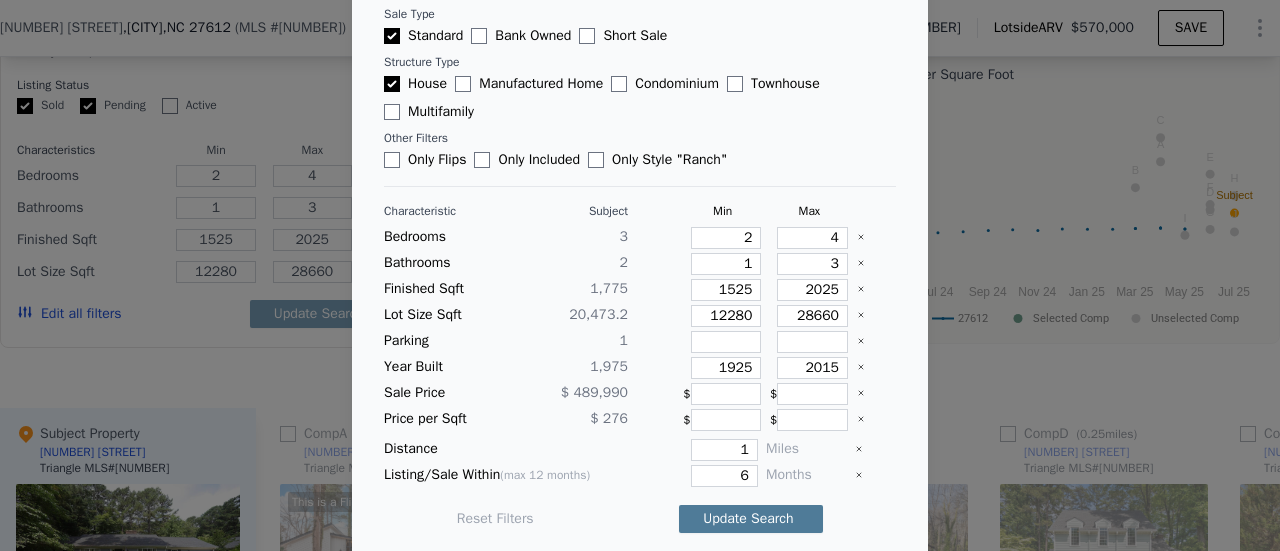 click on "Update Search" at bounding box center (751, 519) 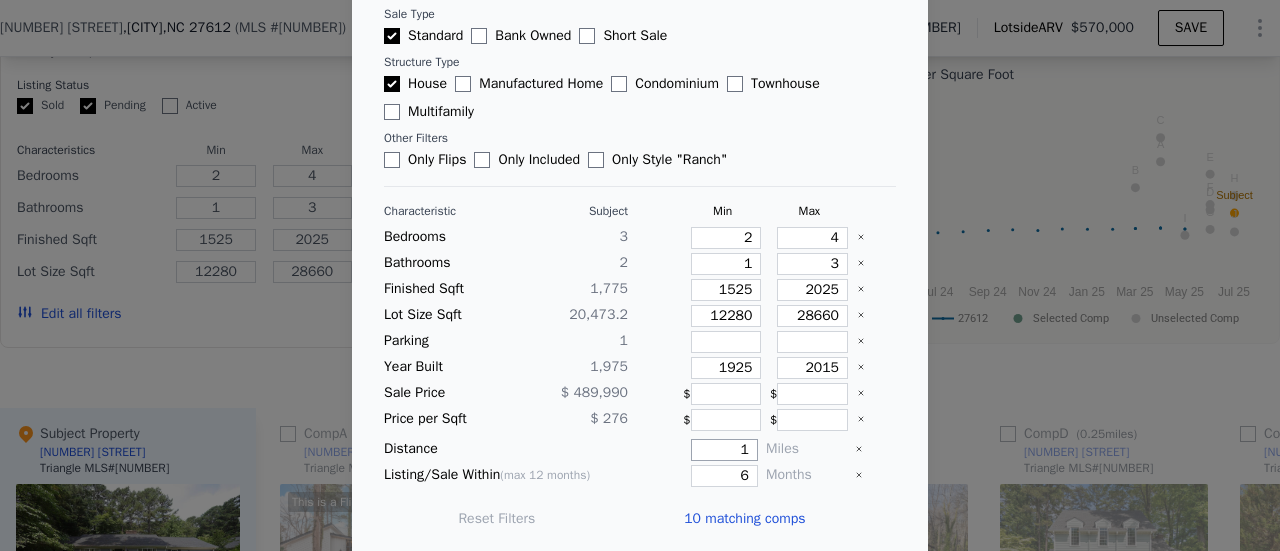 drag, startPoint x: 710, startPoint y: 447, endPoint x: 778, endPoint y: 433, distance: 69.426216 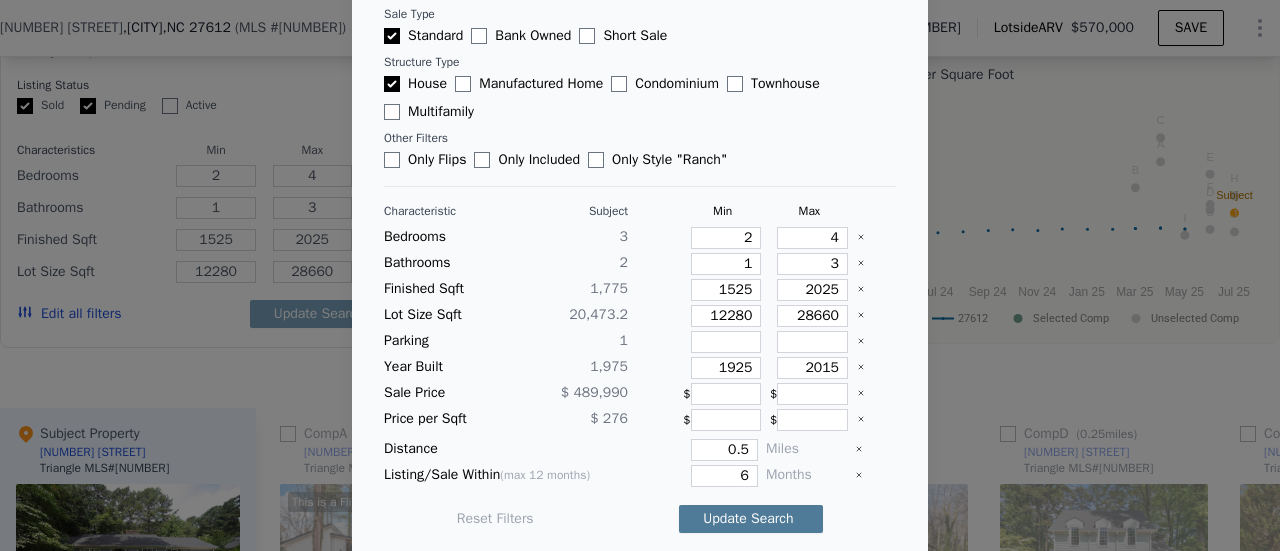 click on "Update Search" at bounding box center (751, 519) 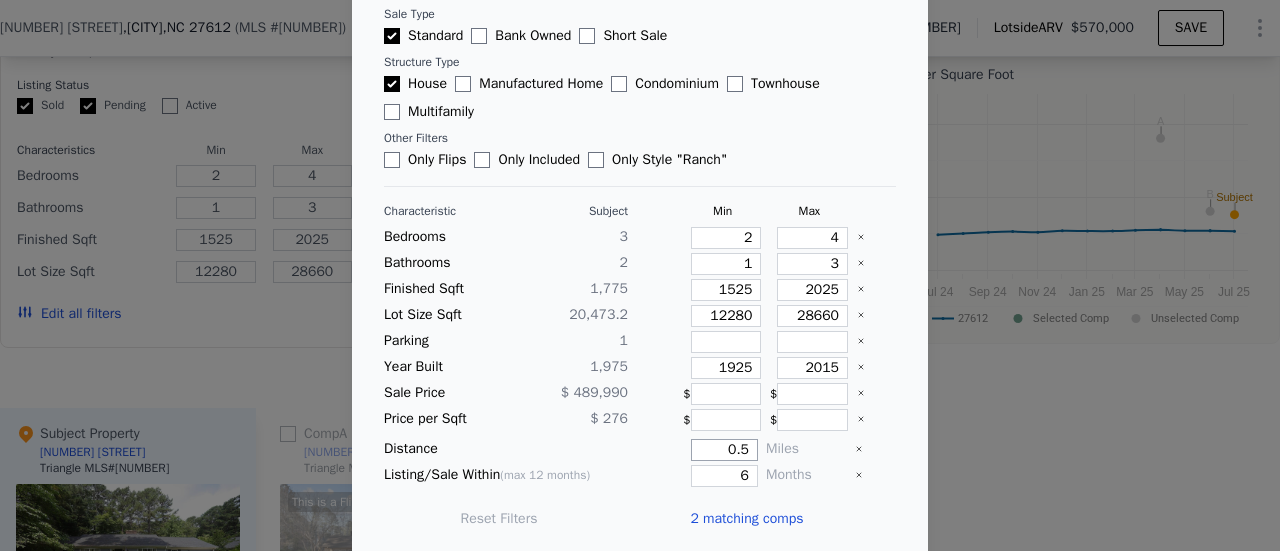 drag, startPoint x: 702, startPoint y: 441, endPoint x: 756, endPoint y: 445, distance: 54.147945 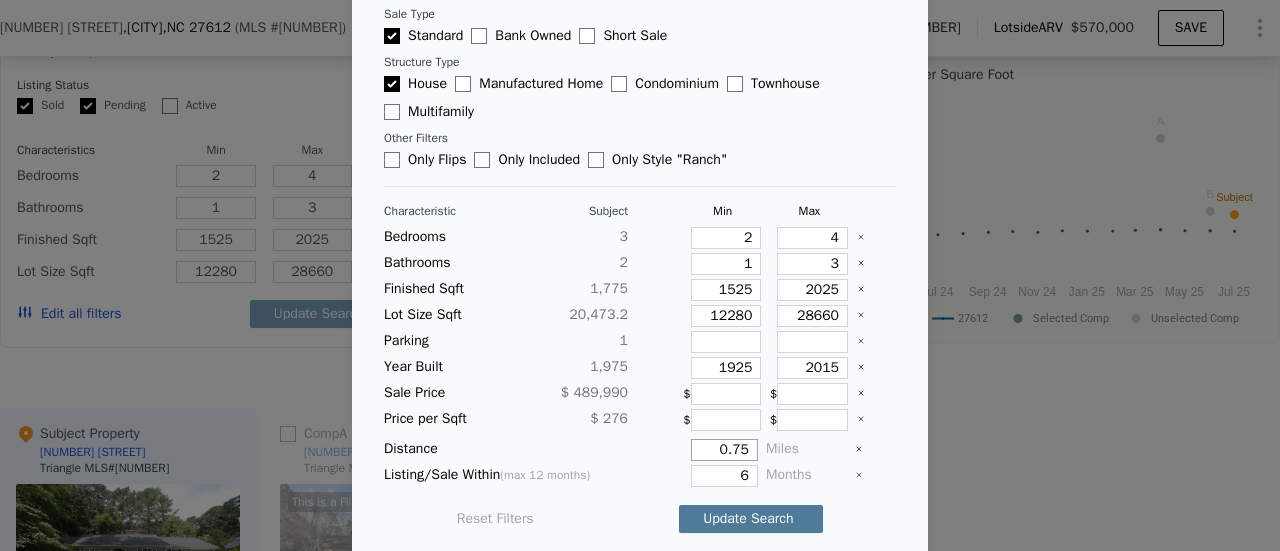 type on "0.75" 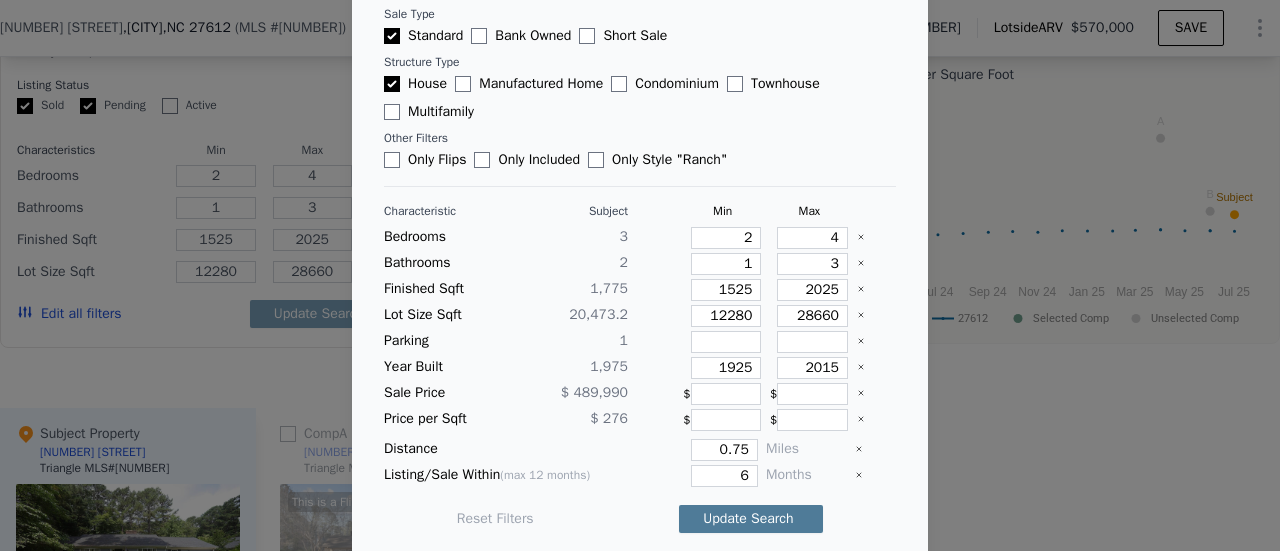 click on "Update Search" at bounding box center [751, 519] 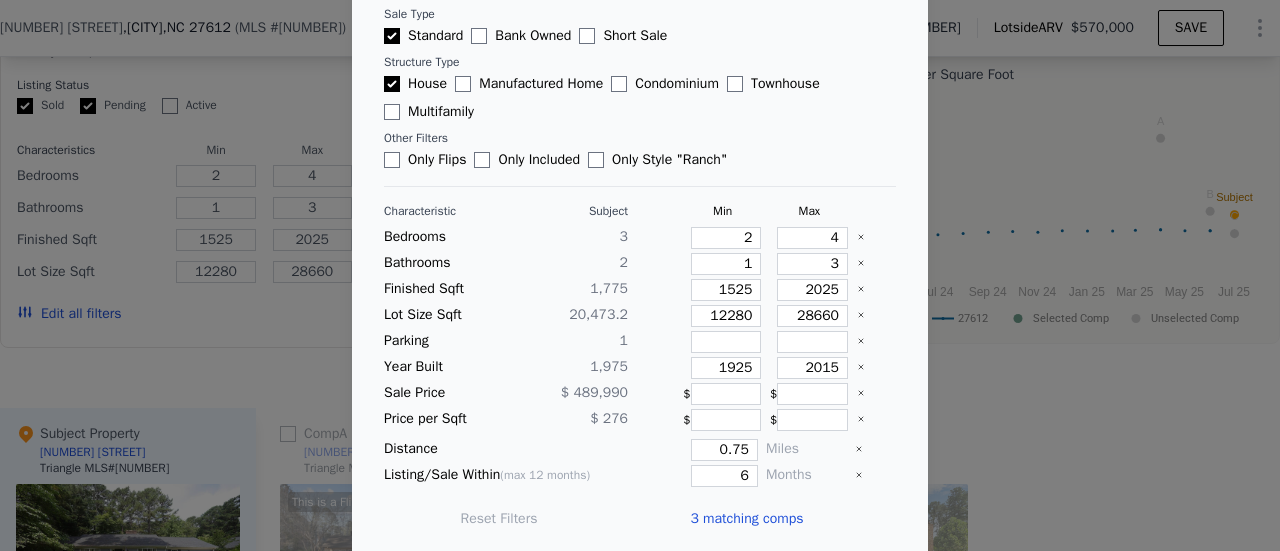 click on "3 matching comps" at bounding box center (746, 519) 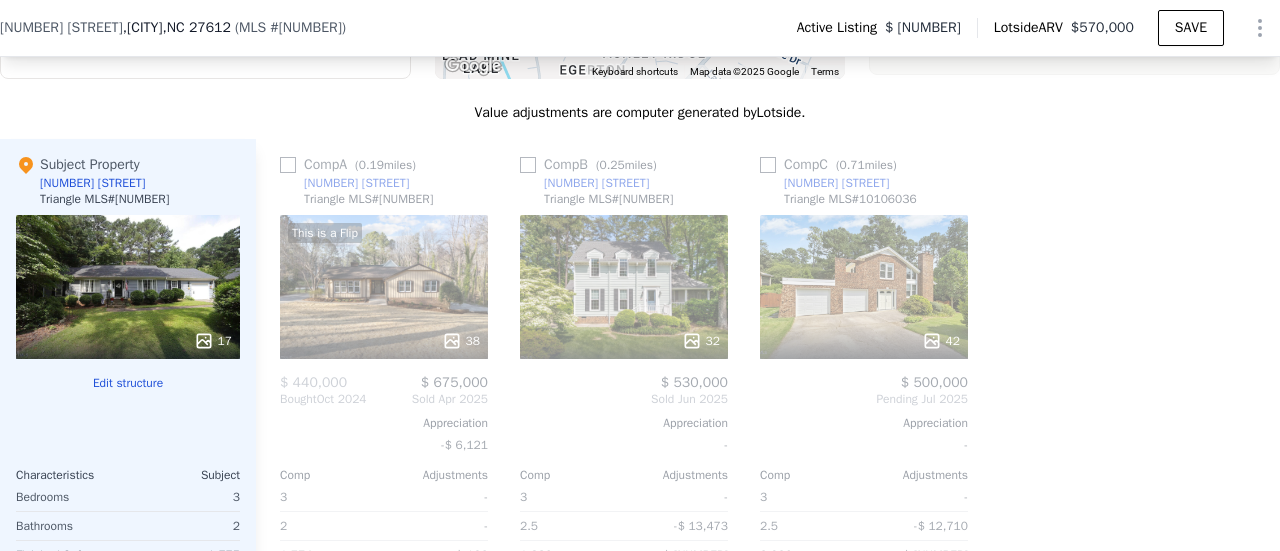 scroll, scrollTop: 2292, scrollLeft: 0, axis: vertical 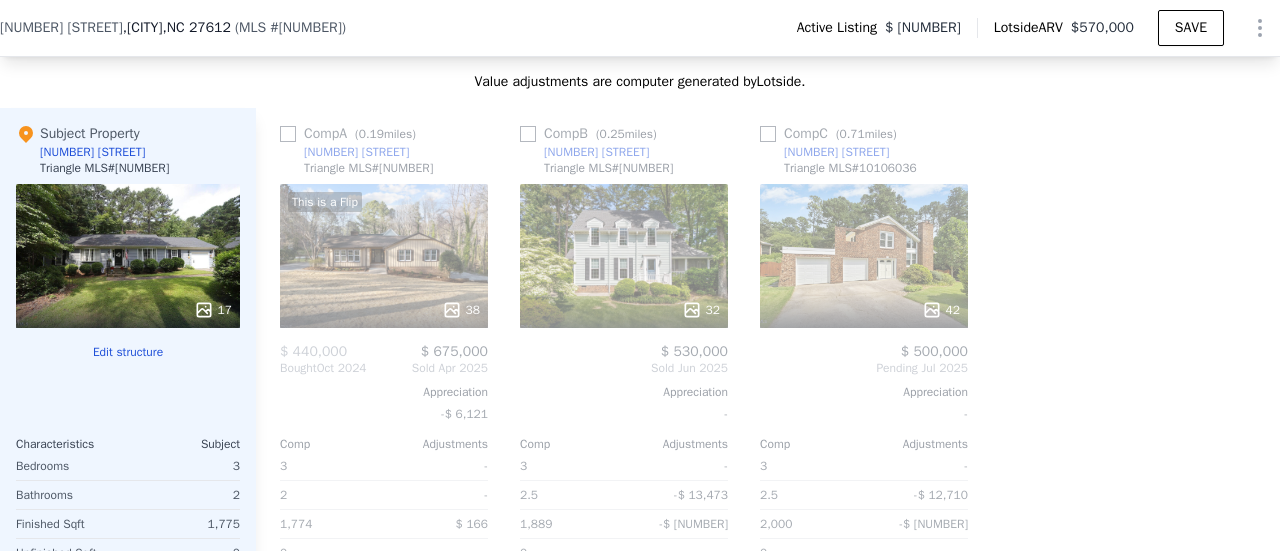 click 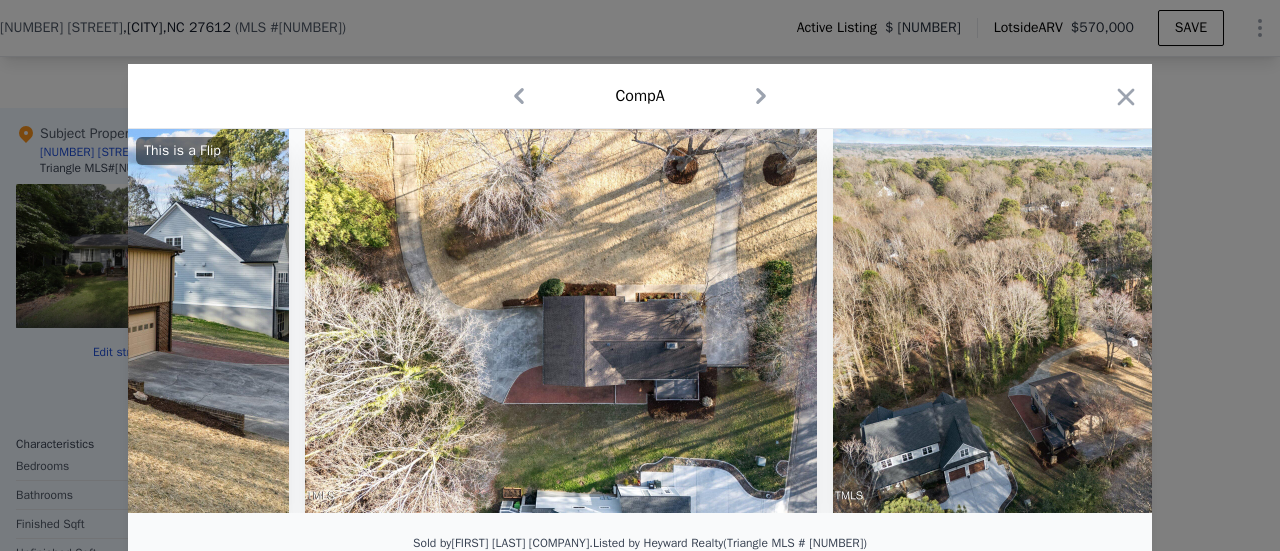 scroll, scrollTop: 0, scrollLeft: 20744, axis: horizontal 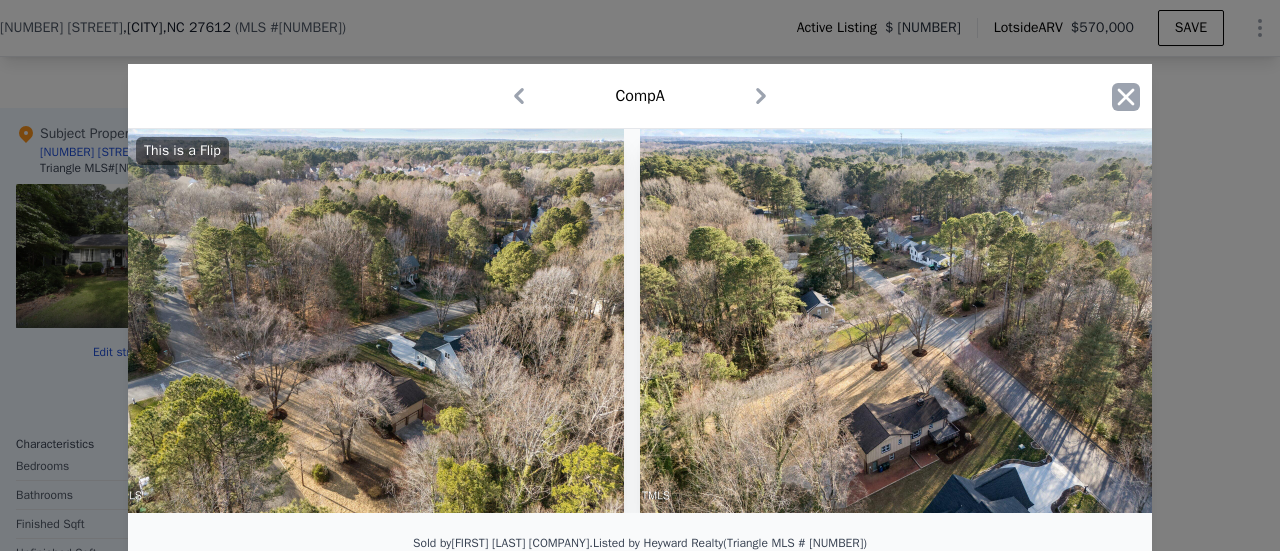 click 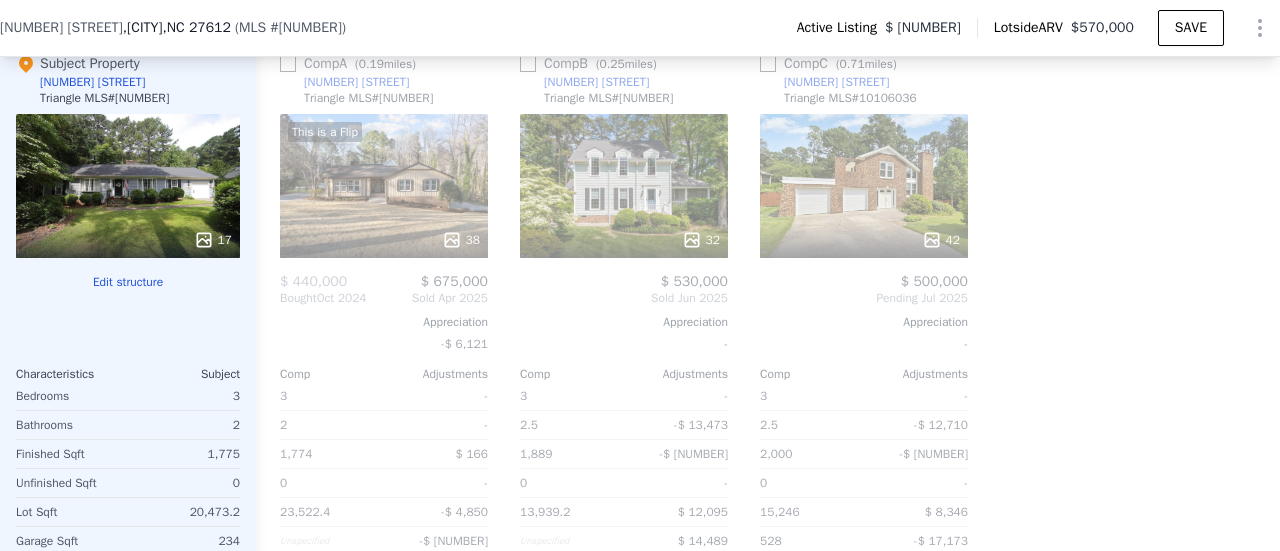 scroll, scrollTop: 2392, scrollLeft: 0, axis: vertical 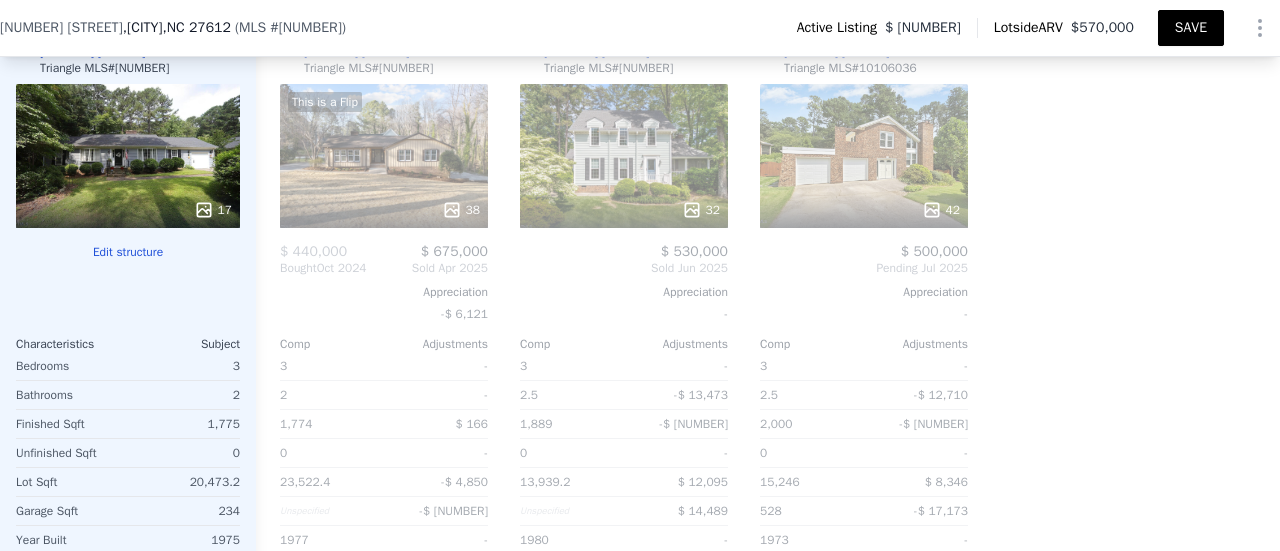 click on "SAVE" at bounding box center (1191, 28) 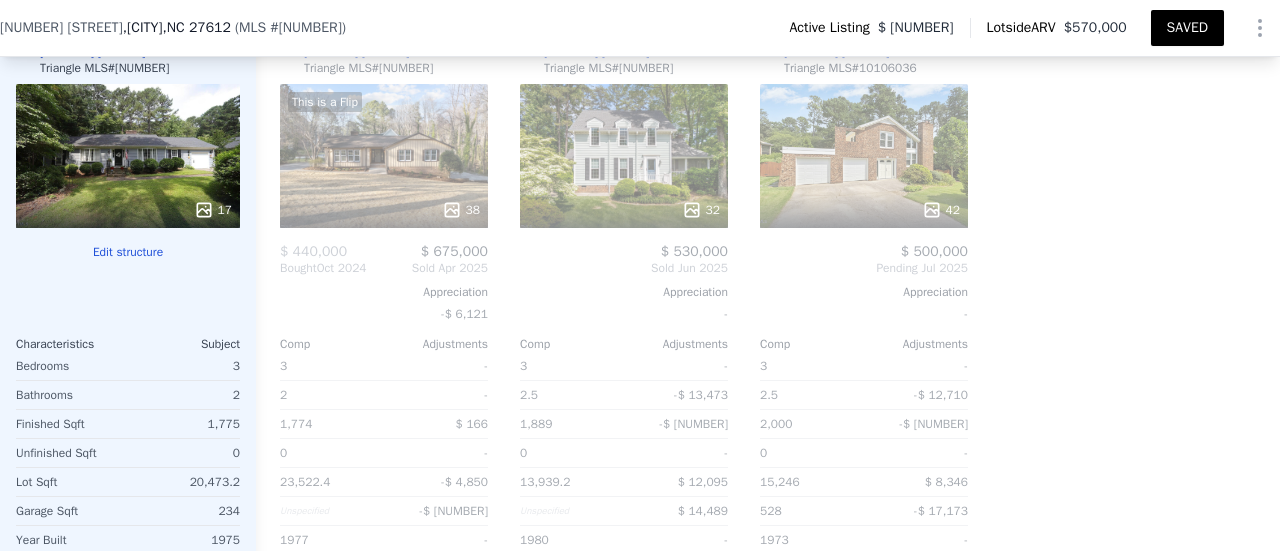 click 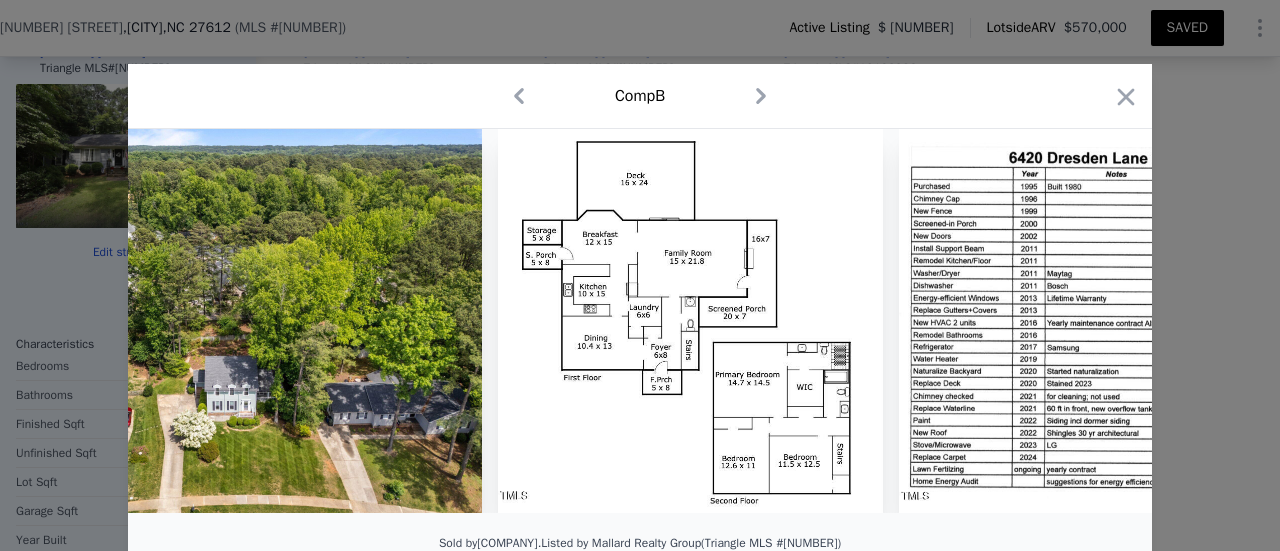 scroll, scrollTop: 0, scrollLeft: 16950, axis: horizontal 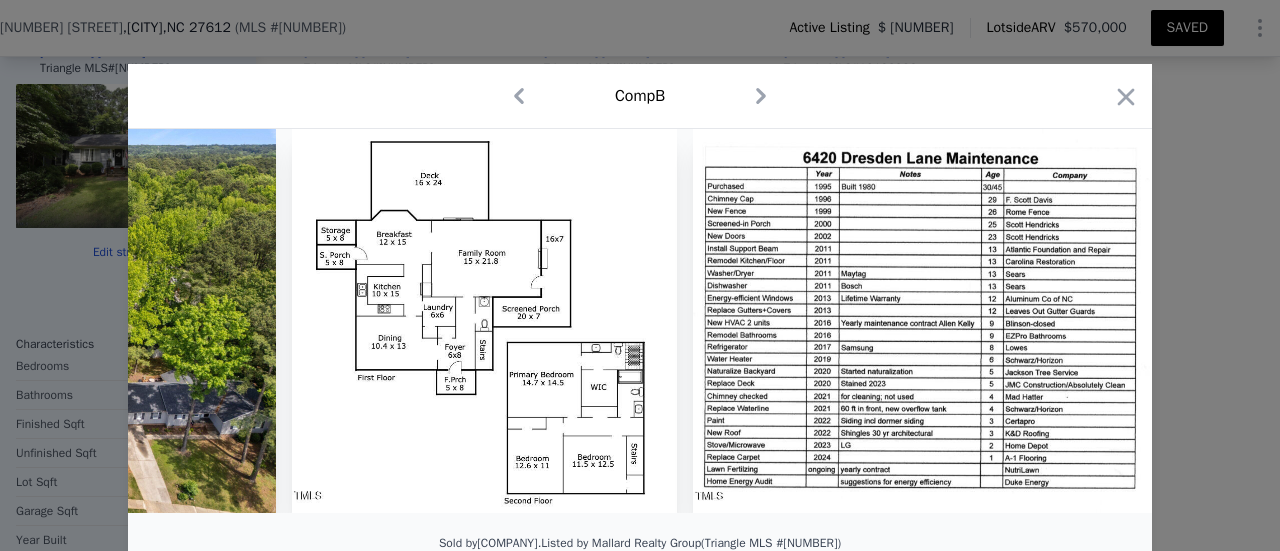 click 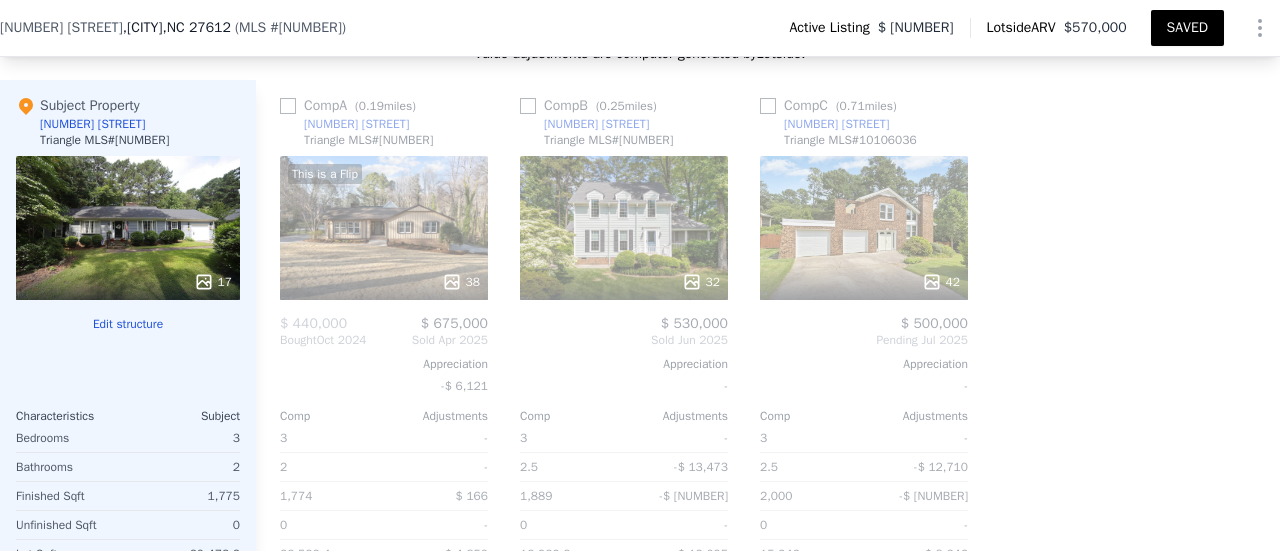 scroll, scrollTop: 2292, scrollLeft: 0, axis: vertical 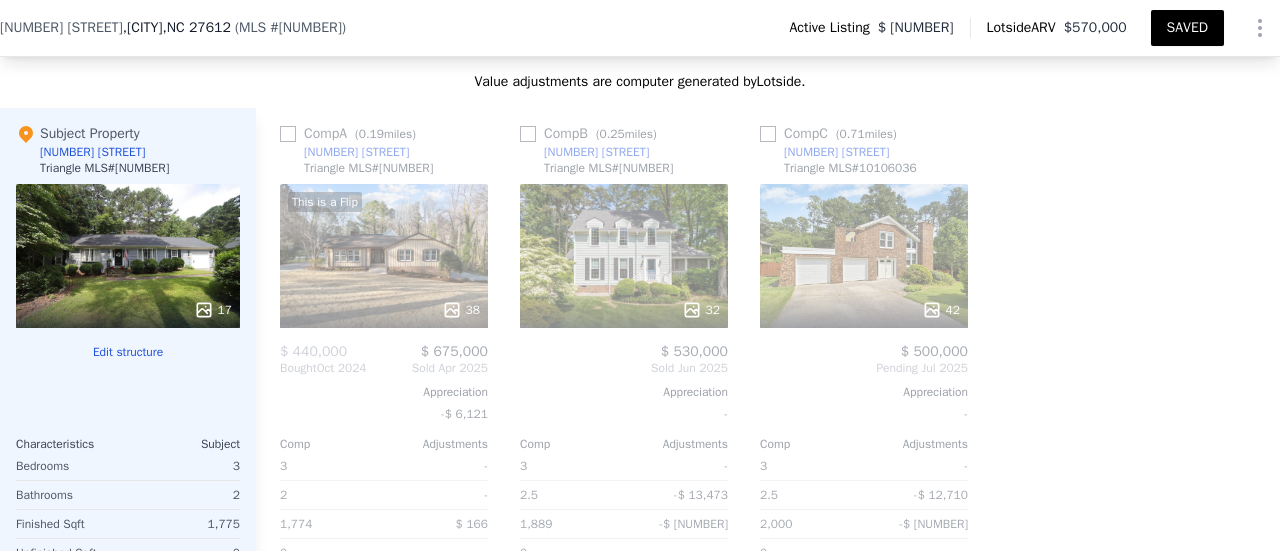 click 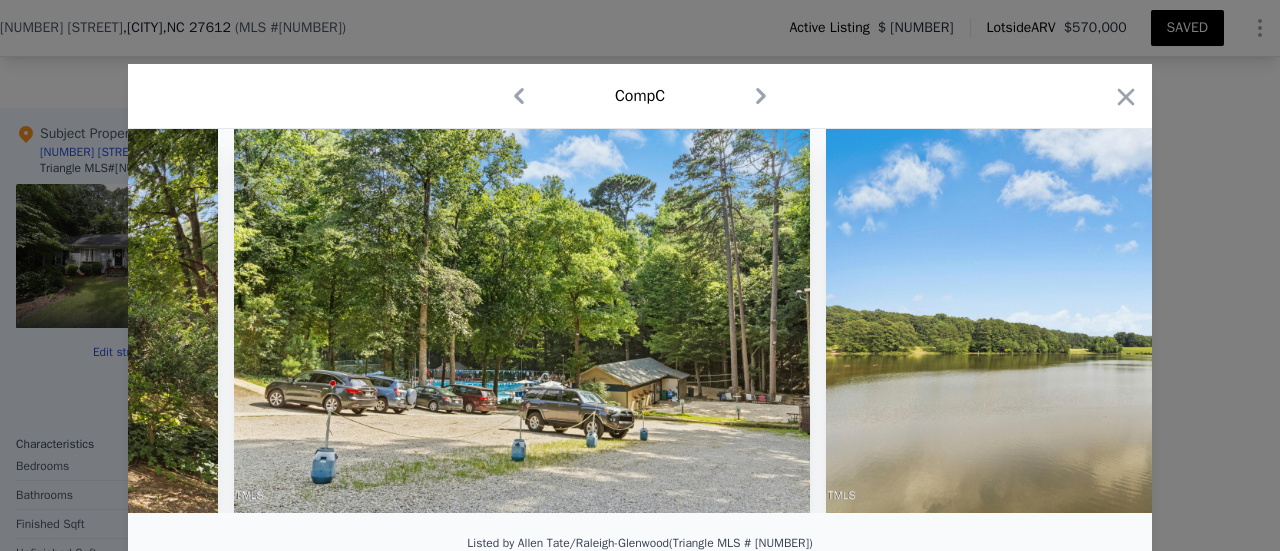 scroll, scrollTop: 0, scrollLeft: 23679, axis: horizontal 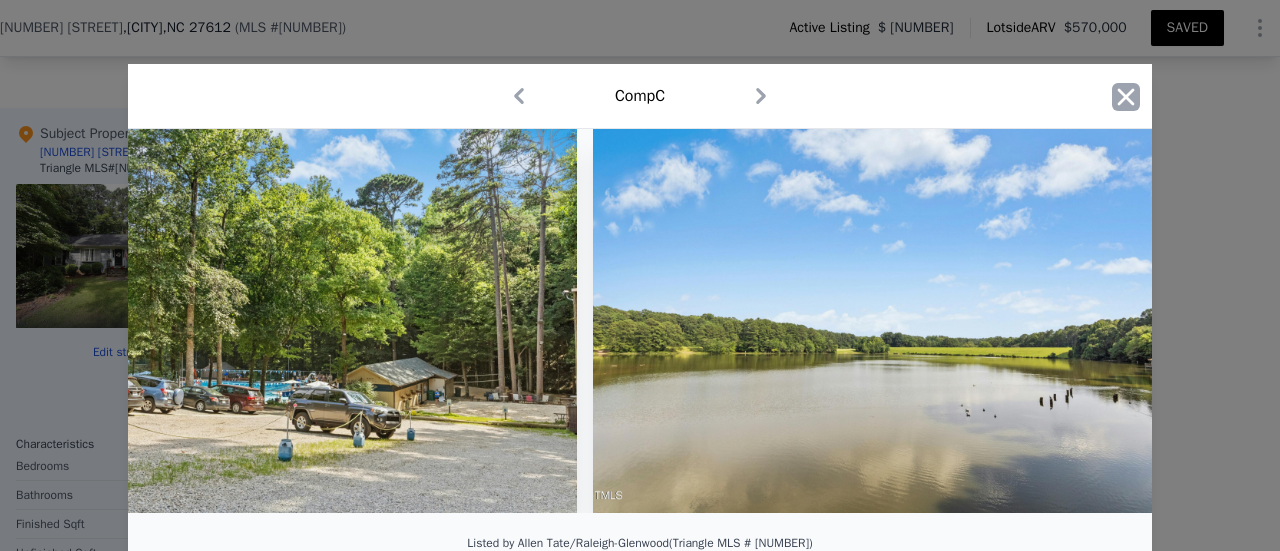 click 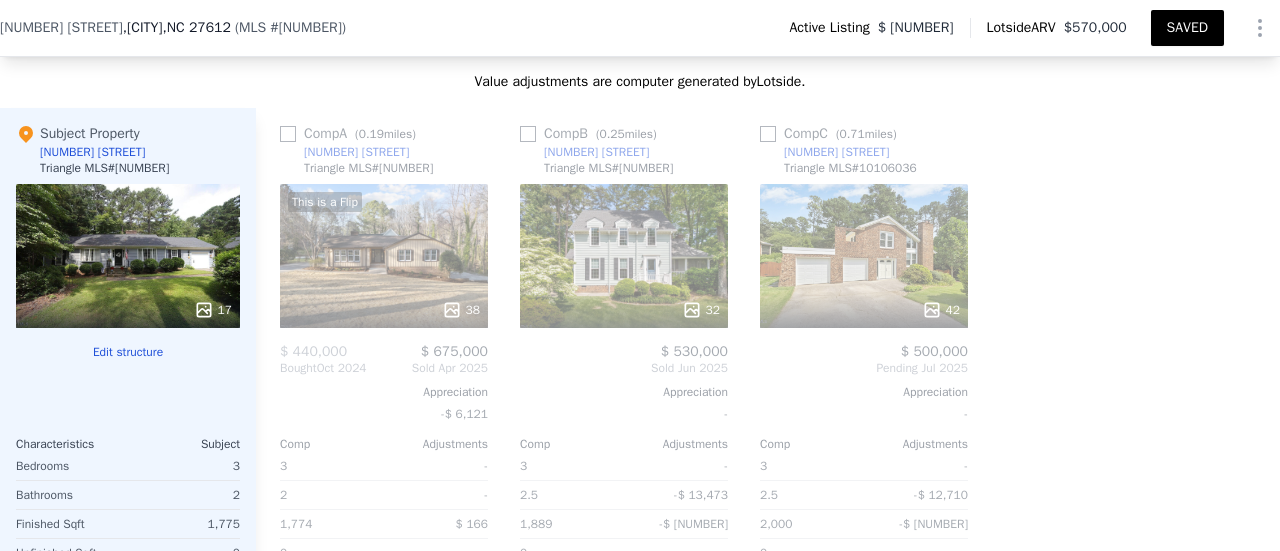 click on "17" at bounding box center [213, 310] 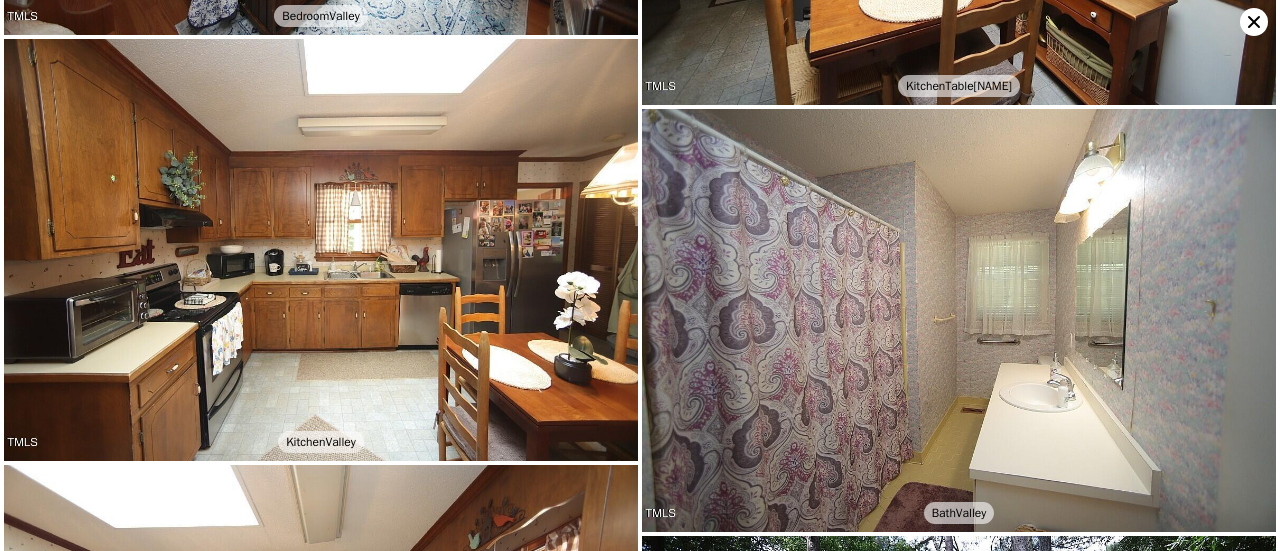 scroll, scrollTop: 2490, scrollLeft: 0, axis: vertical 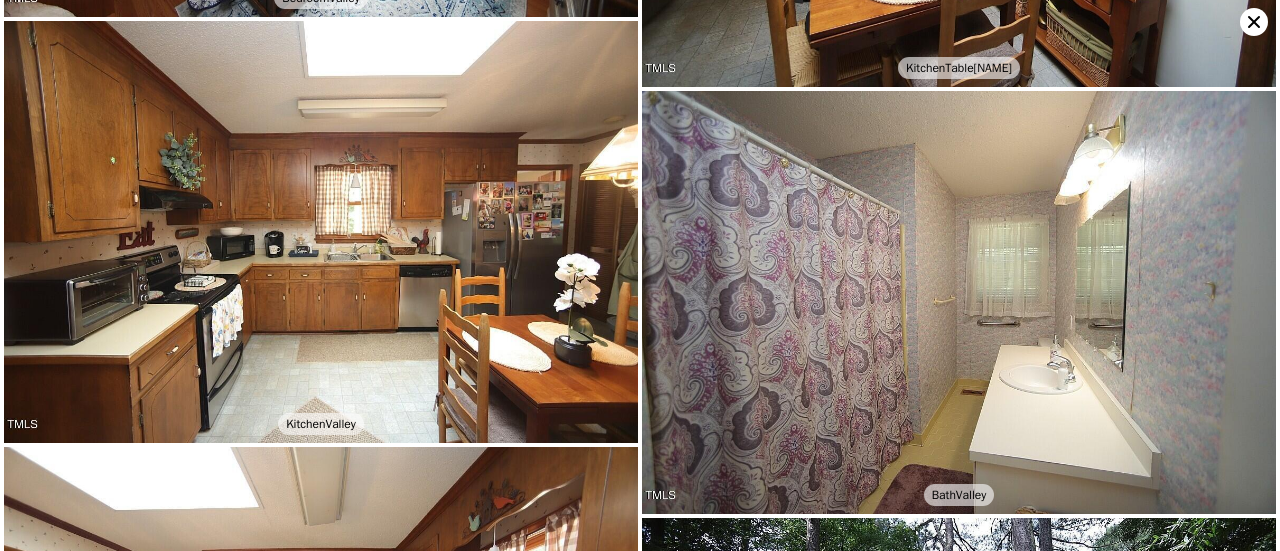 click 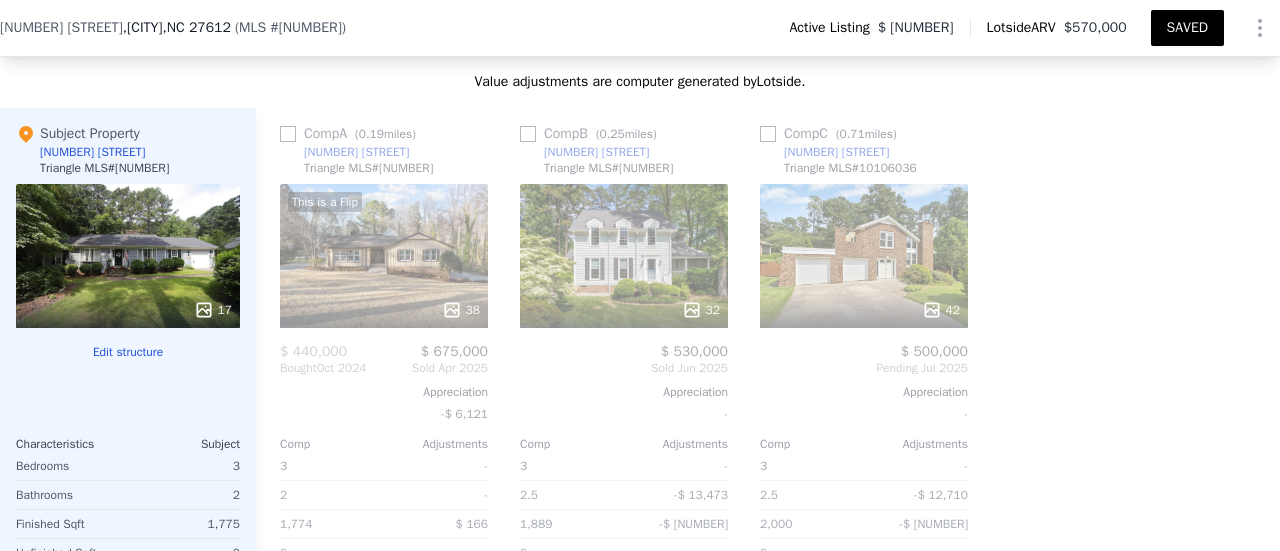 click at bounding box center [288, 134] 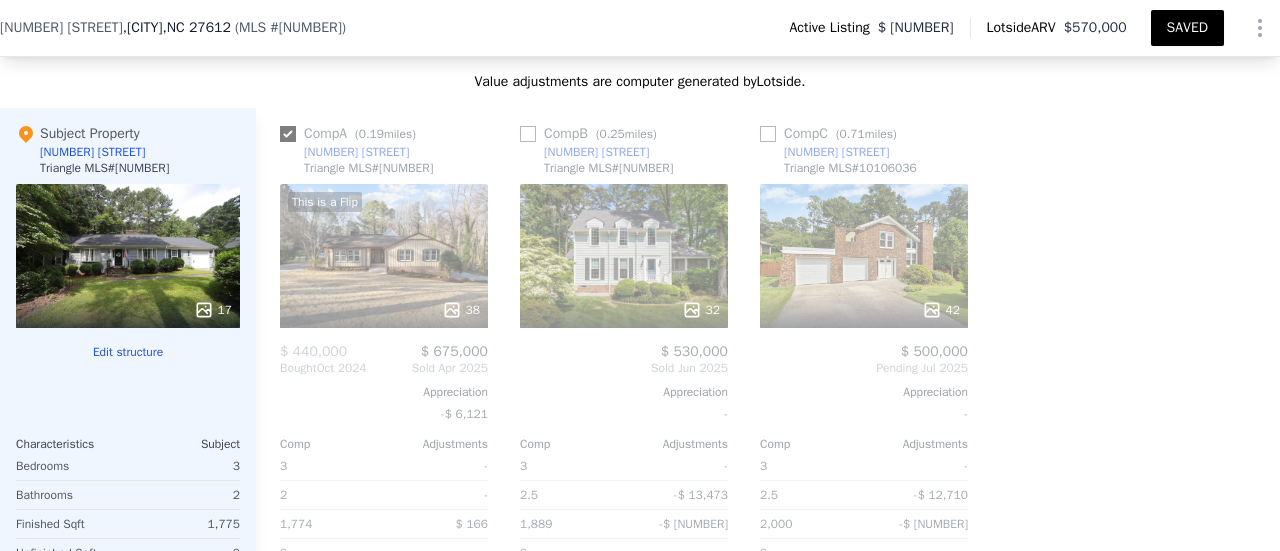 checkbox on "true" 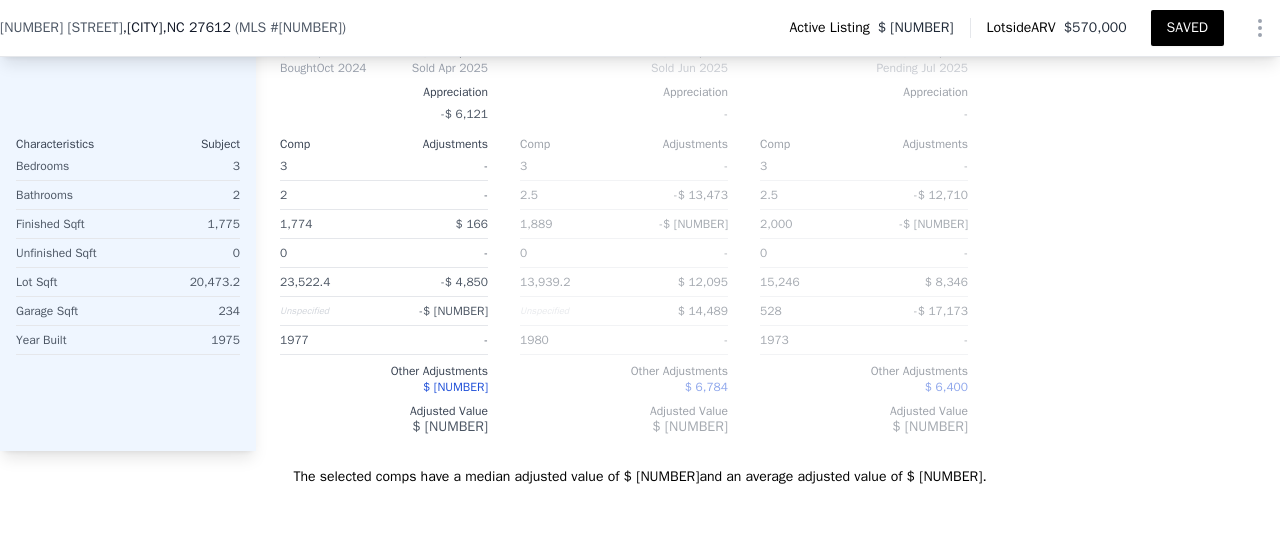 scroll, scrollTop: 2292, scrollLeft: 0, axis: vertical 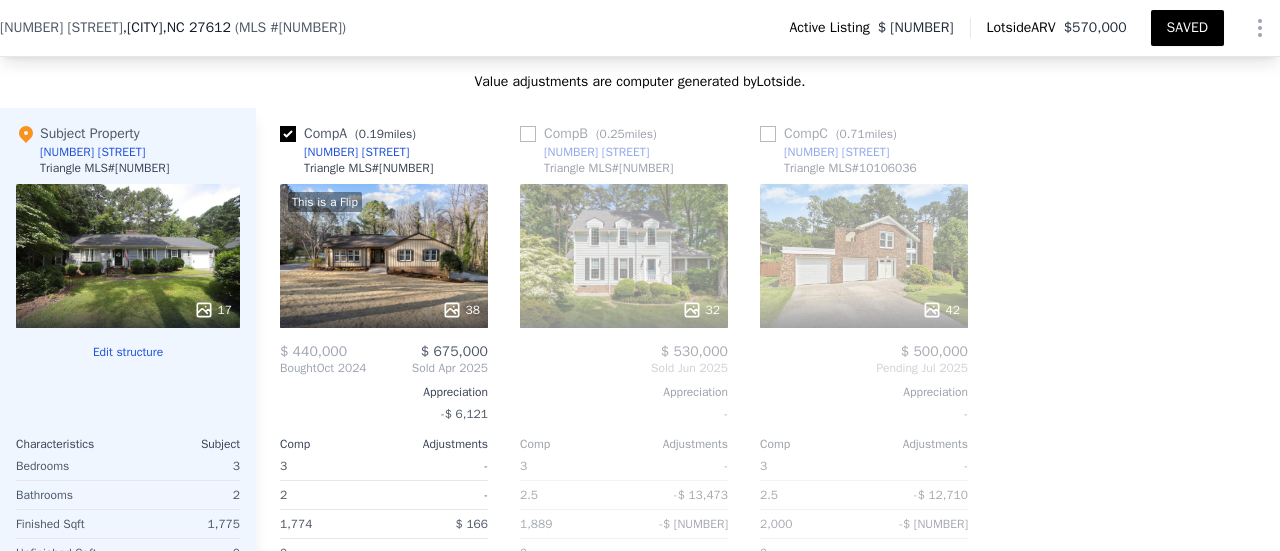click on "This is a Flip 38" at bounding box center [384, 256] 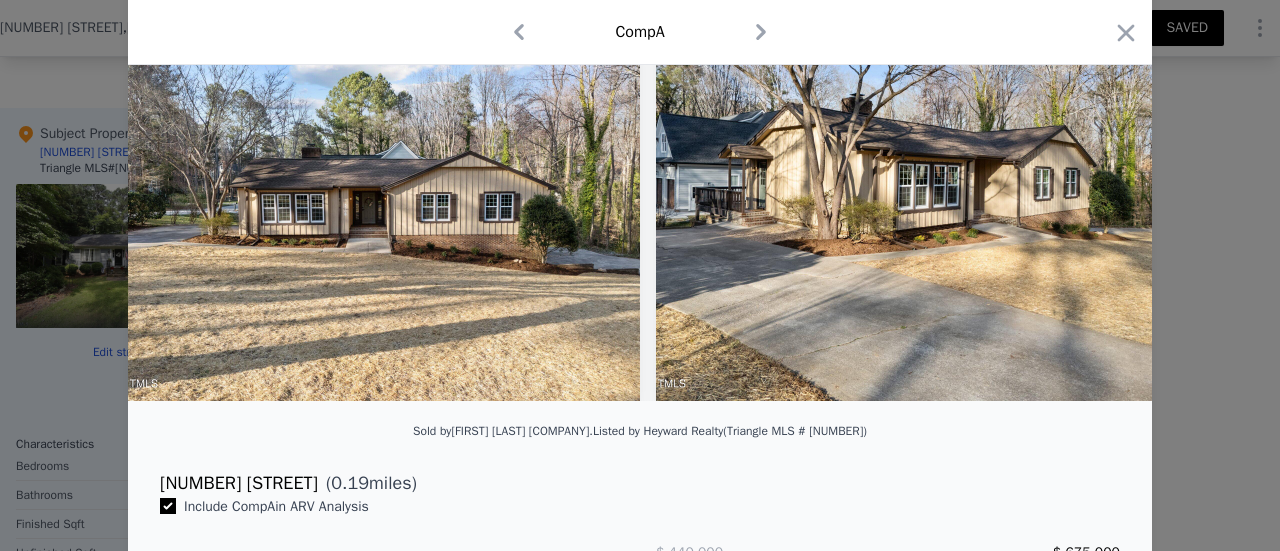 scroll, scrollTop: 600, scrollLeft: 0, axis: vertical 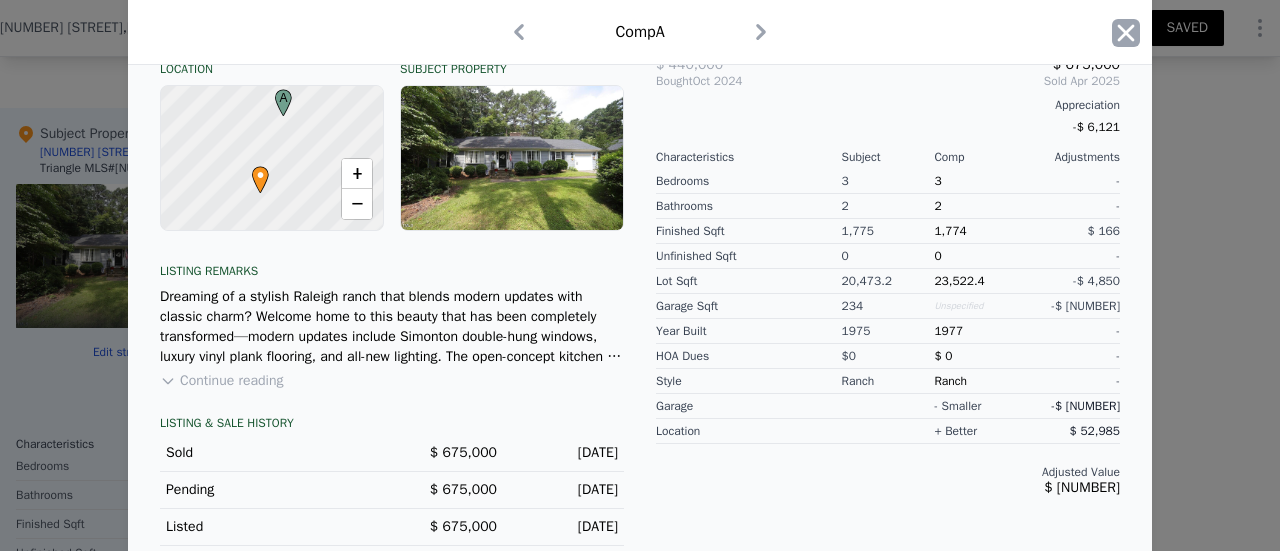 click 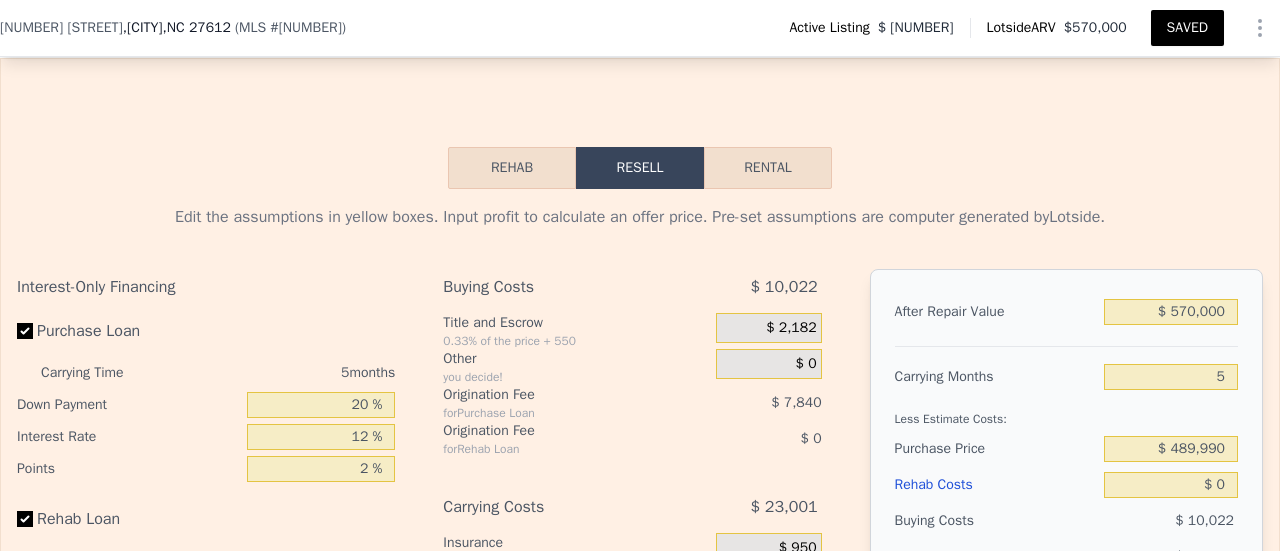scroll, scrollTop: 3092, scrollLeft: 0, axis: vertical 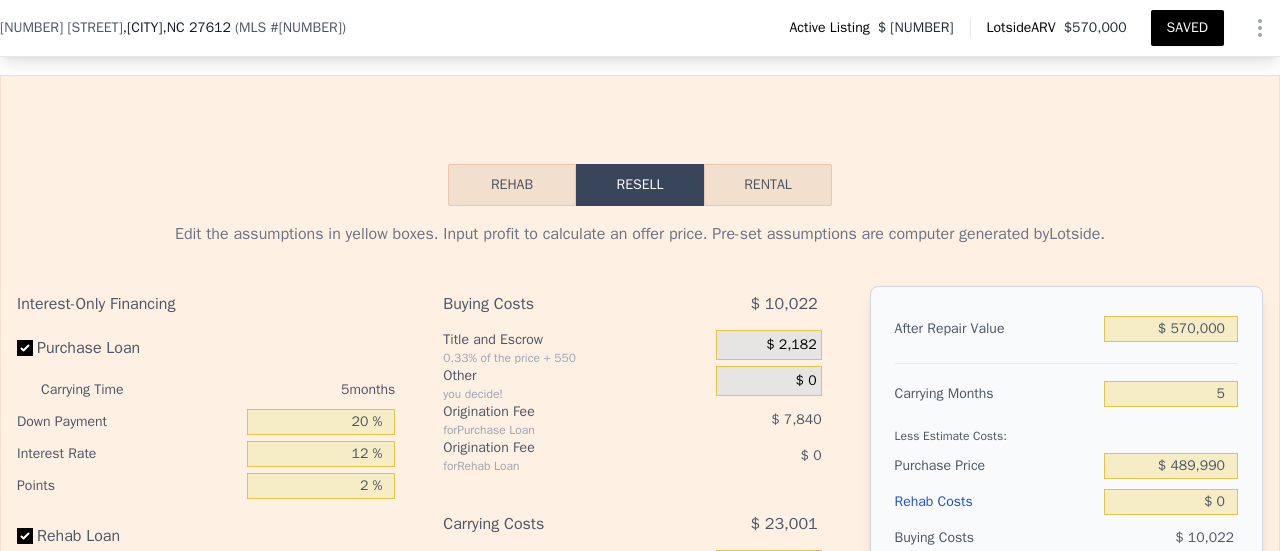 click on "Rehab" at bounding box center [512, 185] 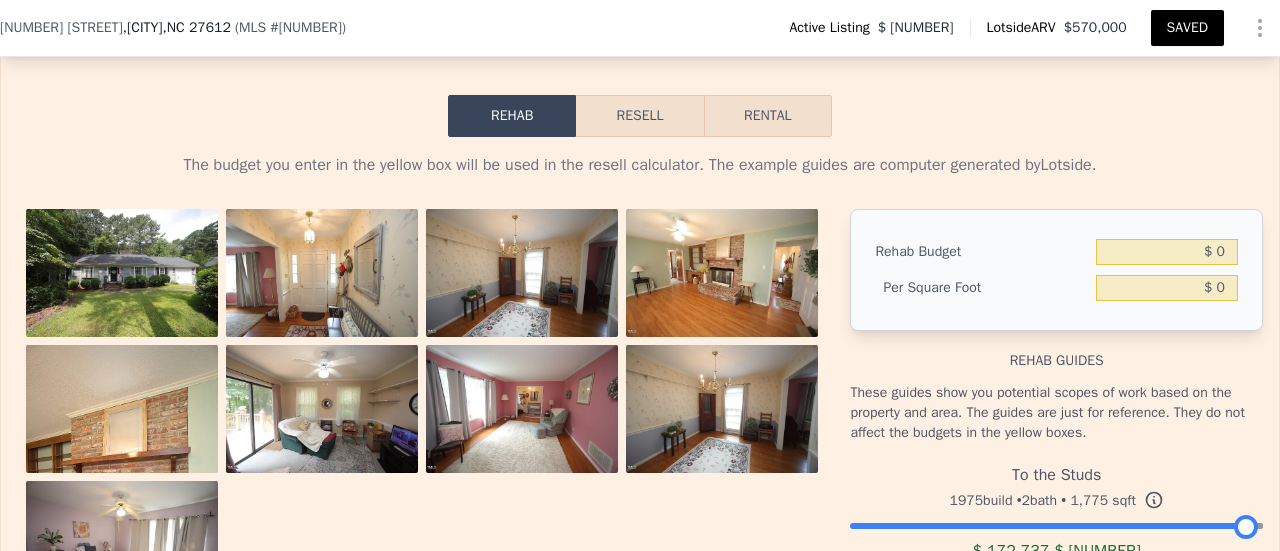 scroll, scrollTop: 3192, scrollLeft: 0, axis: vertical 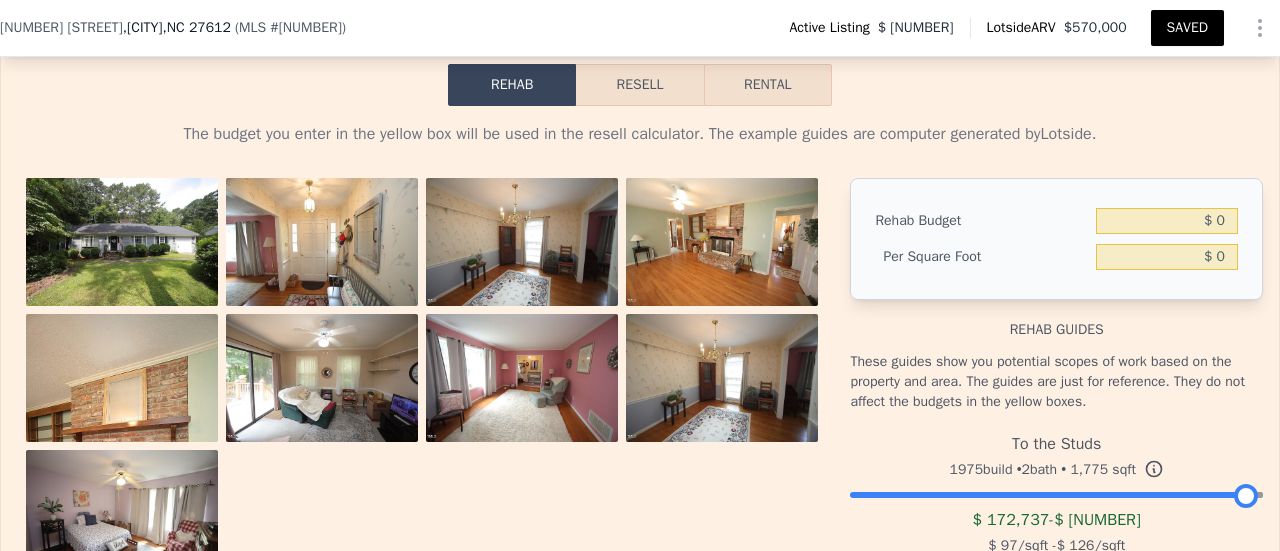 checkbox on "true" 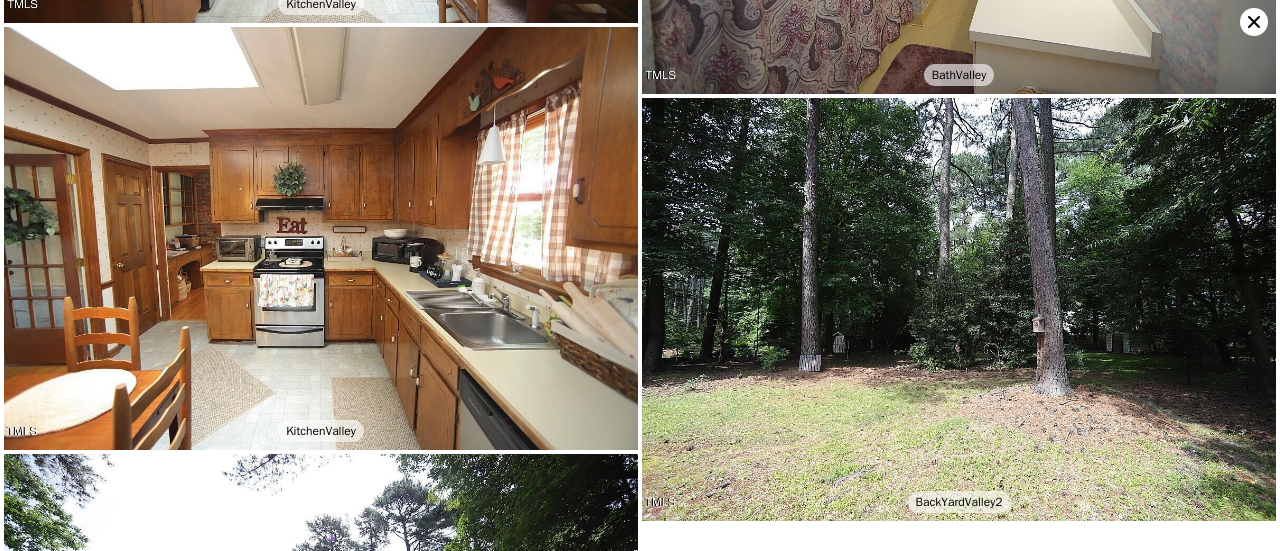 scroll, scrollTop: 2912, scrollLeft: 0, axis: vertical 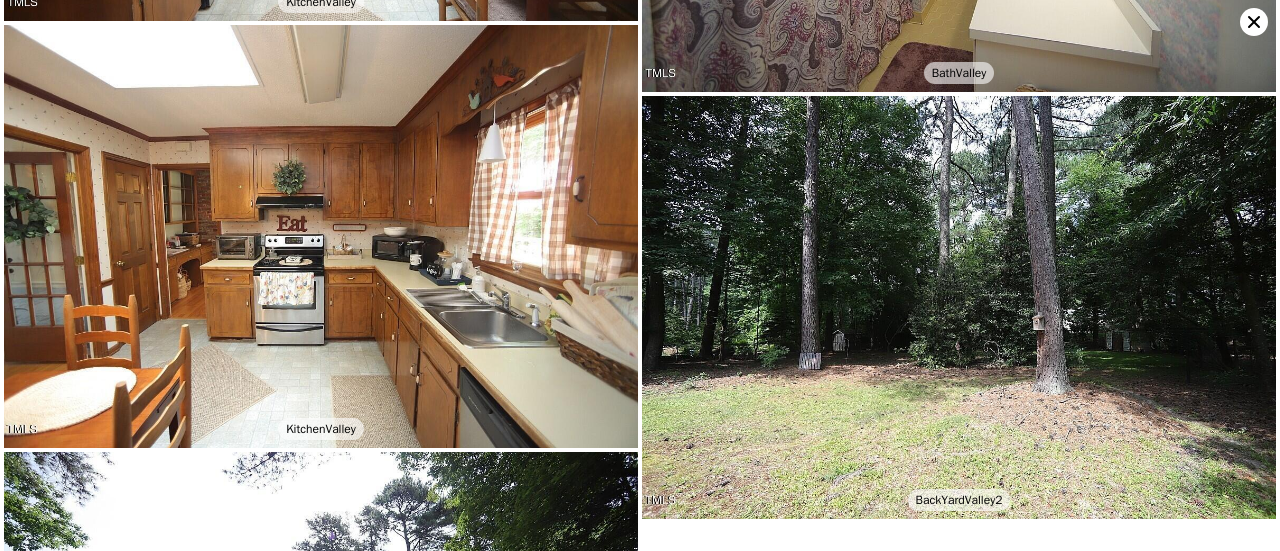 click 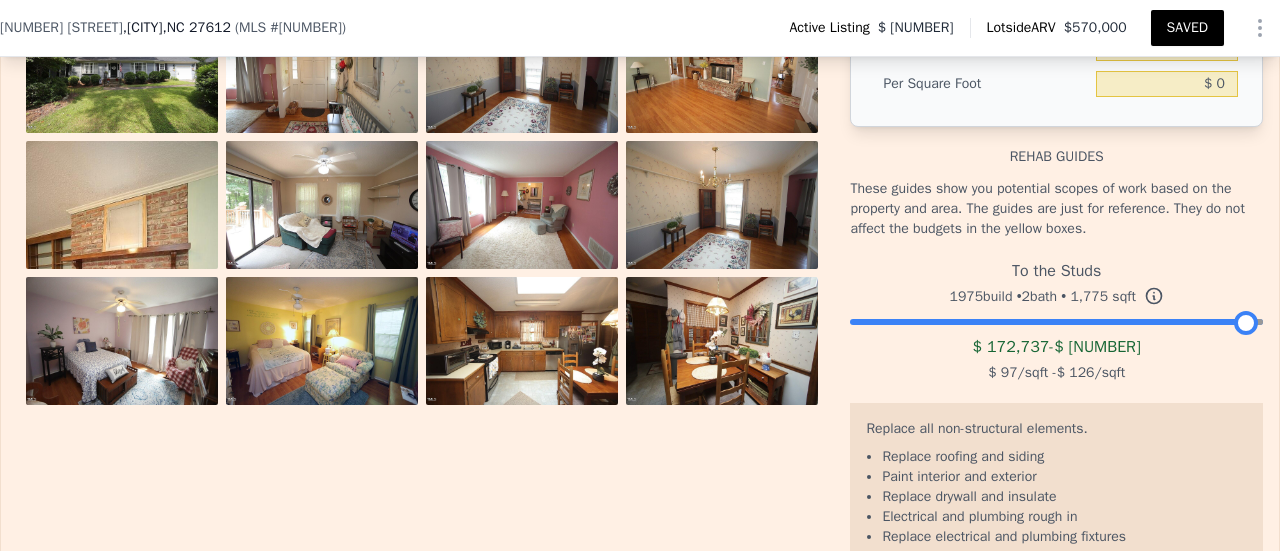 scroll, scrollTop: 3392, scrollLeft: 0, axis: vertical 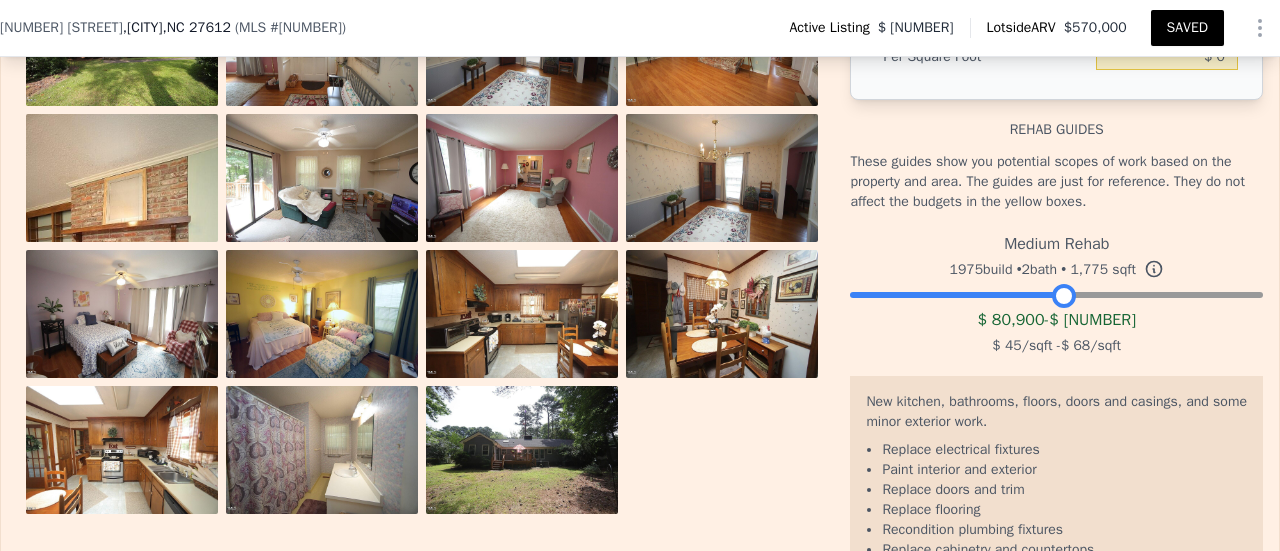 click at bounding box center (1056, 290) 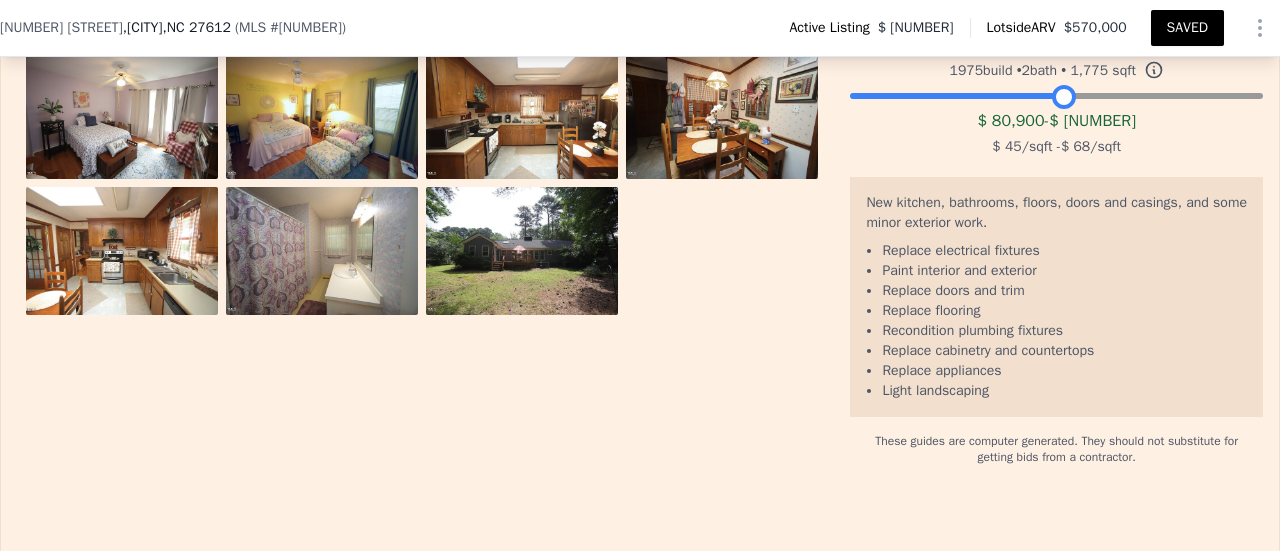 scroll, scrollTop: 3592, scrollLeft: 0, axis: vertical 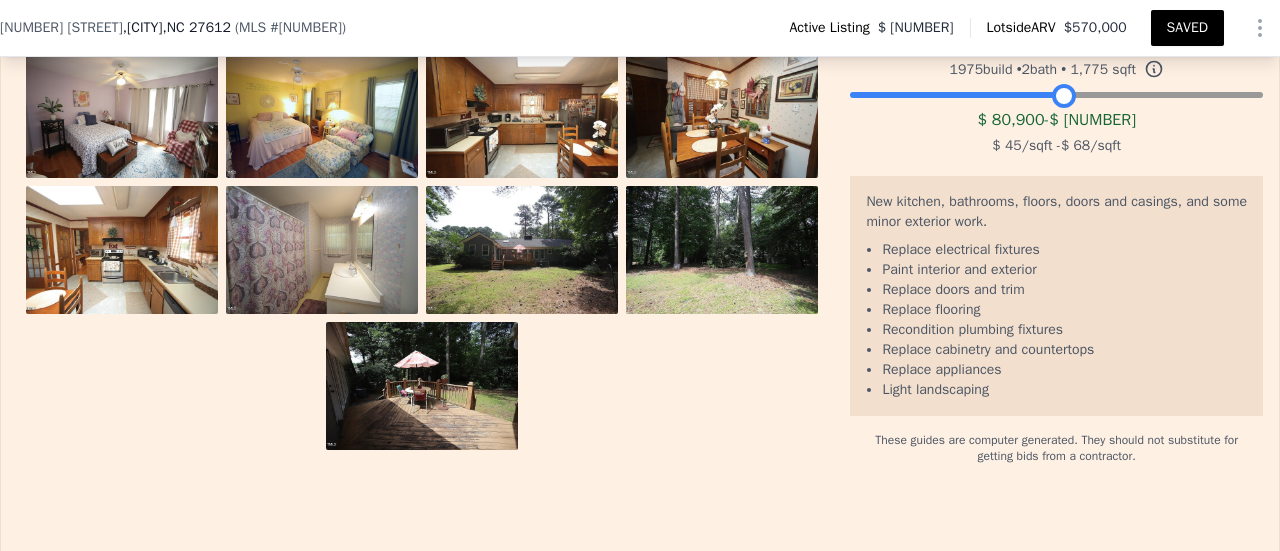 click at bounding box center (1056, 90) 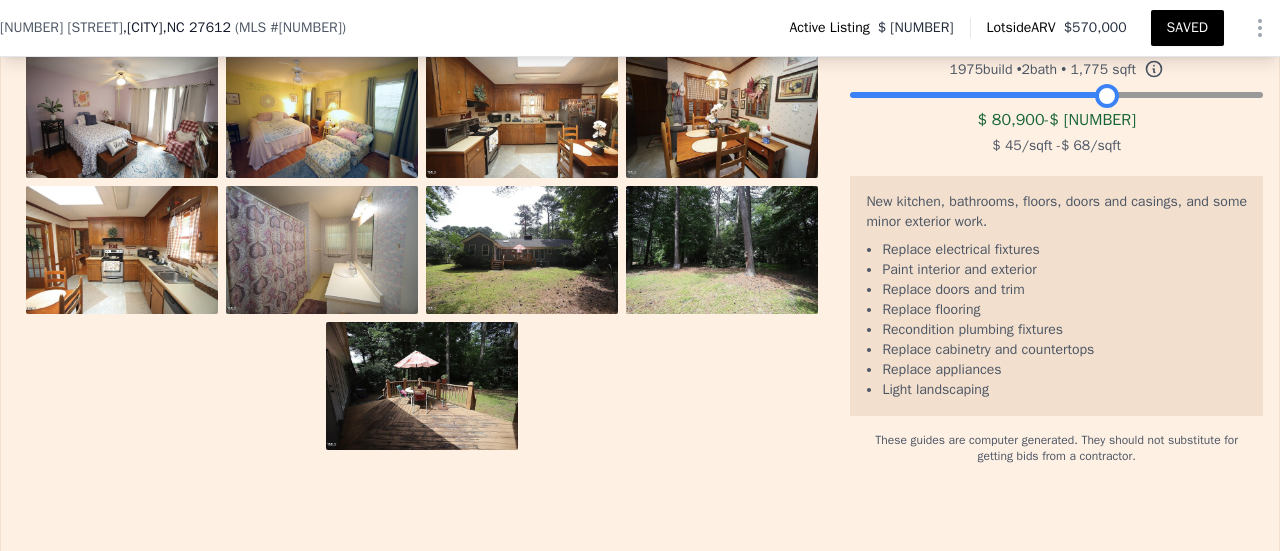 scroll, scrollTop: 3392, scrollLeft: 0, axis: vertical 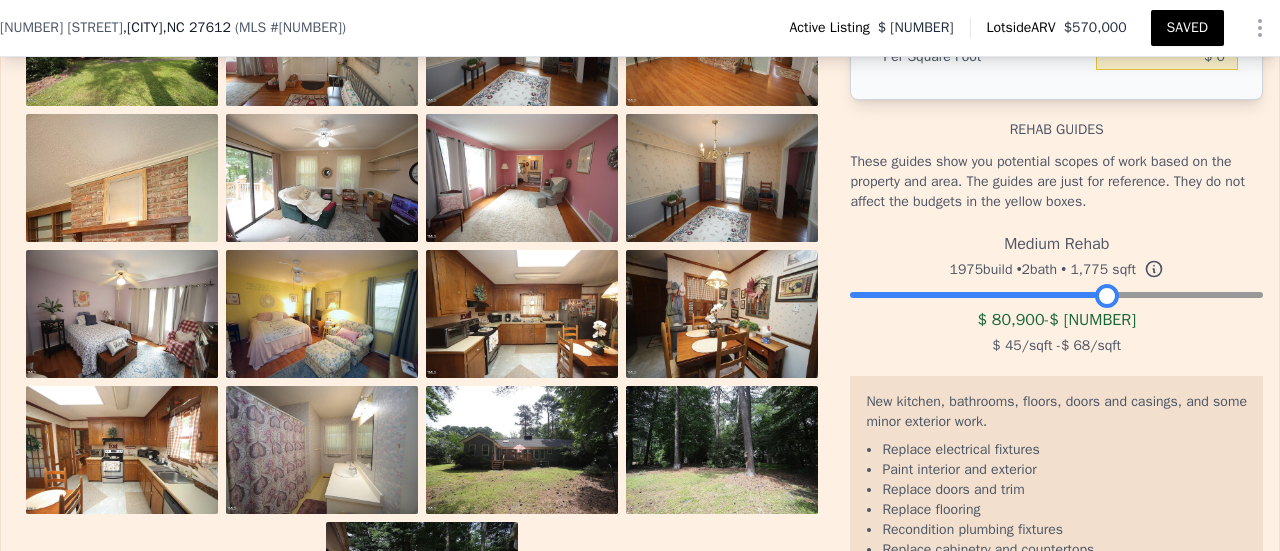 click at bounding box center [1056, 290] 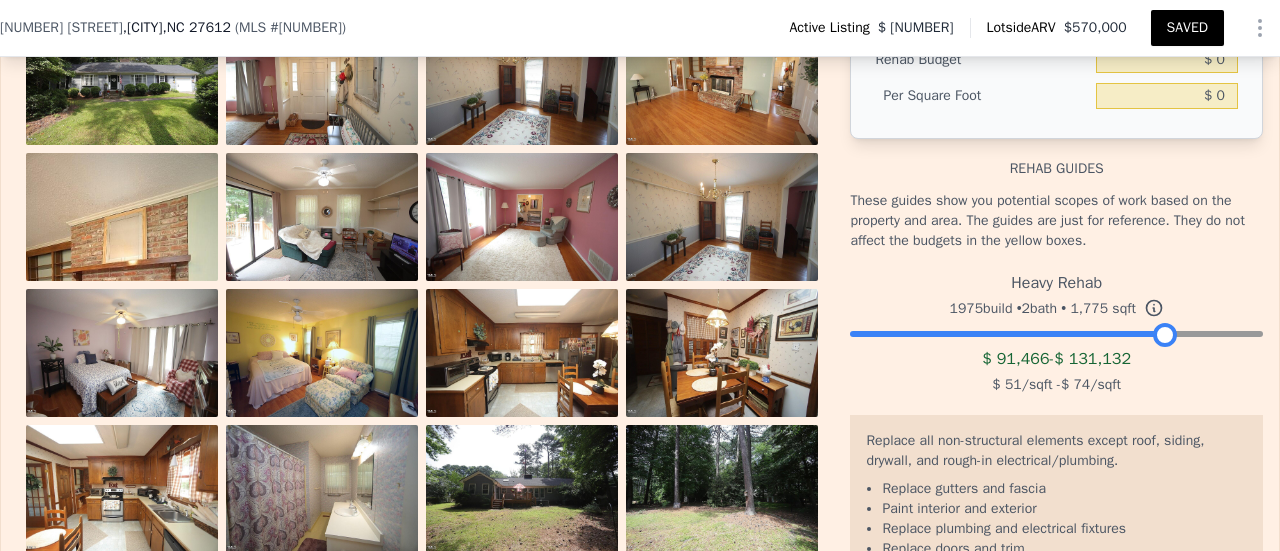 scroll, scrollTop: 3292, scrollLeft: 0, axis: vertical 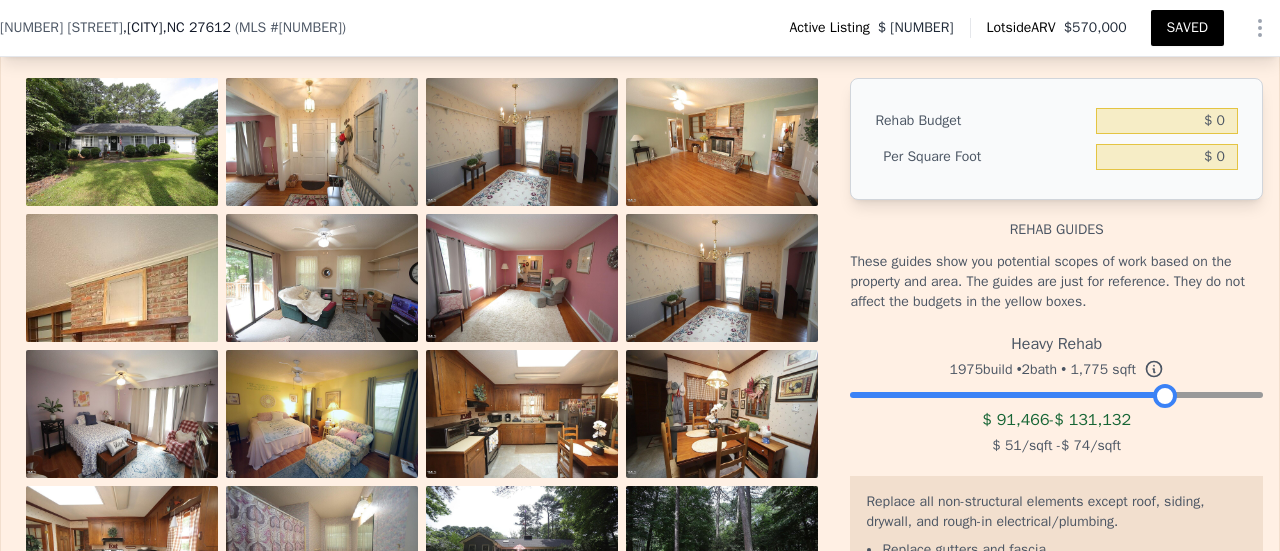 click at bounding box center (122, 142) 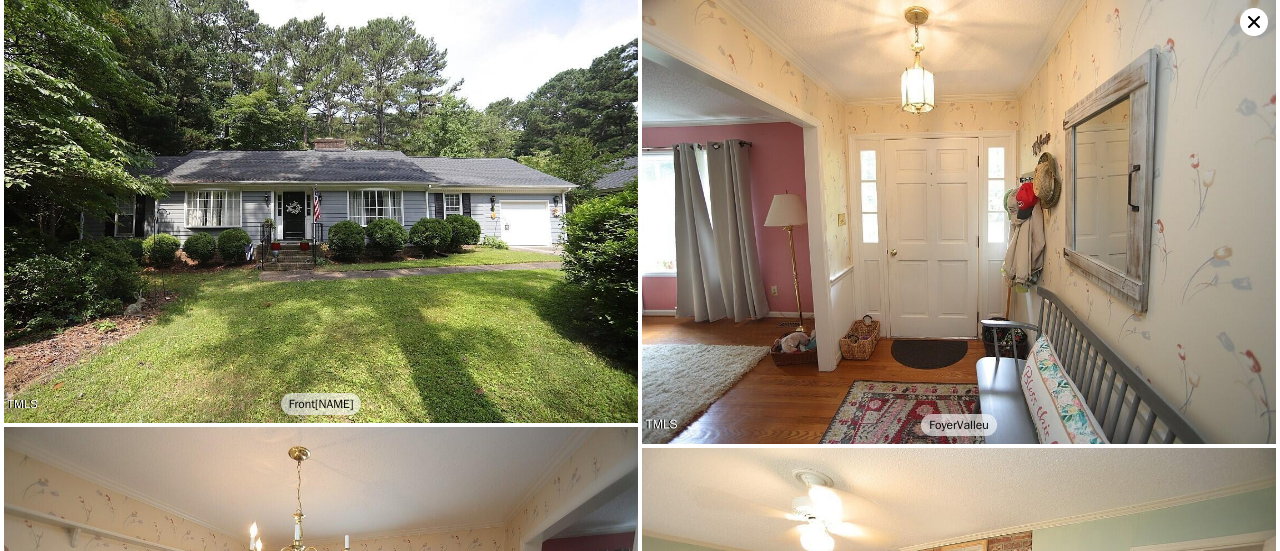 click 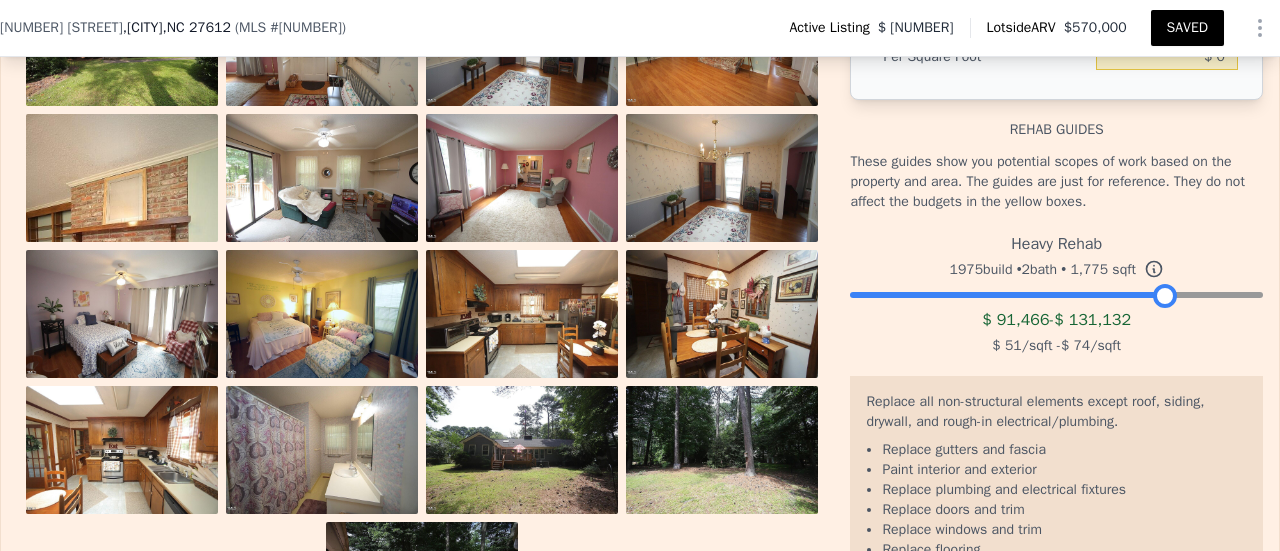 scroll, scrollTop: 3592, scrollLeft: 0, axis: vertical 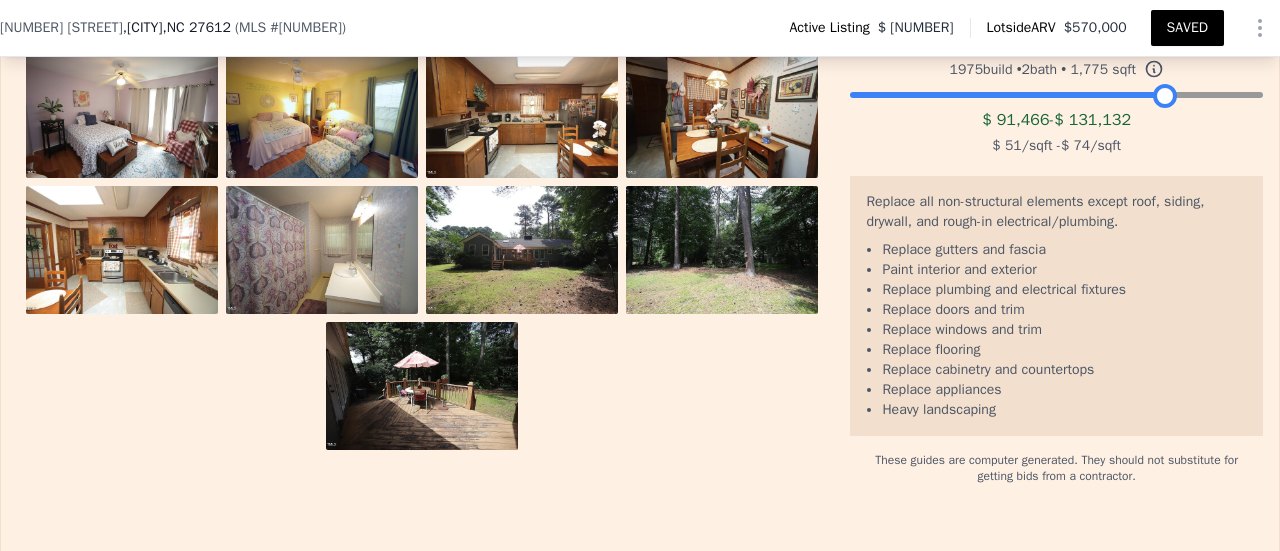 click at bounding box center (1056, 90) 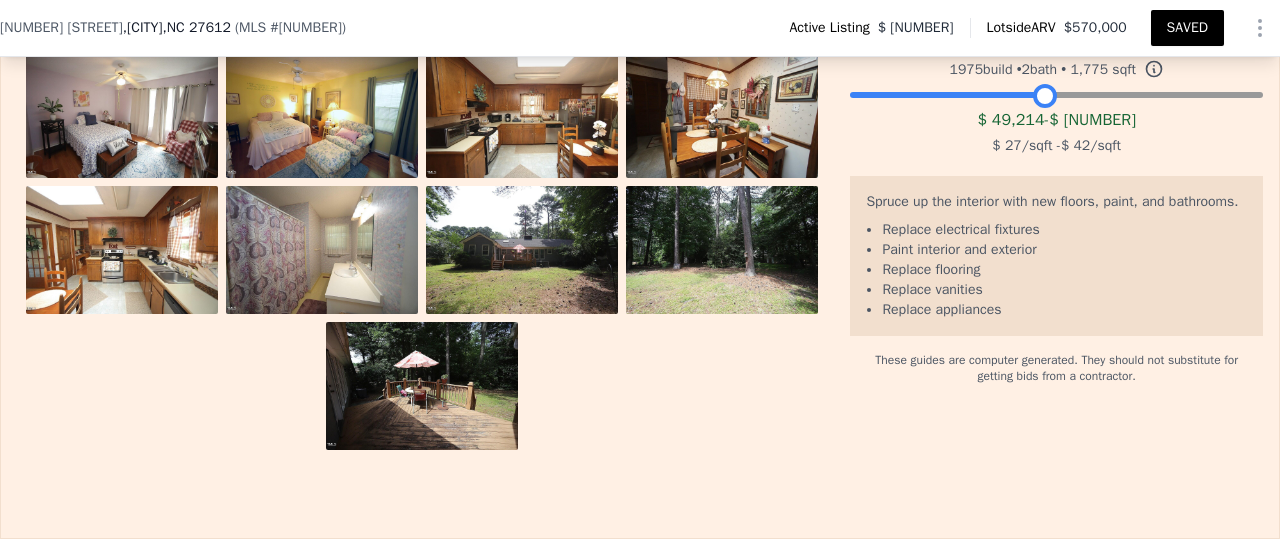 click at bounding box center [1056, 90] 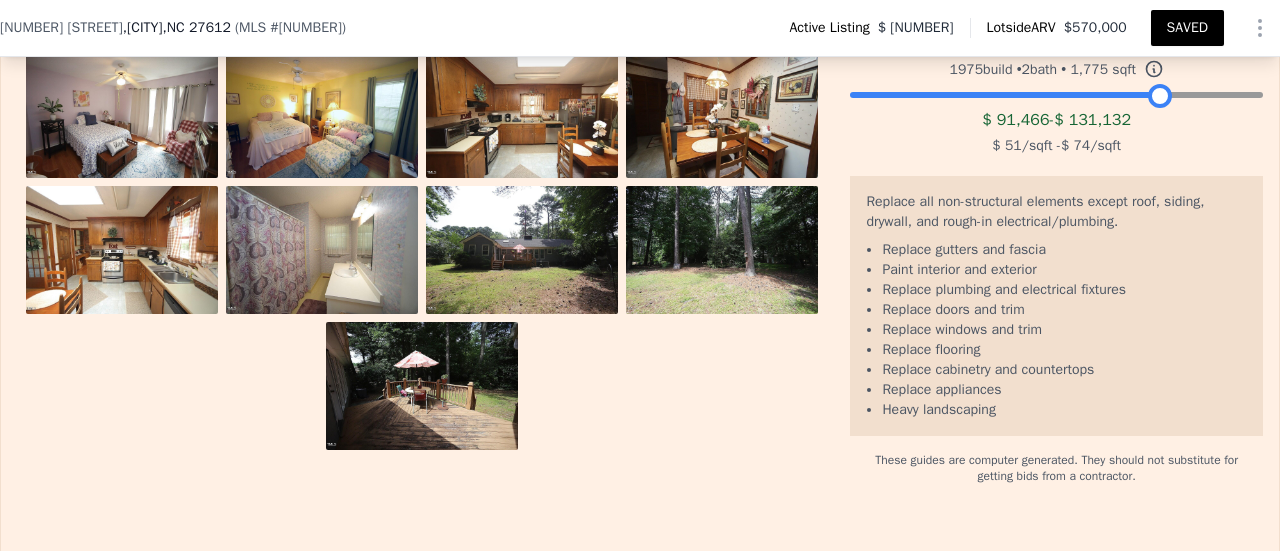 click at bounding box center (1056, 90) 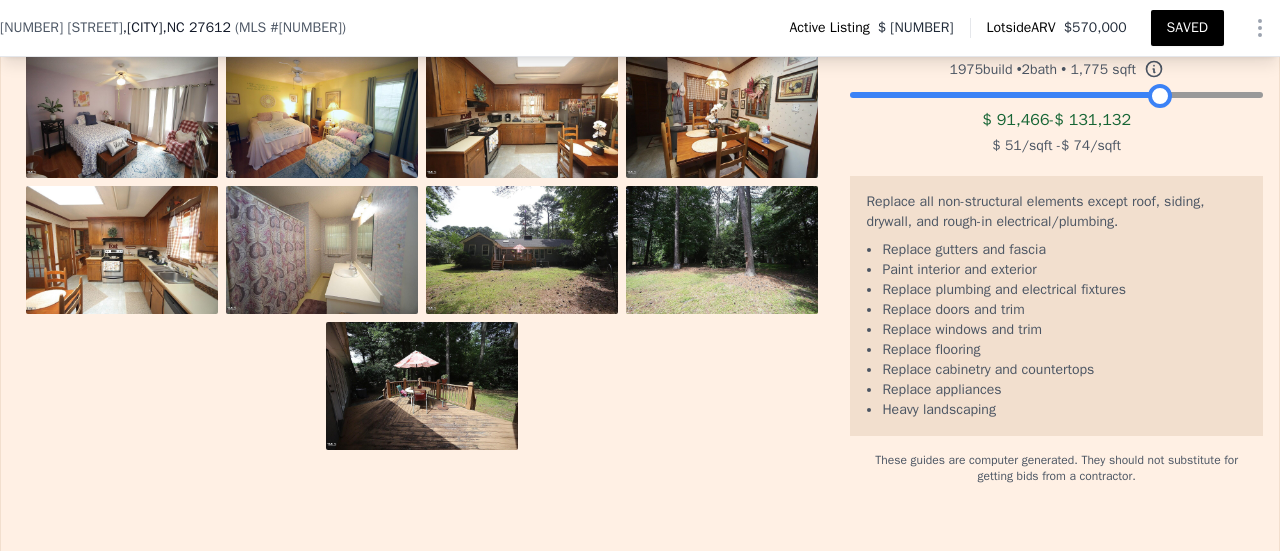 click at bounding box center [1056, 90] 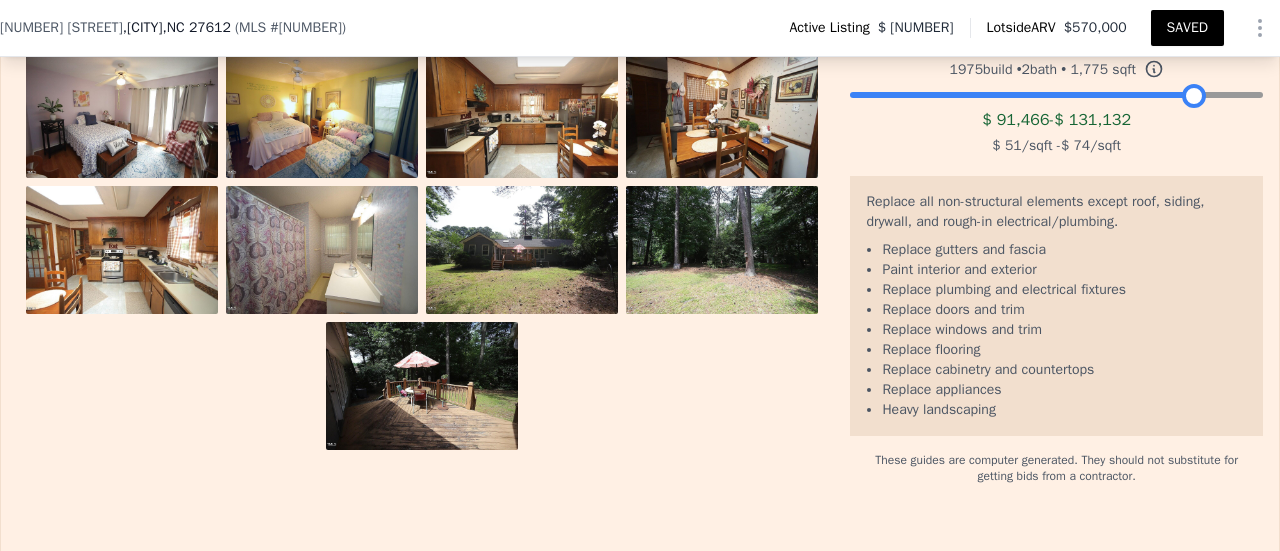 click at bounding box center [1056, 90] 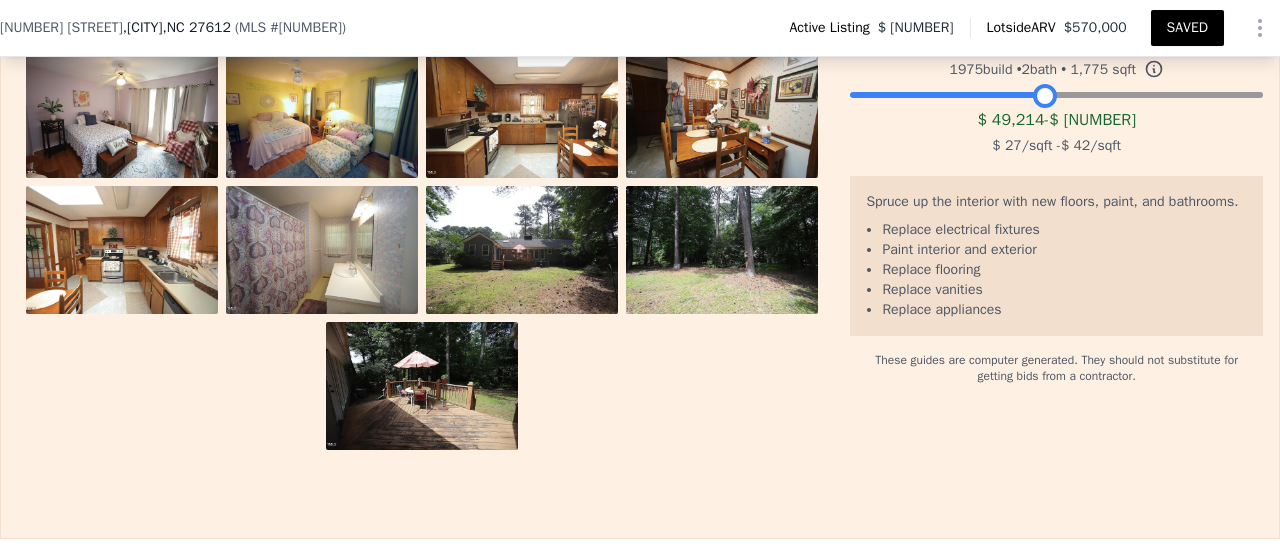 click at bounding box center (1056, 90) 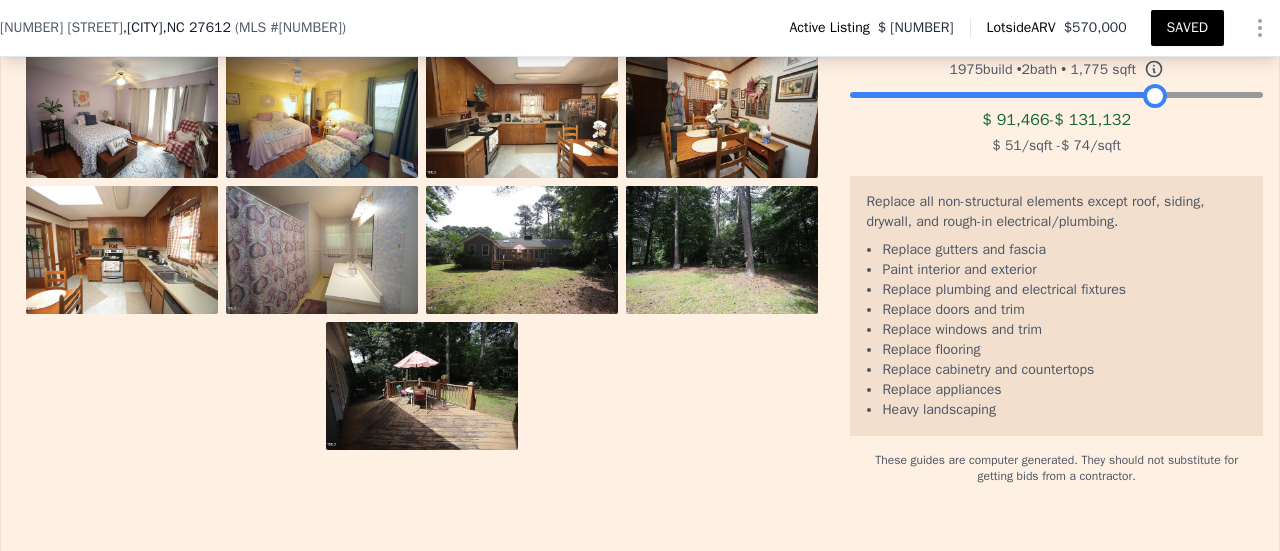 click at bounding box center [1056, 90] 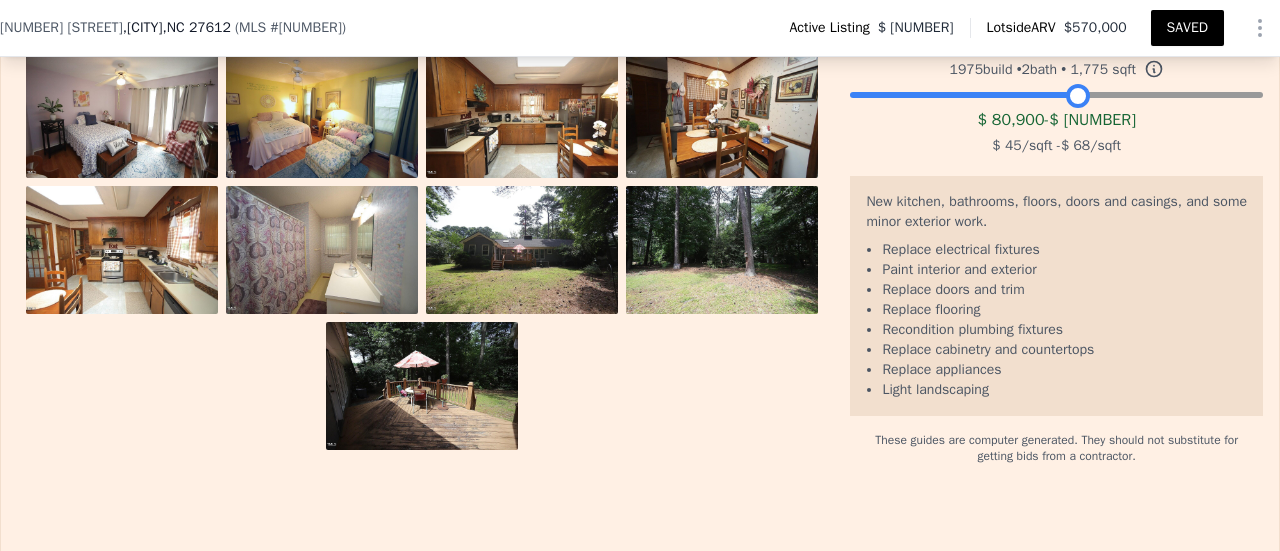 click at bounding box center (1056, 90) 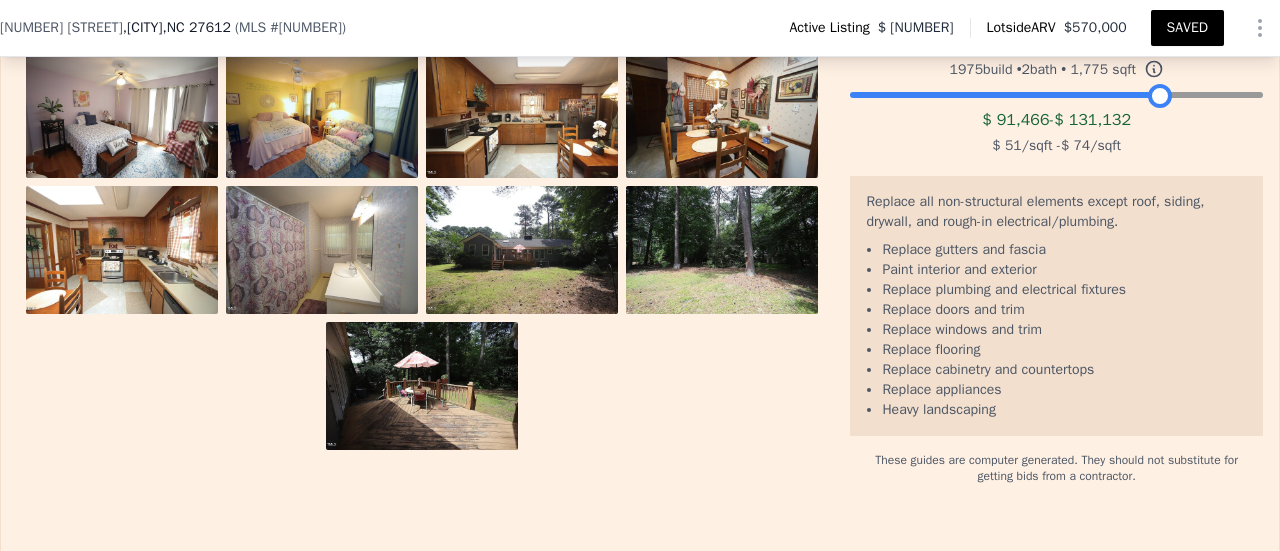 click at bounding box center (1056, 90) 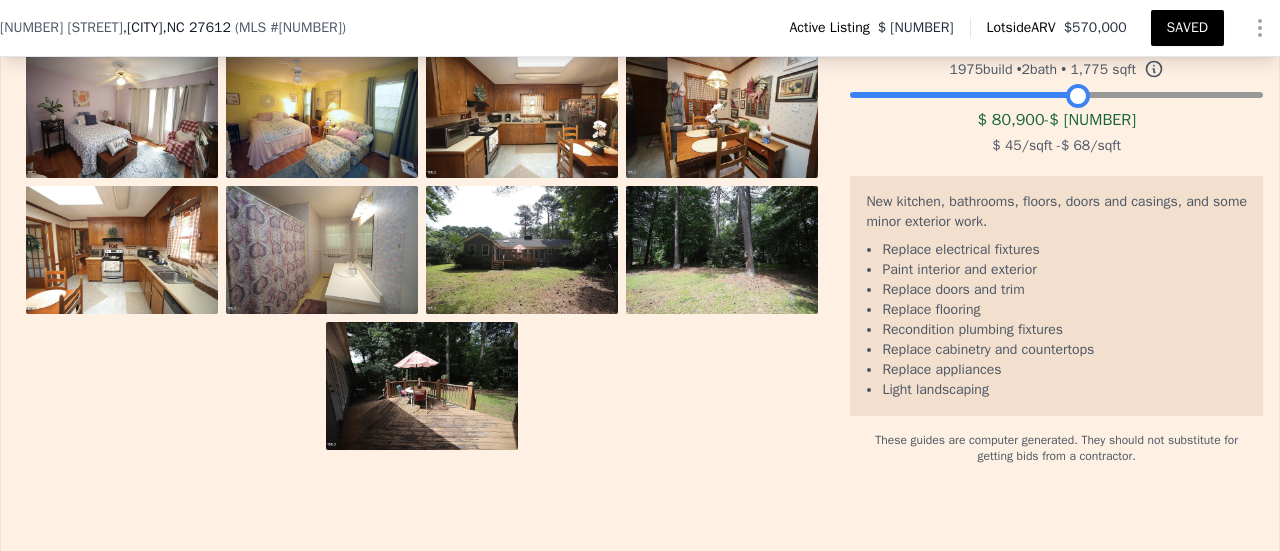 click at bounding box center (1056, 90) 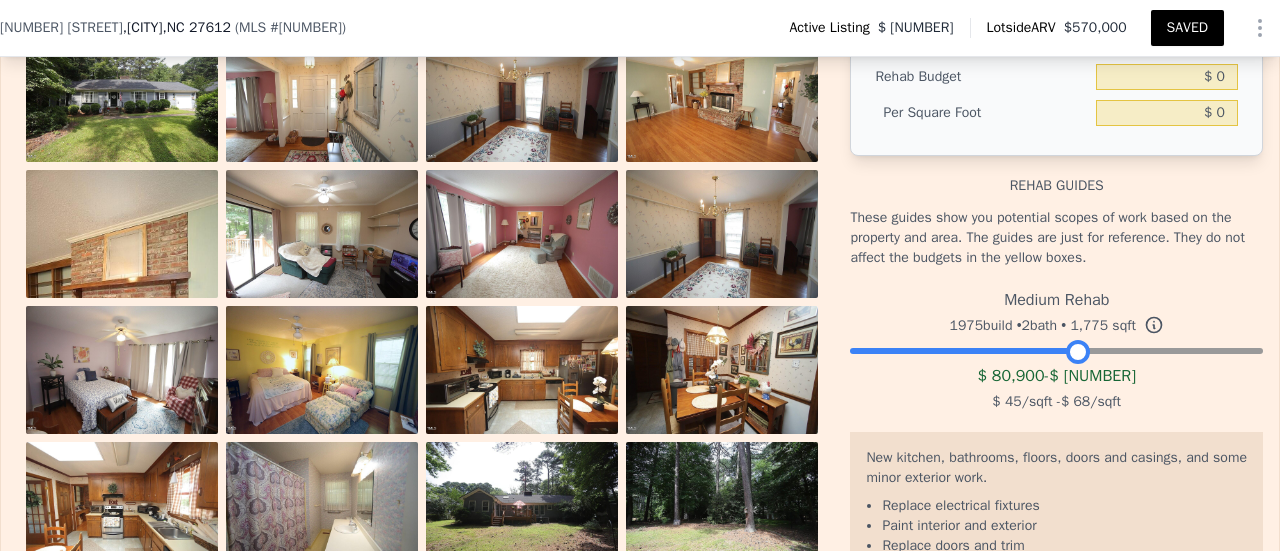 scroll, scrollTop: 3292, scrollLeft: 0, axis: vertical 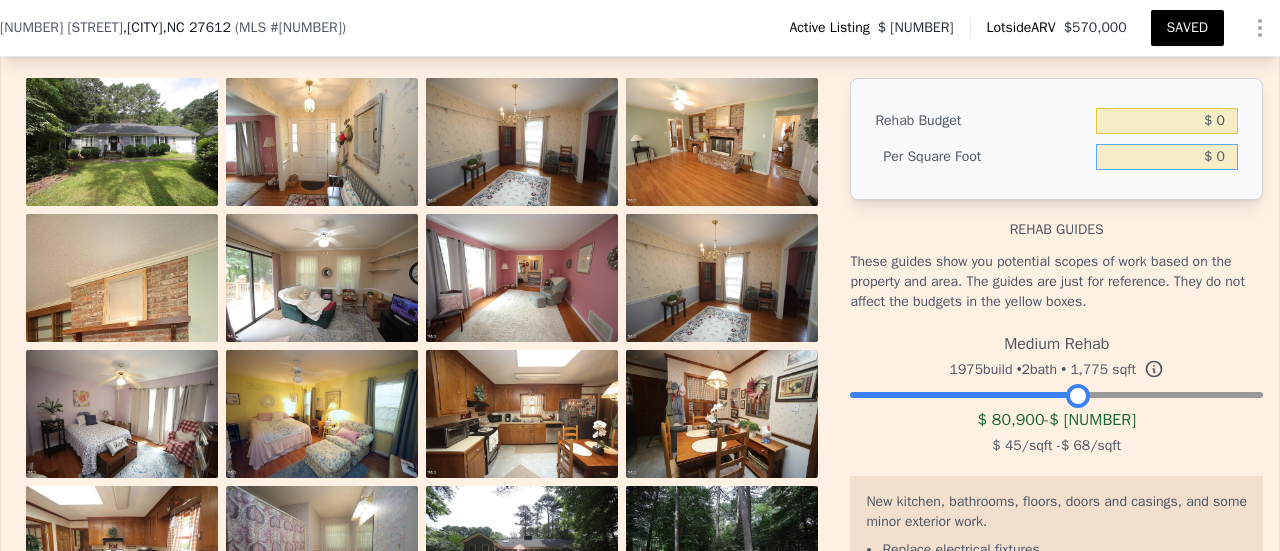 click on "$ 0" at bounding box center [1167, 157] 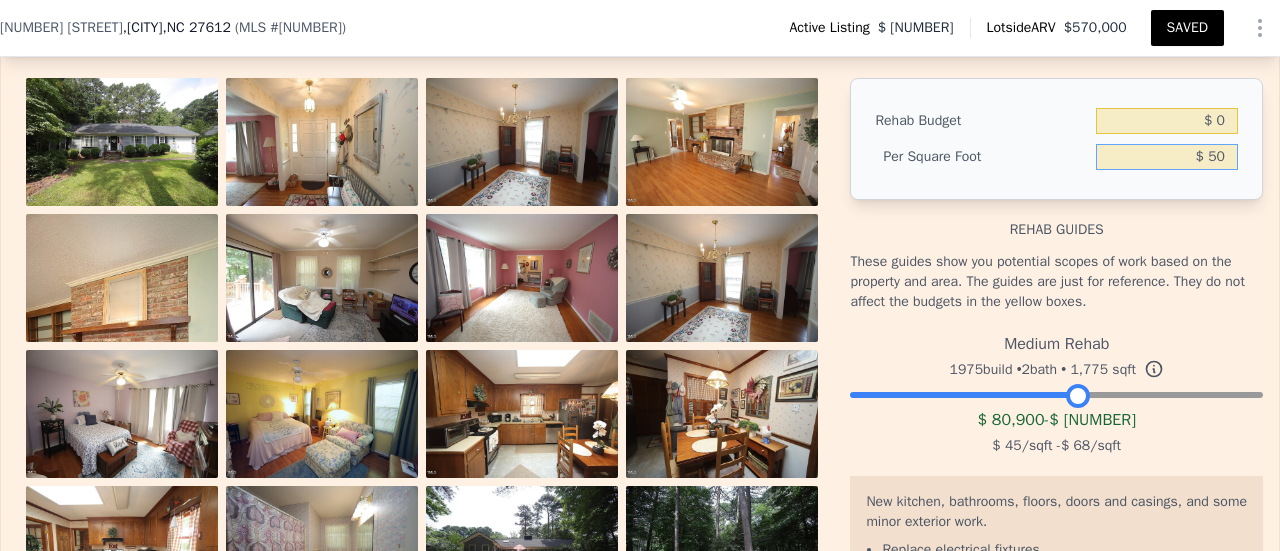 type on "$ 50" 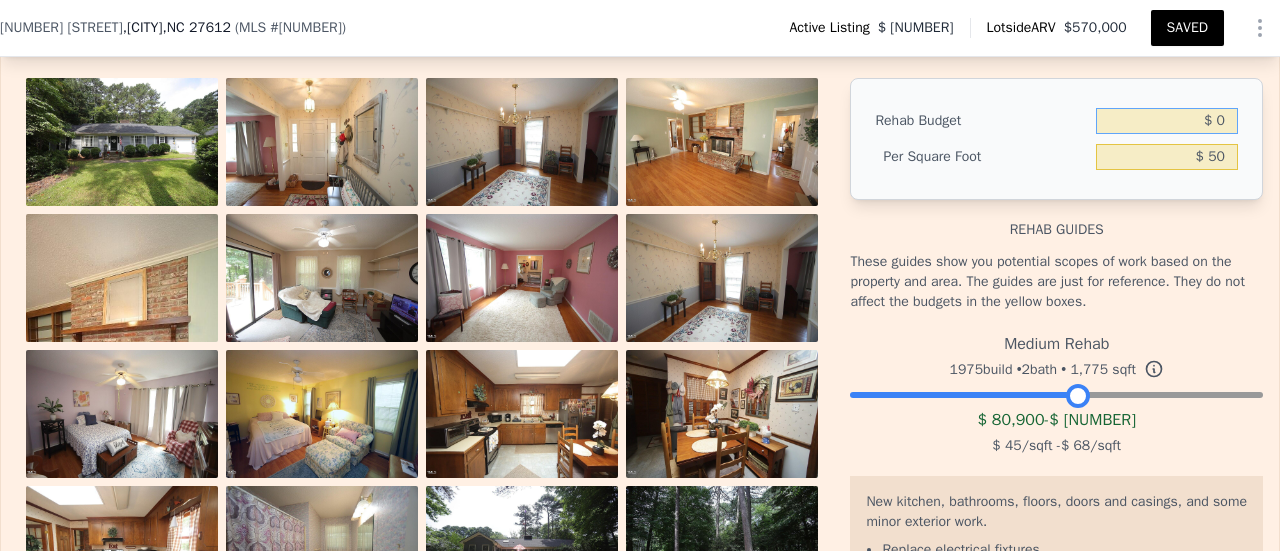 click on "$ 0" at bounding box center (1167, 121) 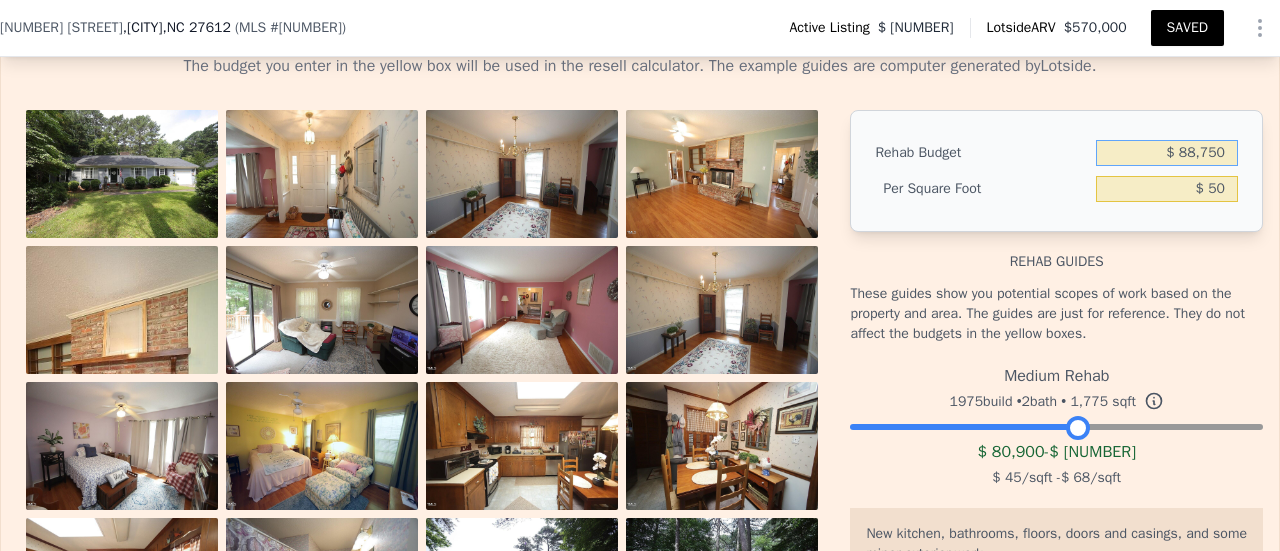 scroll, scrollTop: 3092, scrollLeft: 0, axis: vertical 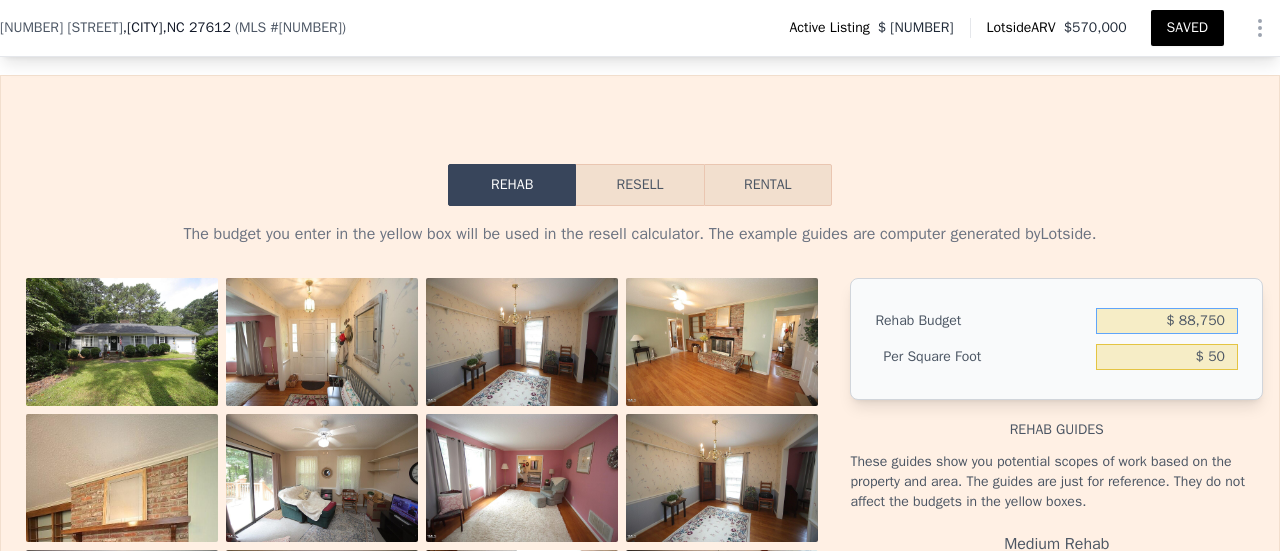 click on "Resell" at bounding box center (639, 185) 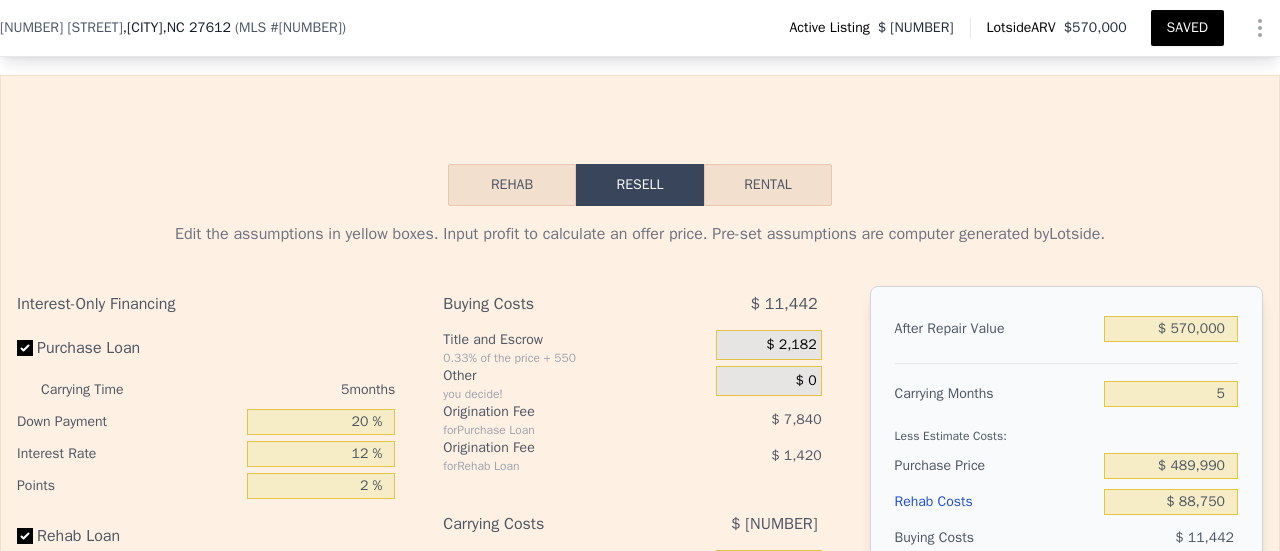 scroll, scrollTop: 3292, scrollLeft: 0, axis: vertical 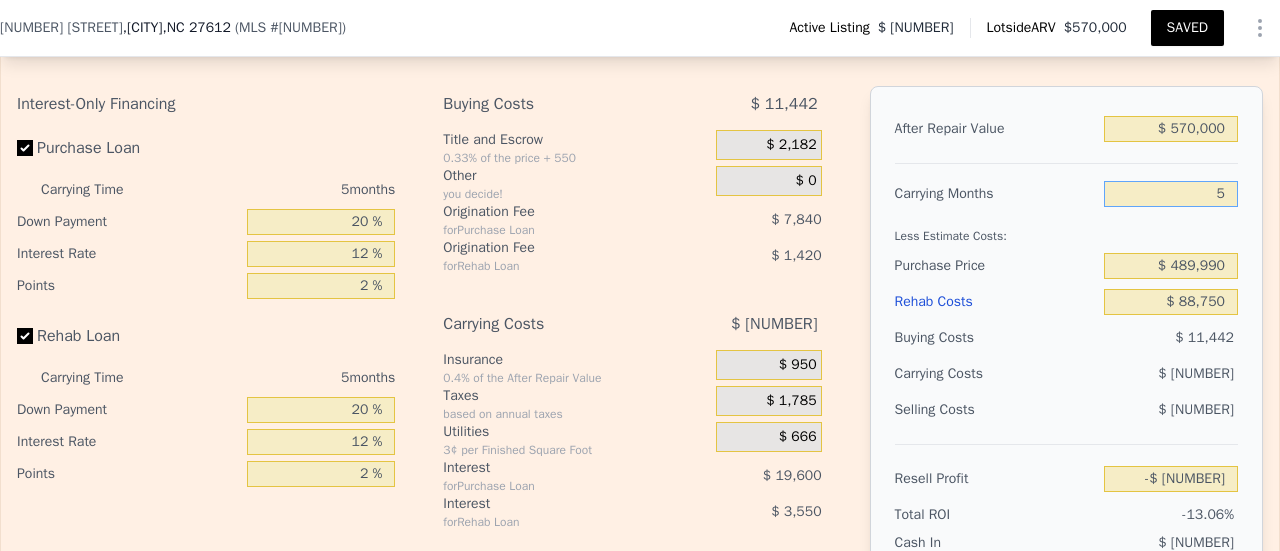 click on "5" at bounding box center [1171, 194] 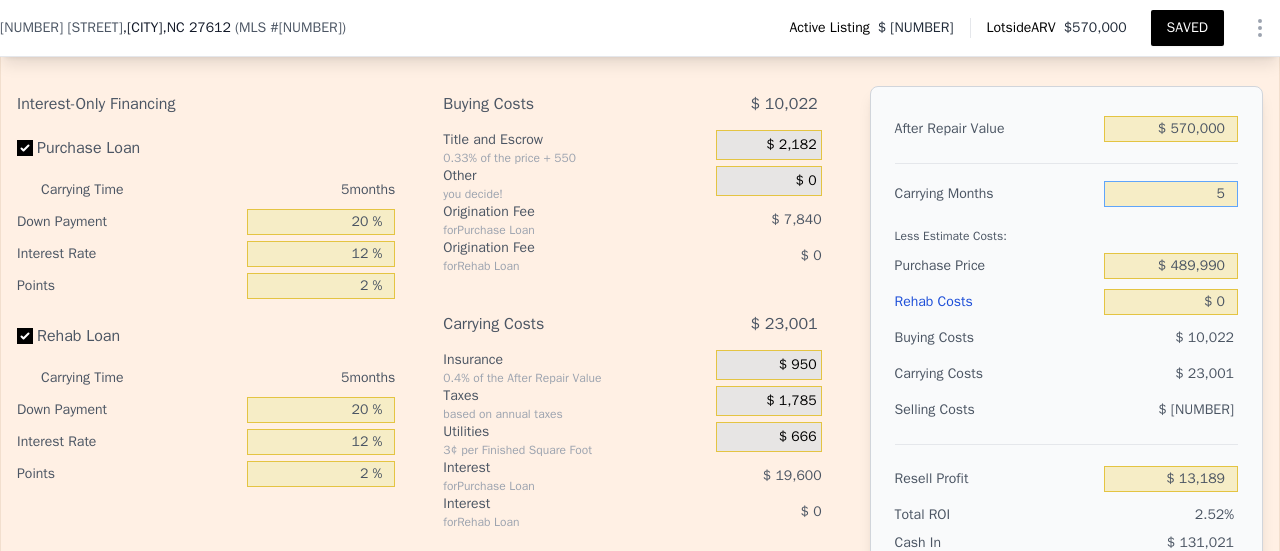 type on "6" 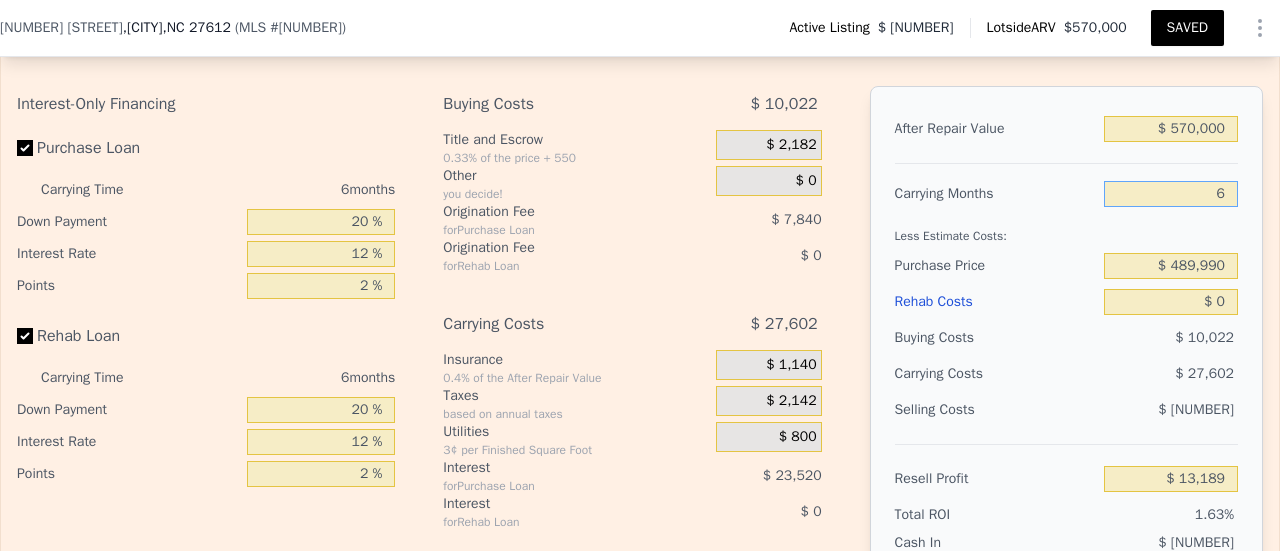 type on "$ 8,588" 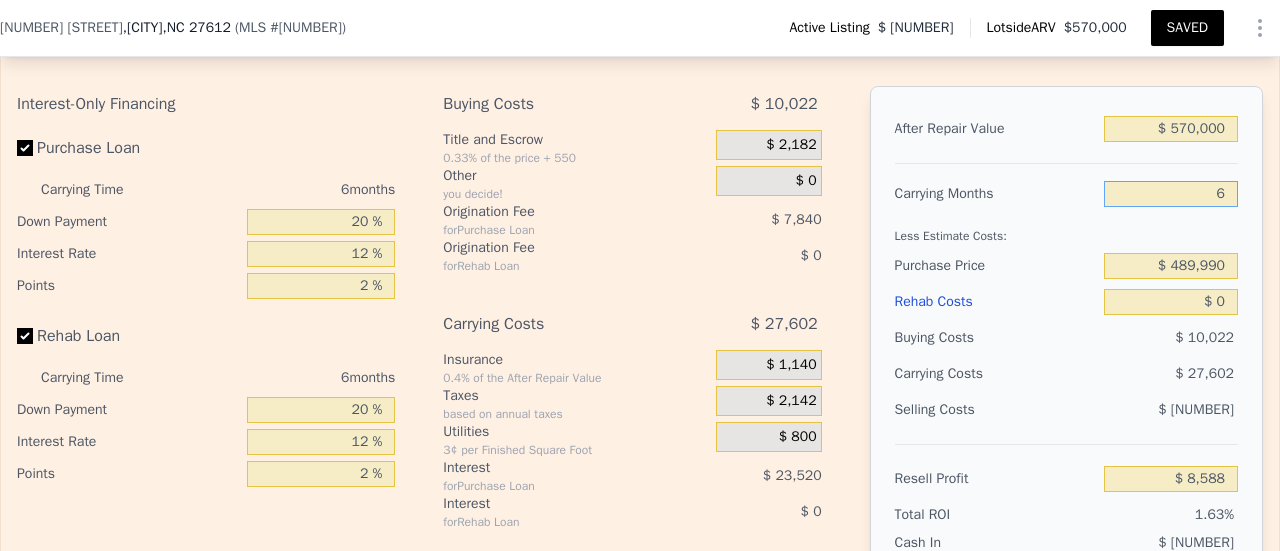 scroll, scrollTop: 3092, scrollLeft: 0, axis: vertical 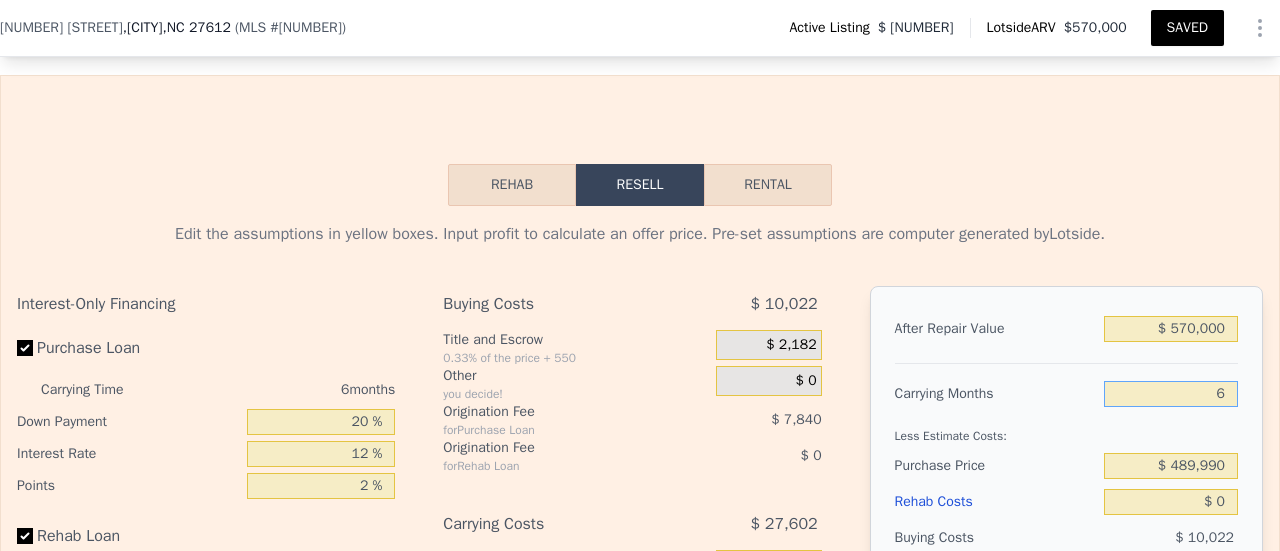 click on "Rehab" at bounding box center (512, 185) 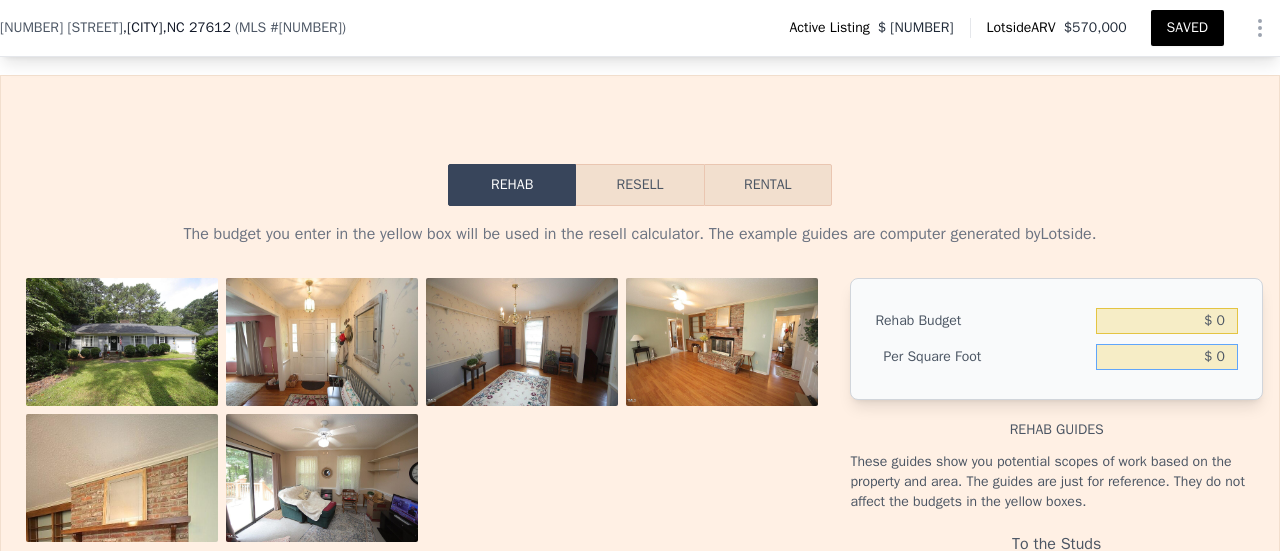 click on "$ 0" at bounding box center (1167, 357) 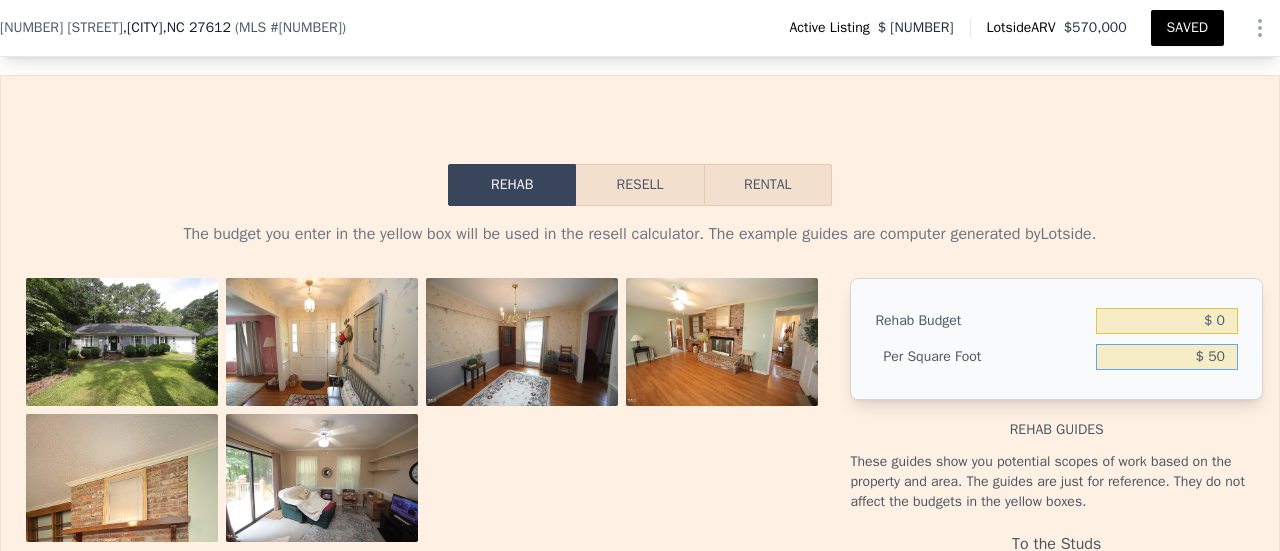 type on "$ 50" 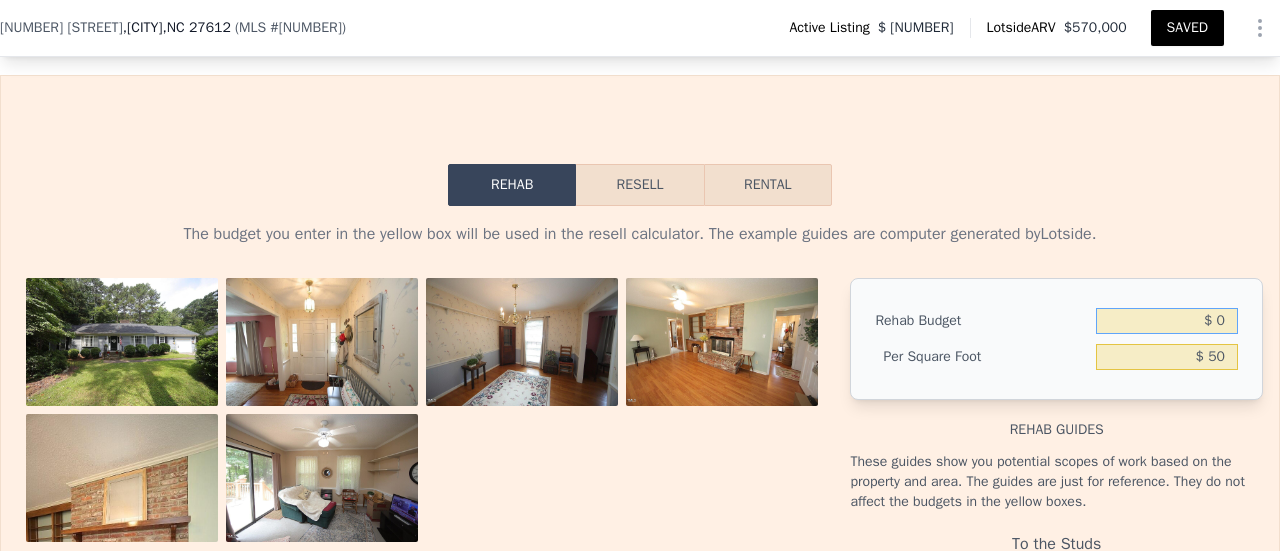 click on "$ 0" at bounding box center (1167, 321) 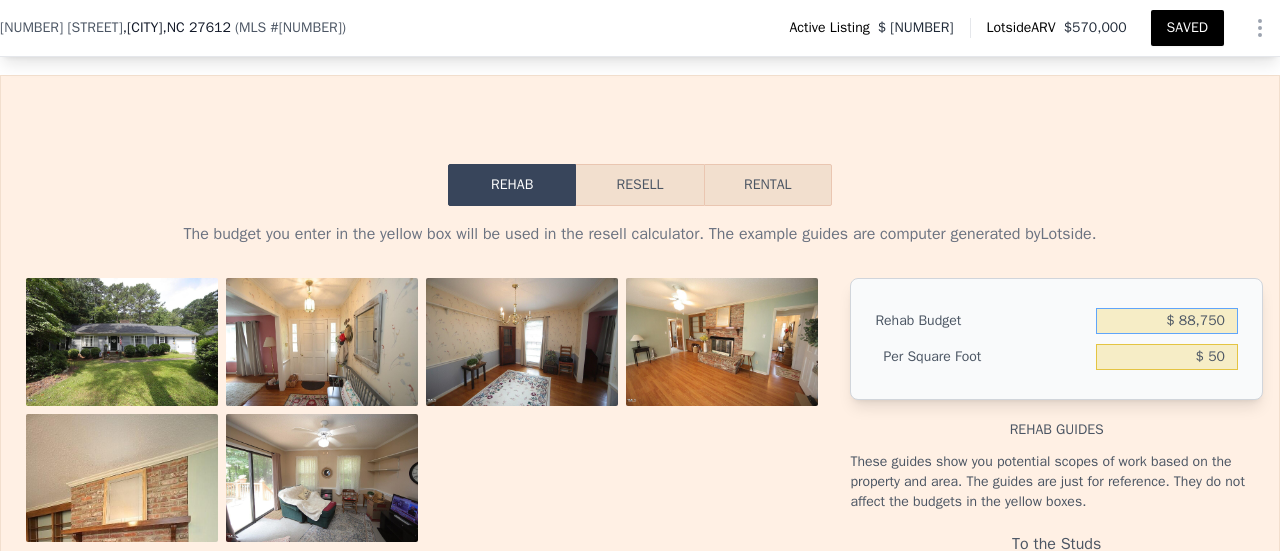 click on "Resell" at bounding box center (639, 185) 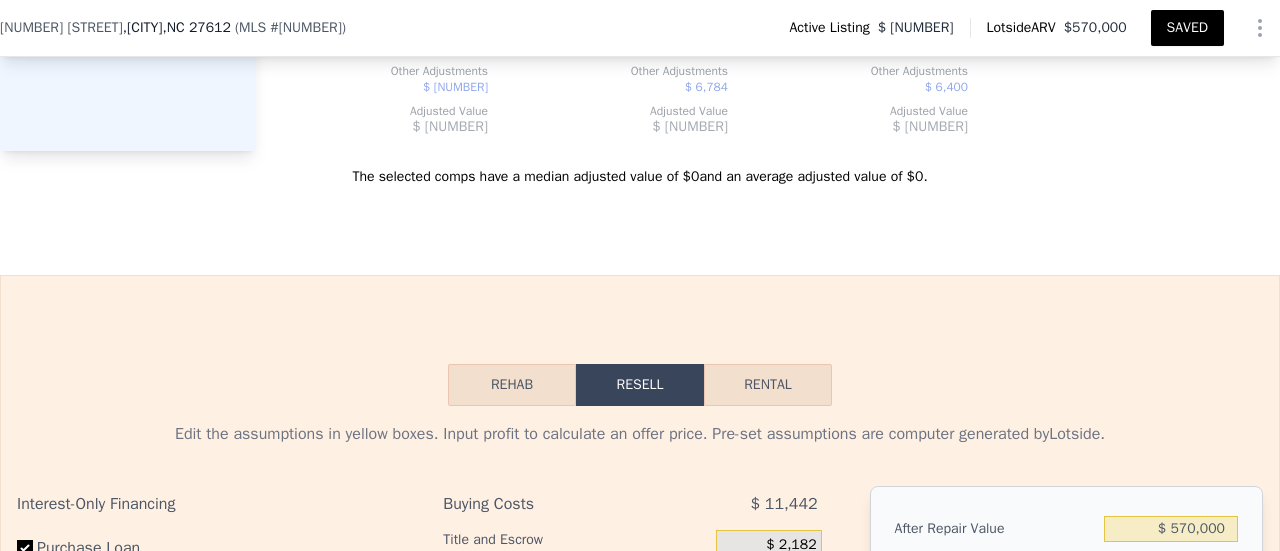 scroll, scrollTop: 3192, scrollLeft: 0, axis: vertical 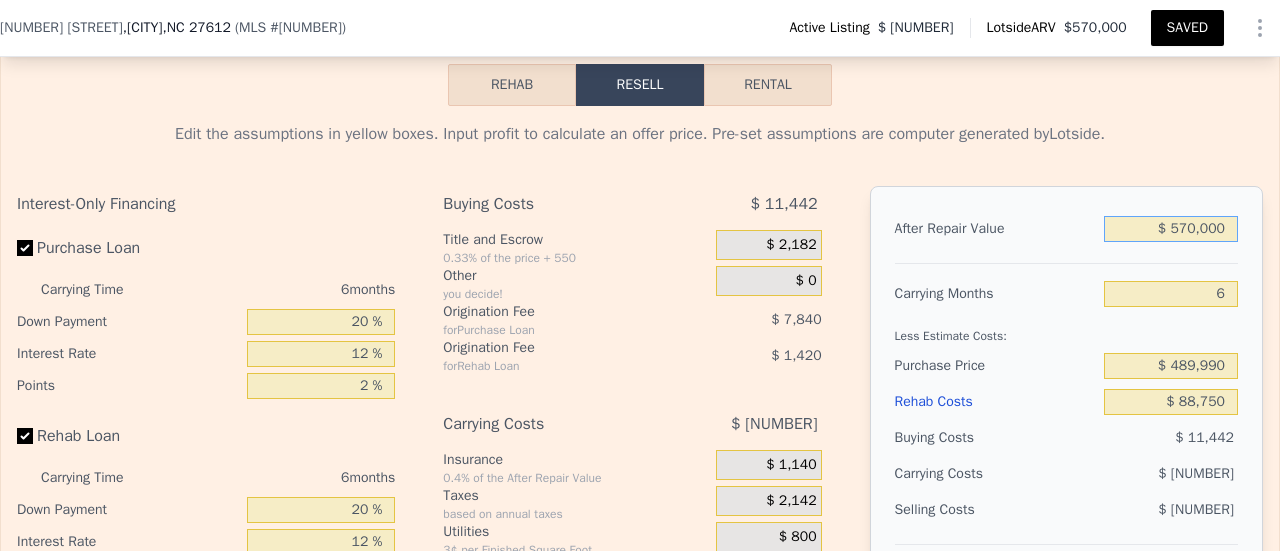 click on "$ 570,000" at bounding box center [1171, 229] 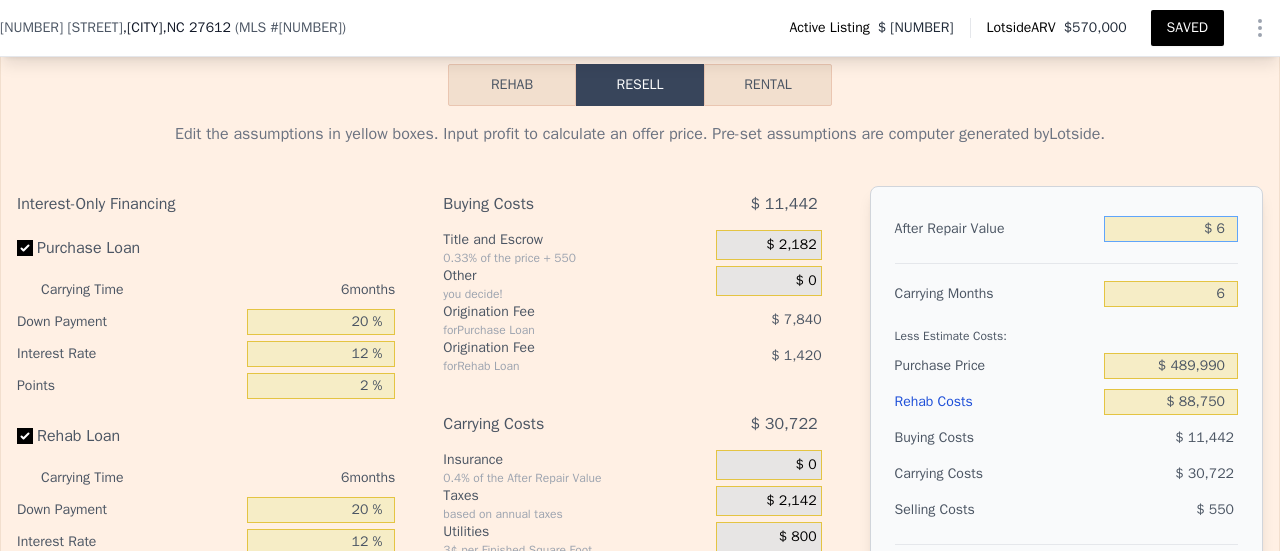 type on "-$ [NUMBER]" 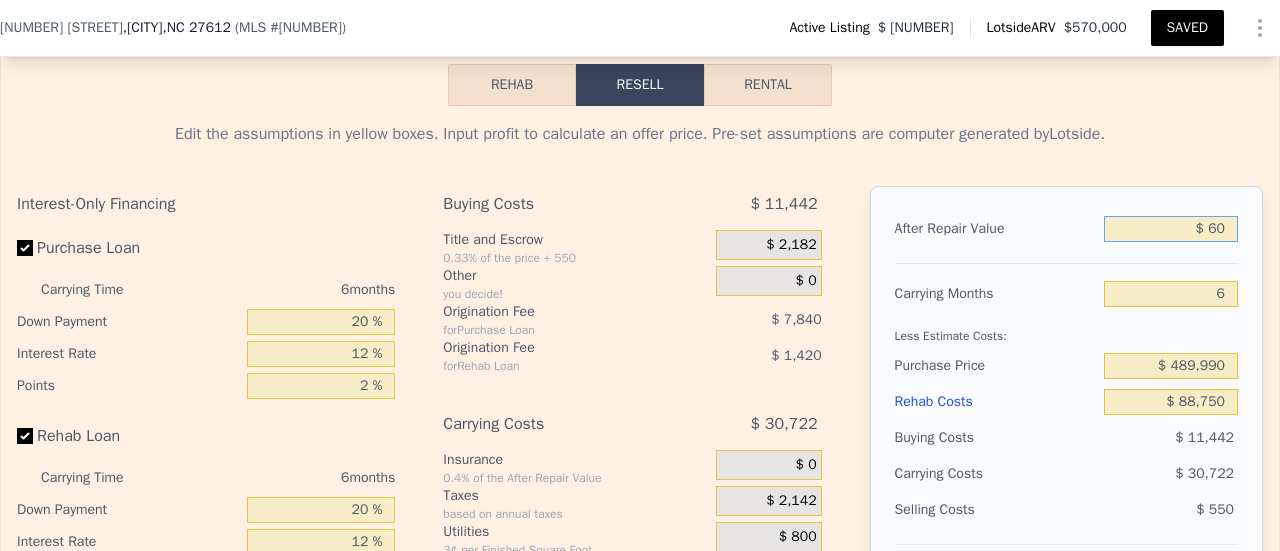 type on "-$ [NUMBER]" 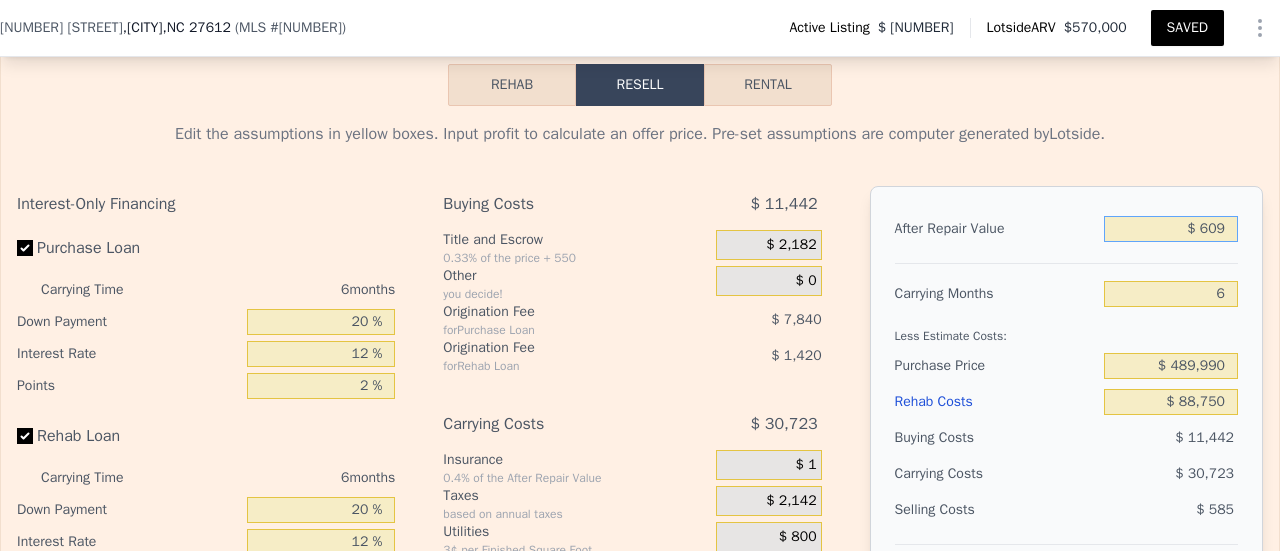 type on "-$ [NUMBER]" 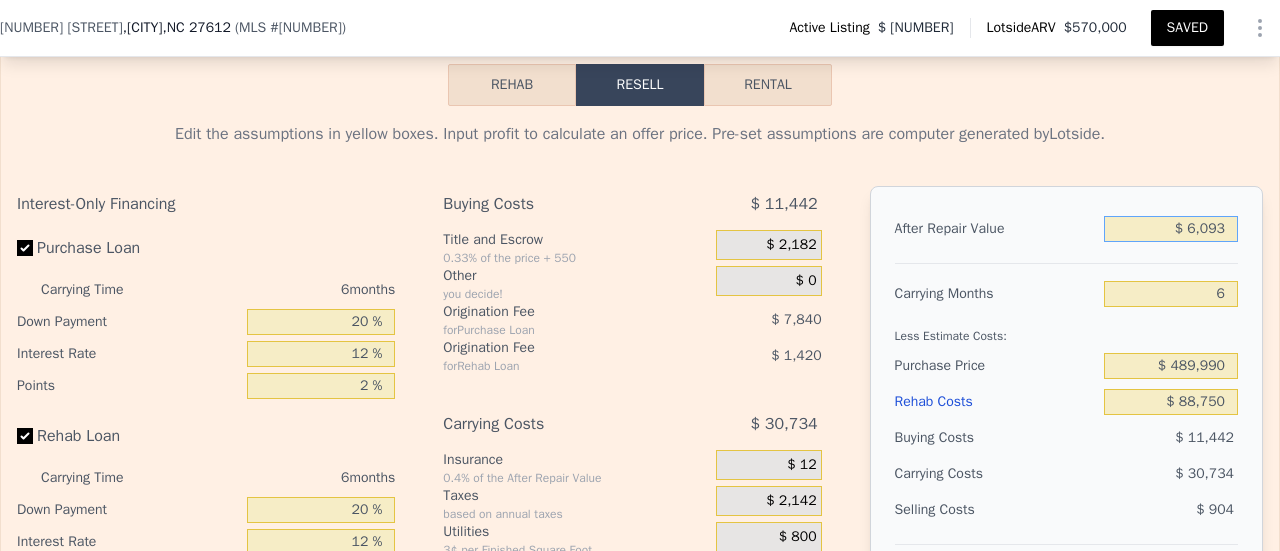 type on "-$ 615,727" 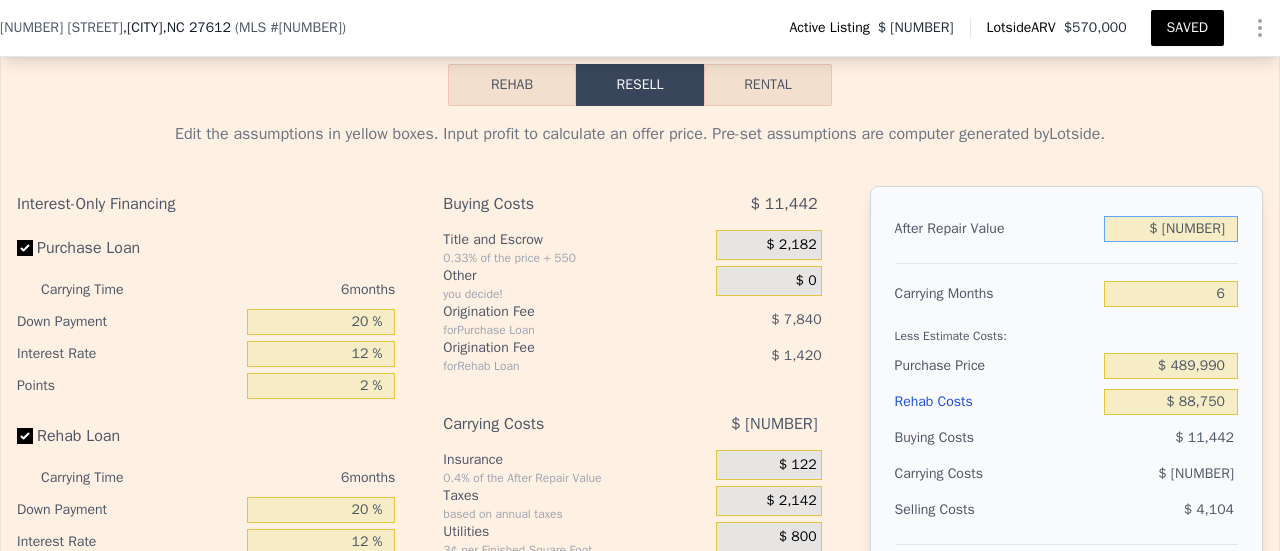 type on "-$ 564,200" 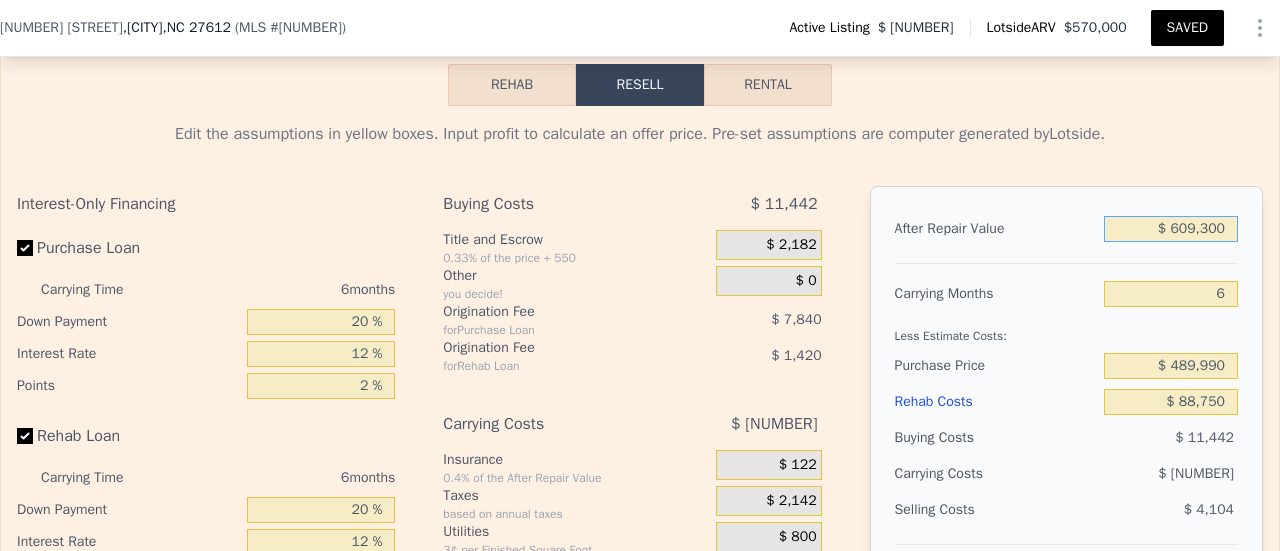 type on "-$ [NUMBER]" 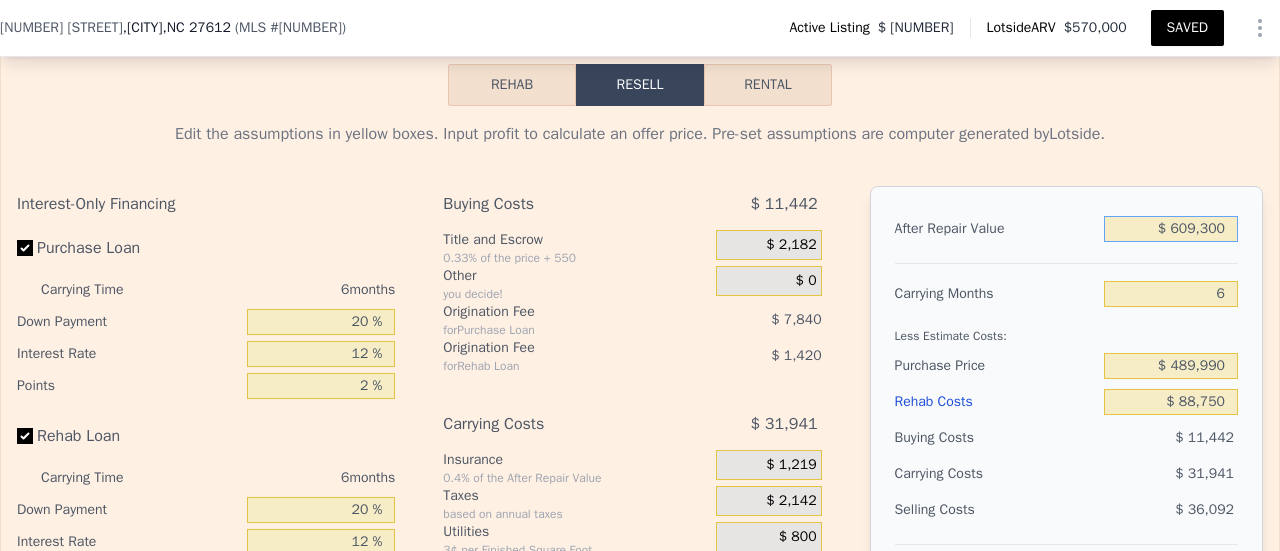 type on "$ 609,300" 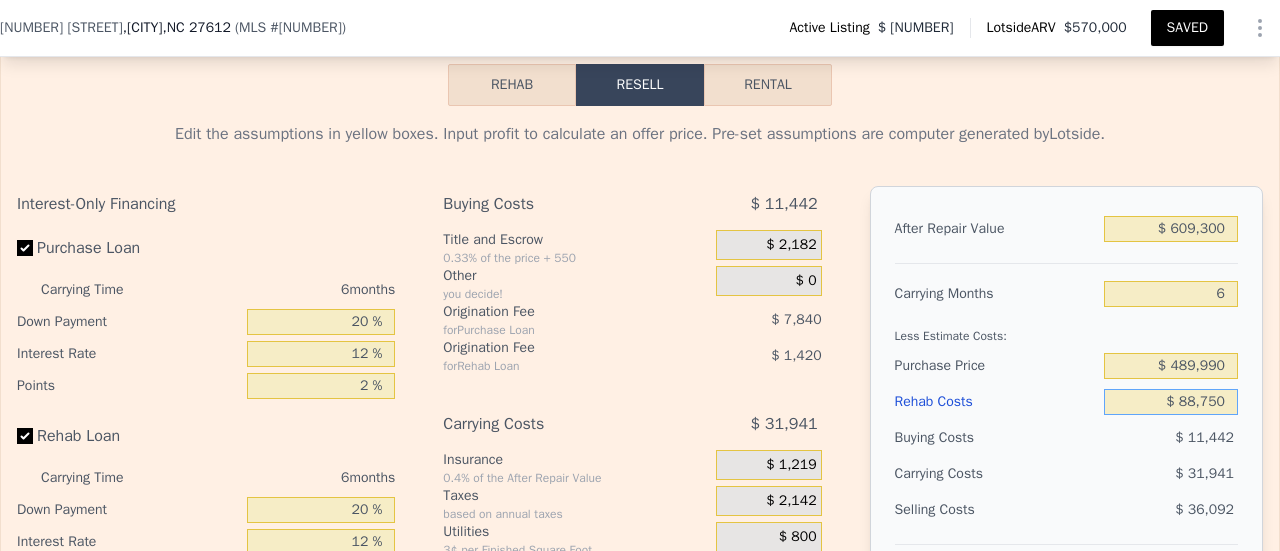 scroll, scrollTop: 3392, scrollLeft: 0, axis: vertical 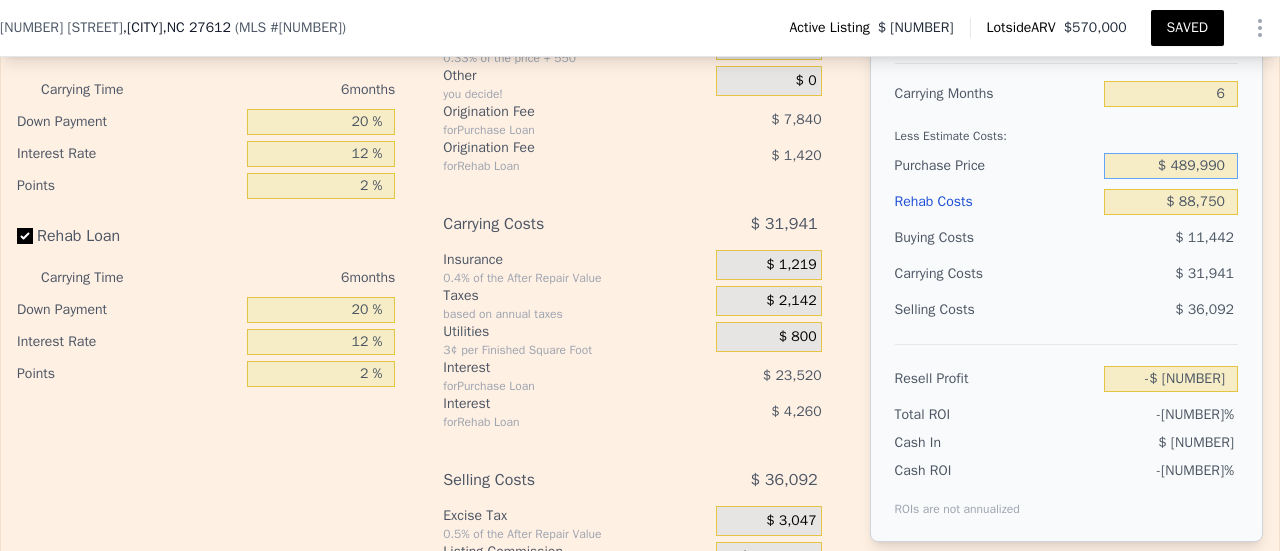 click on "$ 489,990" at bounding box center [1171, 166] 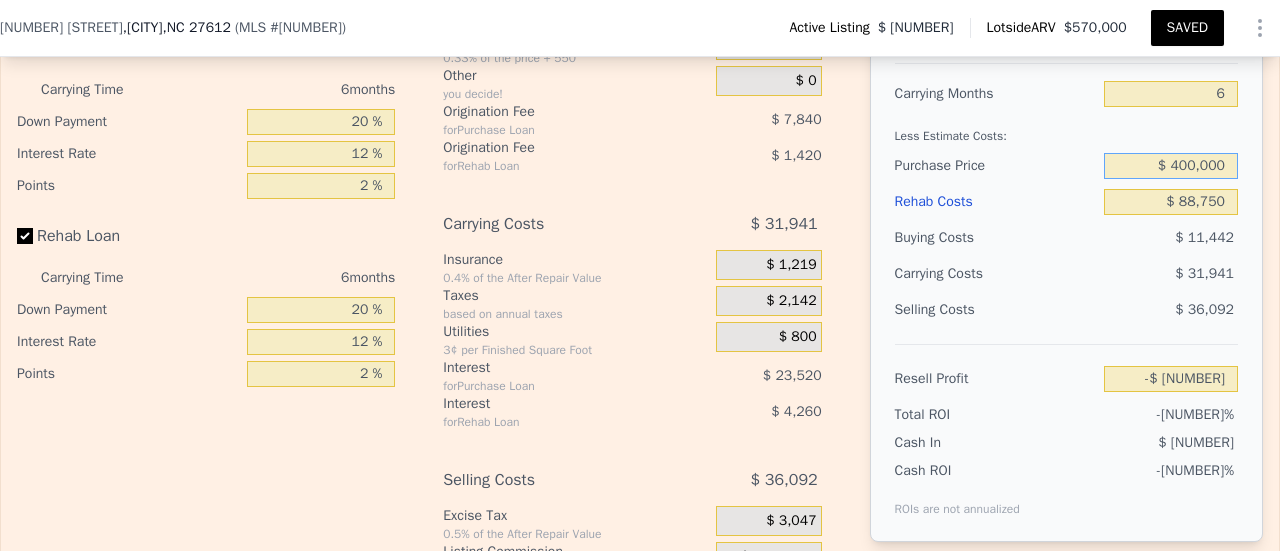 type on "$ 400,000" 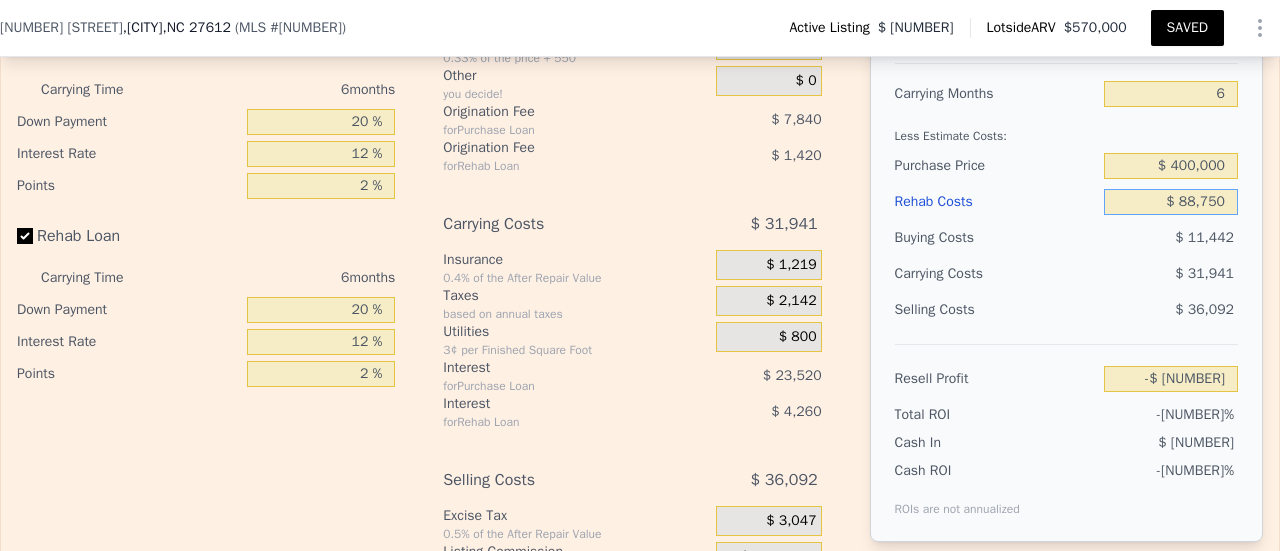 type on "$ [NUMBER]" 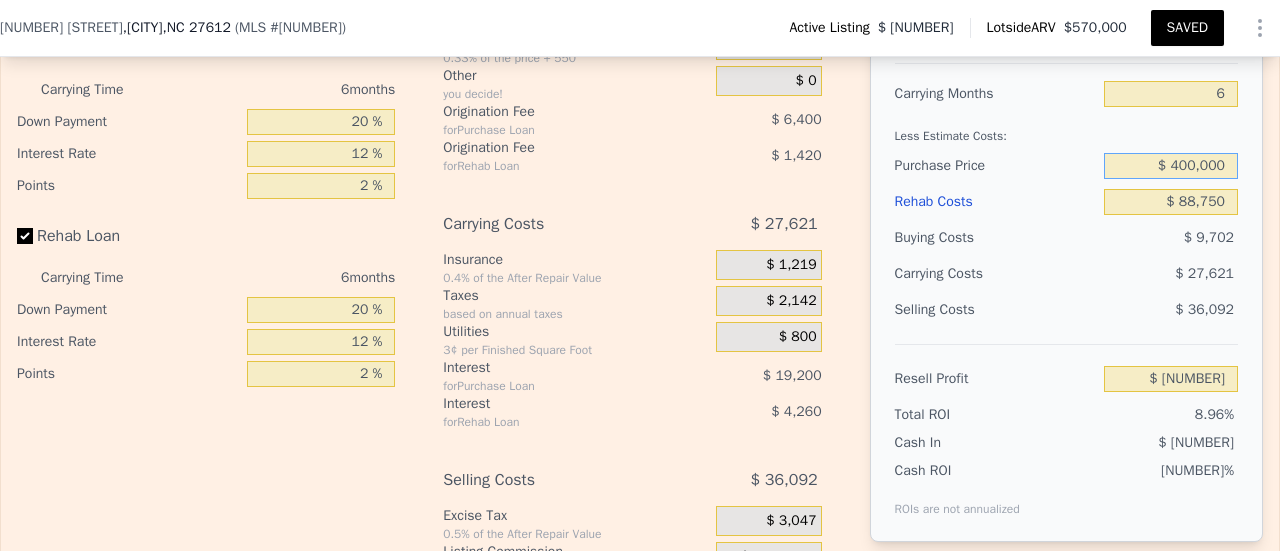 click on "$ 400,000" at bounding box center (1171, 166) 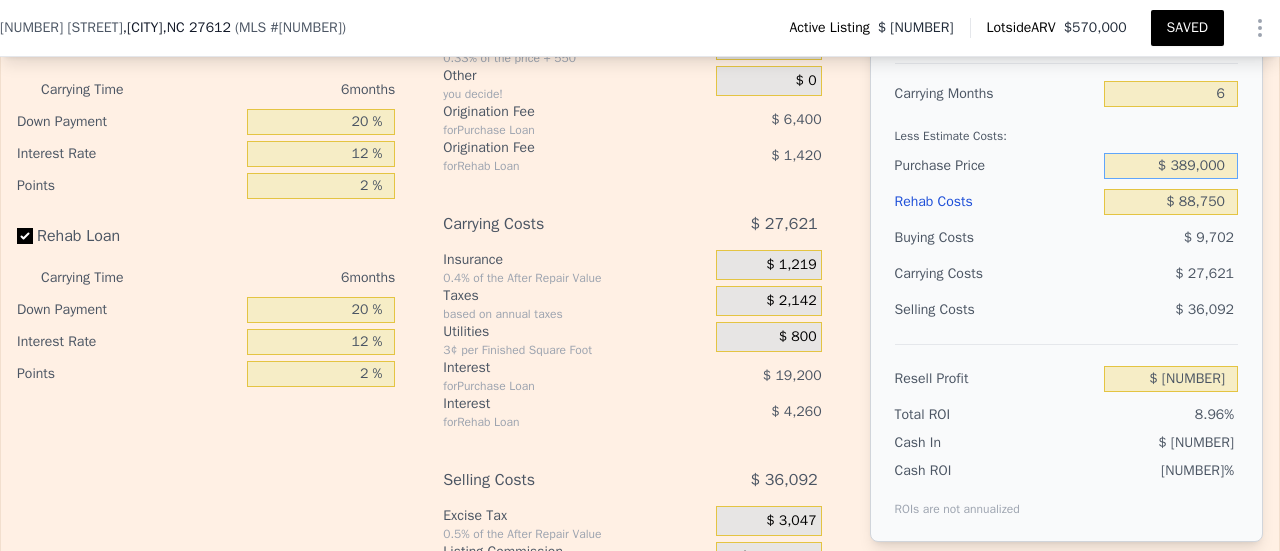 type on "$ 389,000" 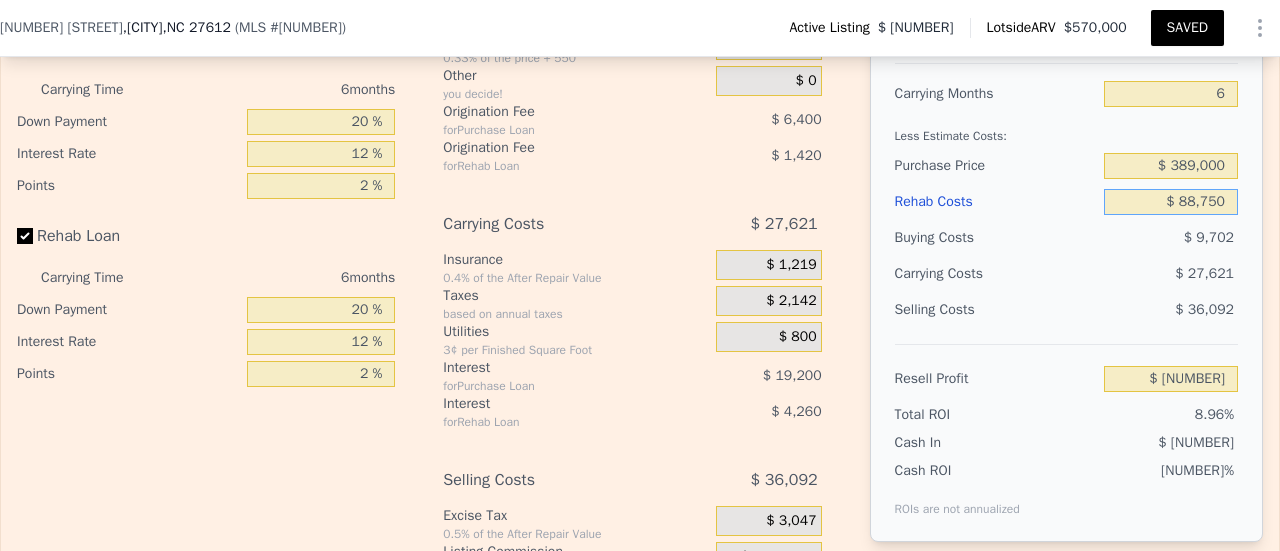 type on "$ 58,876" 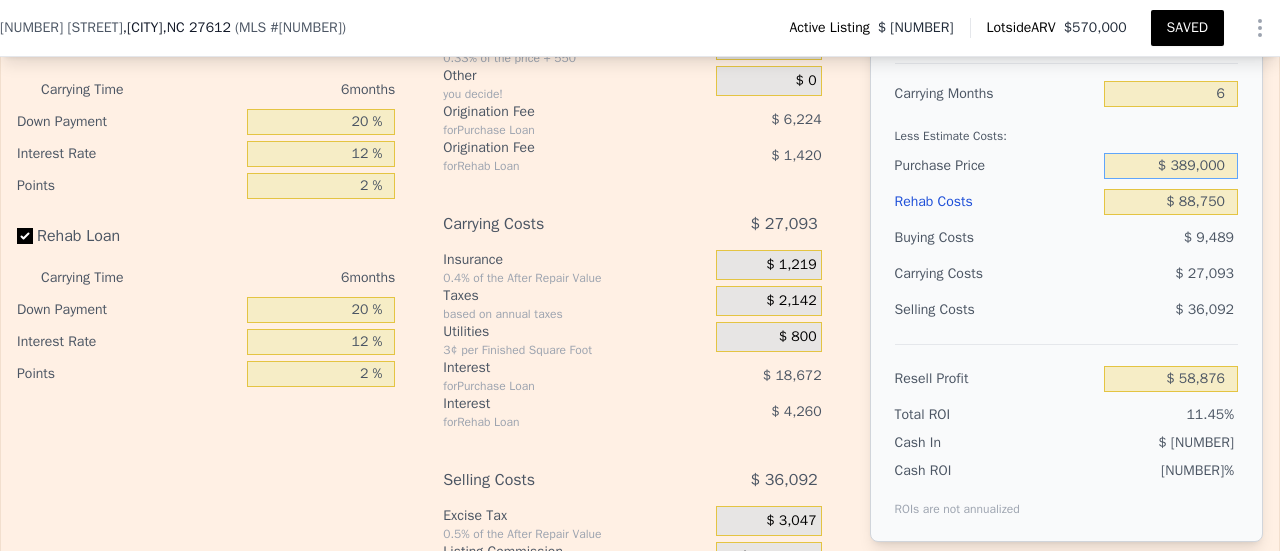 click on "$ 389,000" at bounding box center (1171, 166) 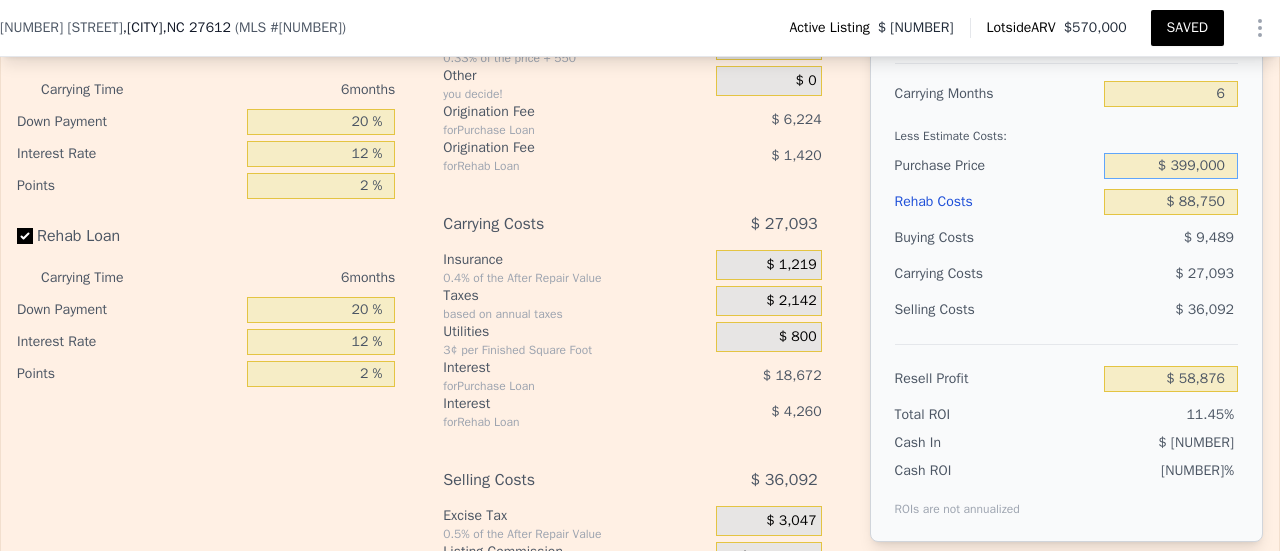 type on "$ 399,000" 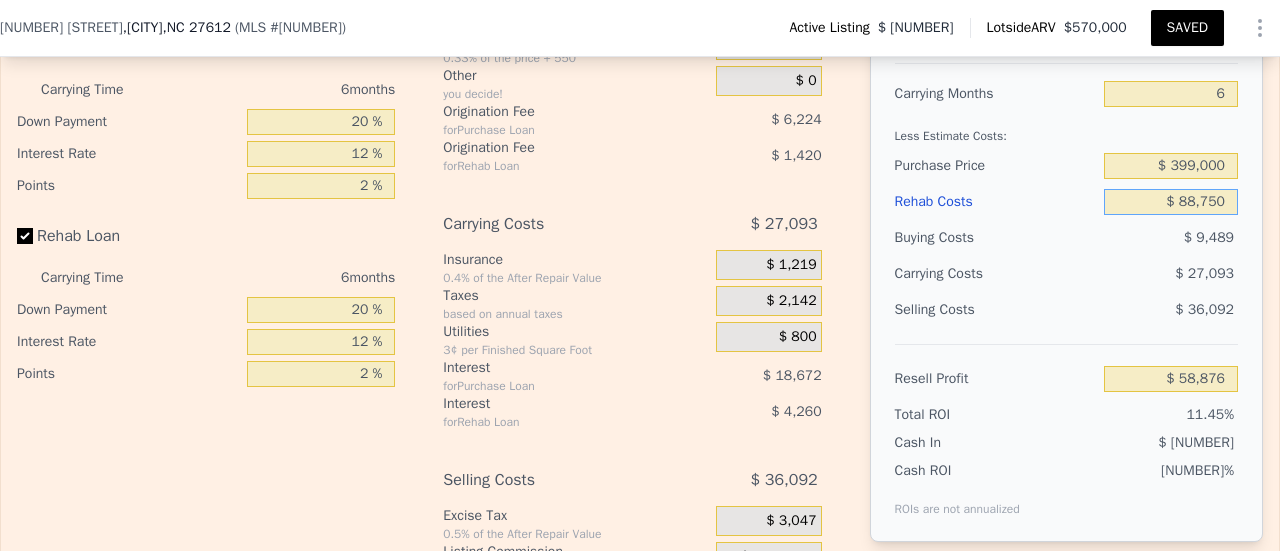 type on "$ 48,202" 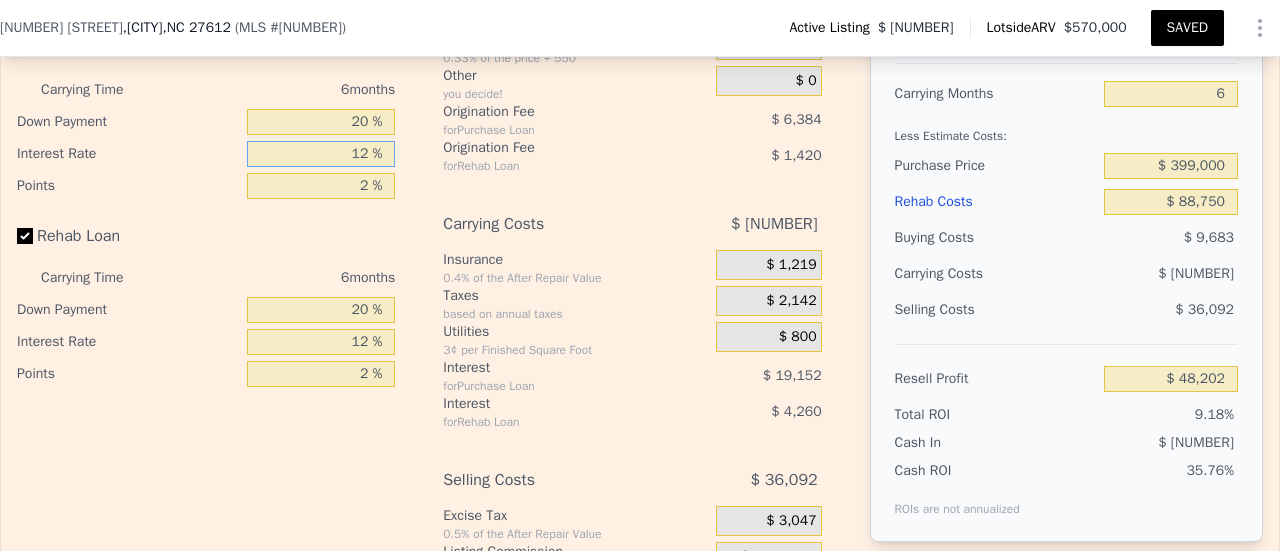 click on "12 %" at bounding box center (321, 154) 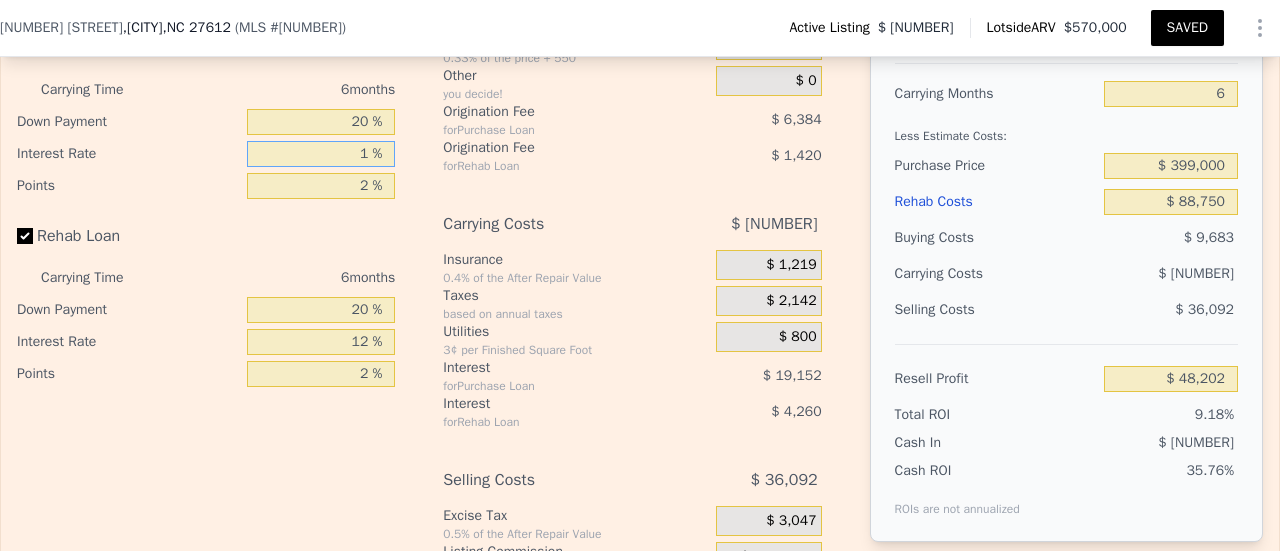 type on "11 %" 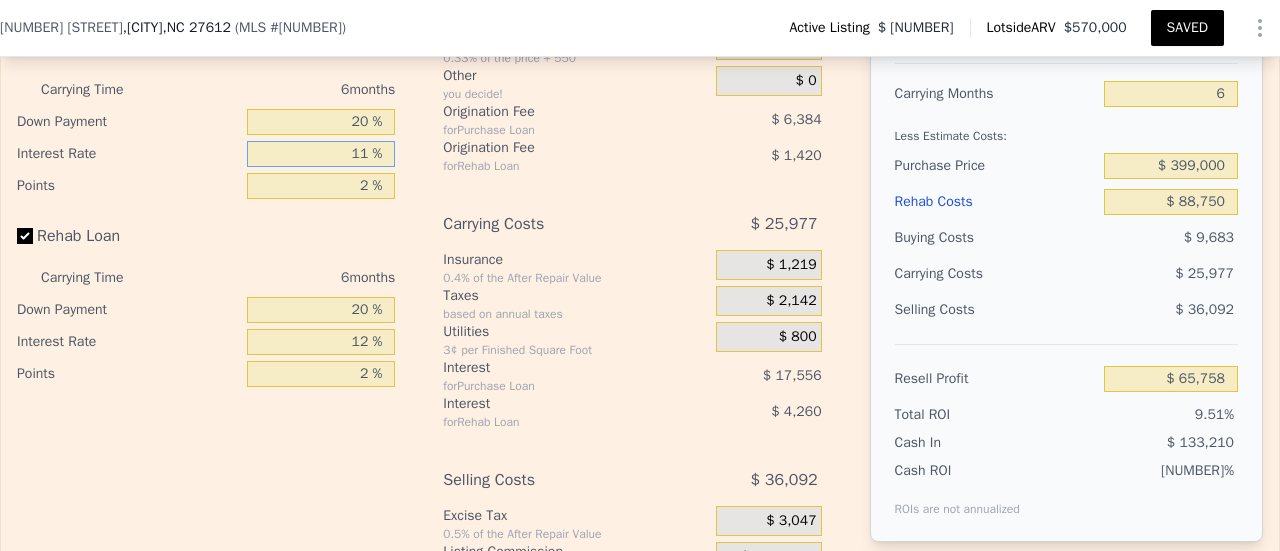 type on "$ 49,798" 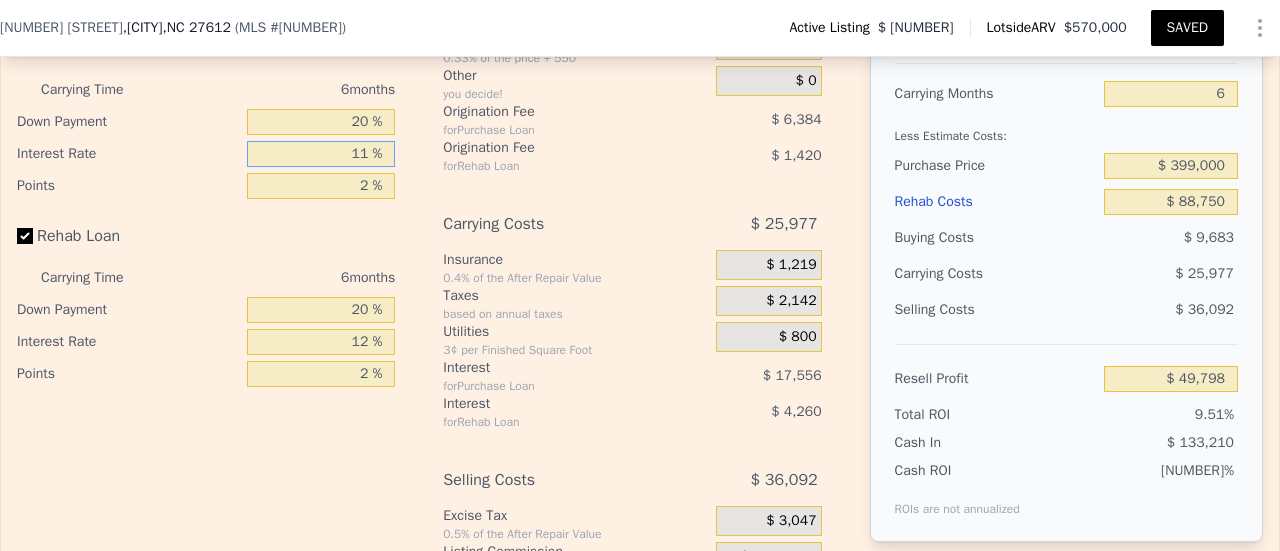 type on "11 %" 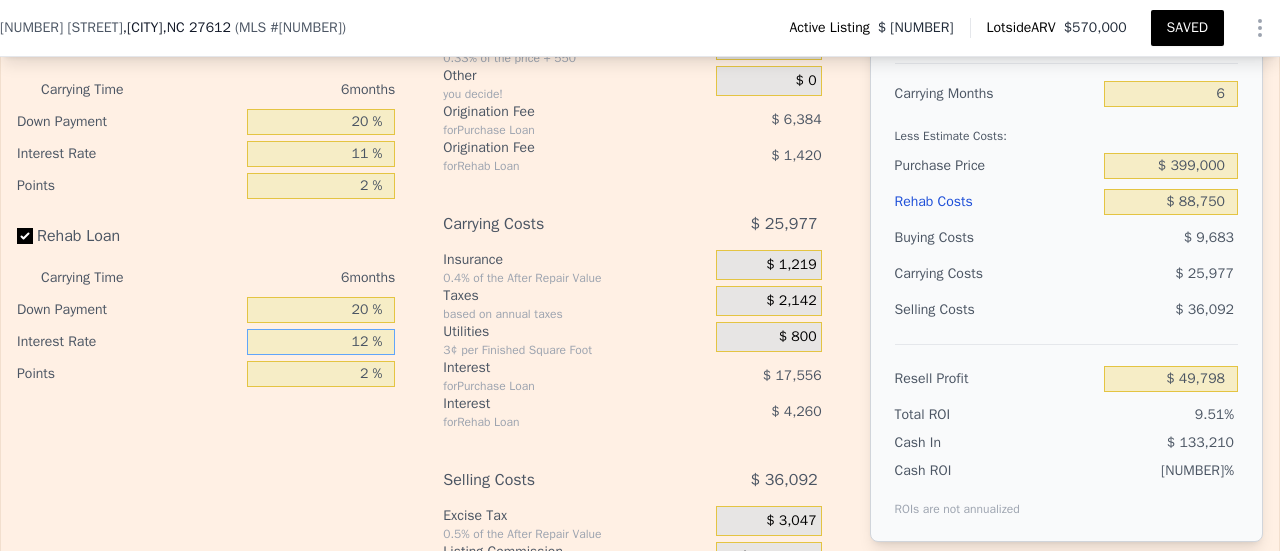 type on "1 %" 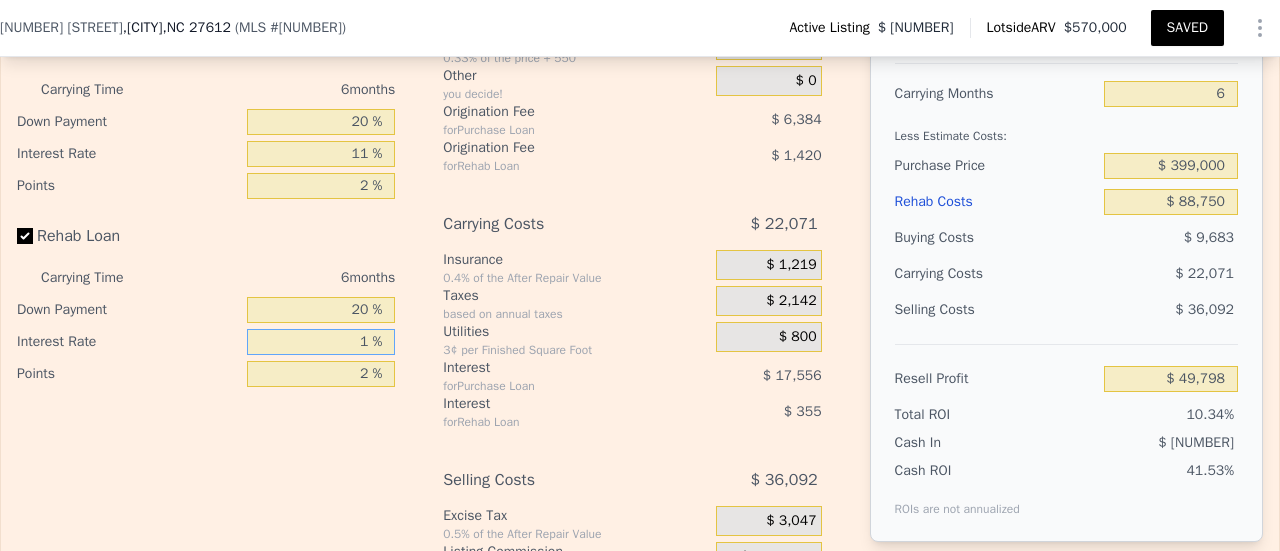 type on "$ [NUMBER]" 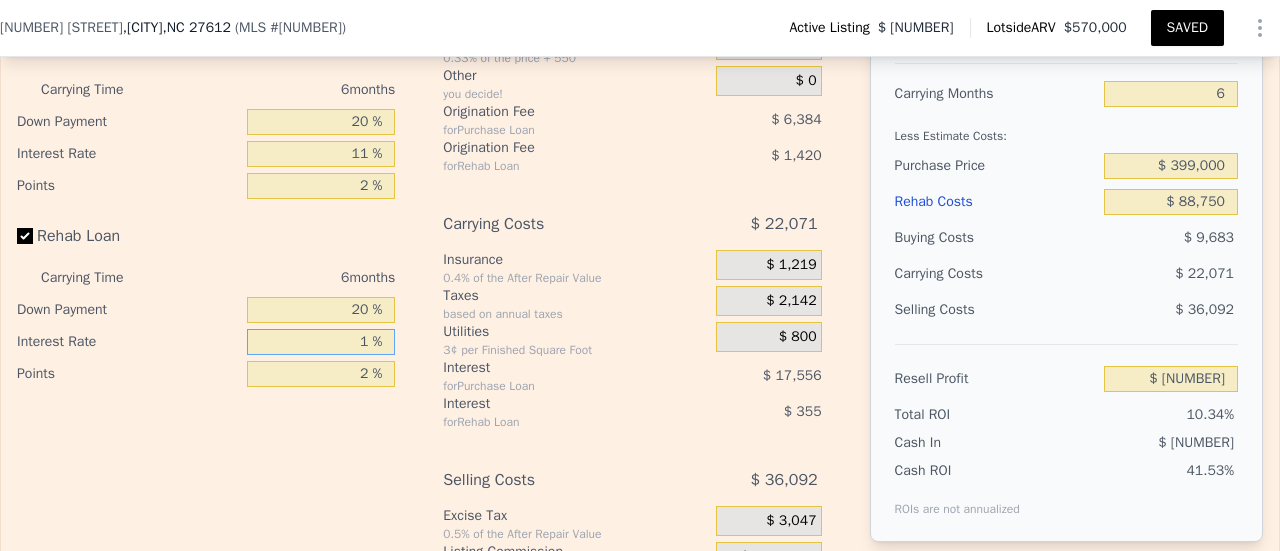type on "11 %" 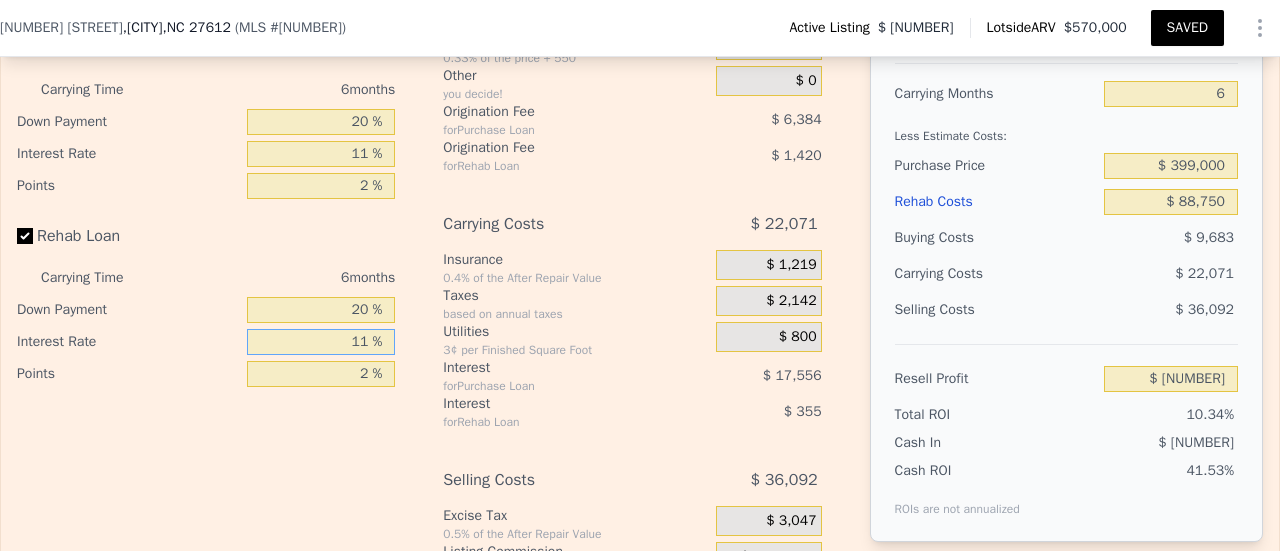 type on "$ 50,152" 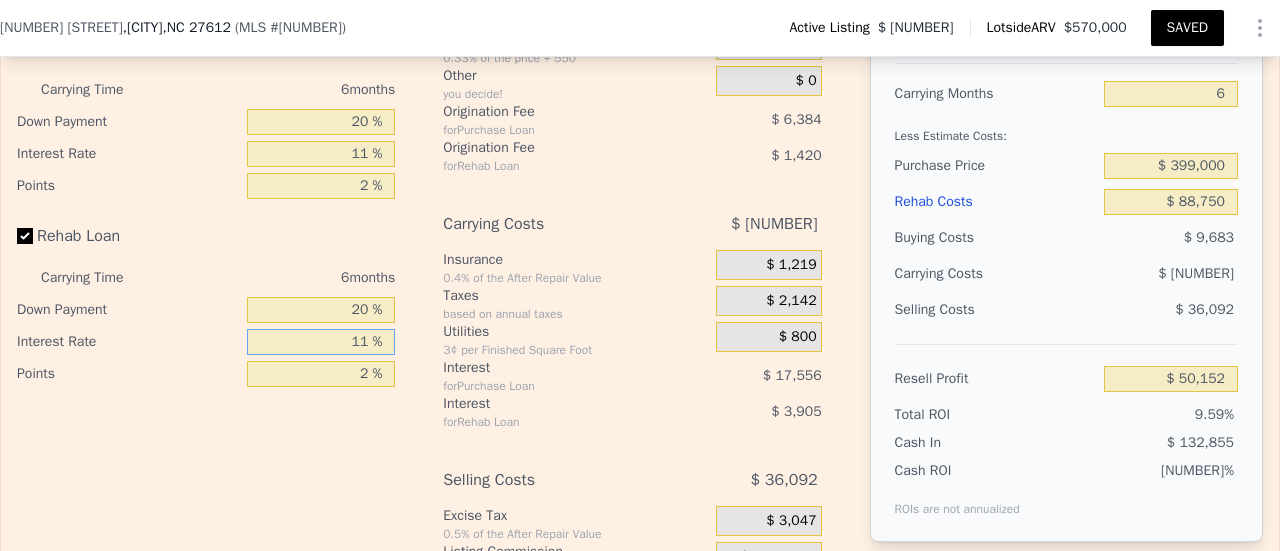 type on "11 %" 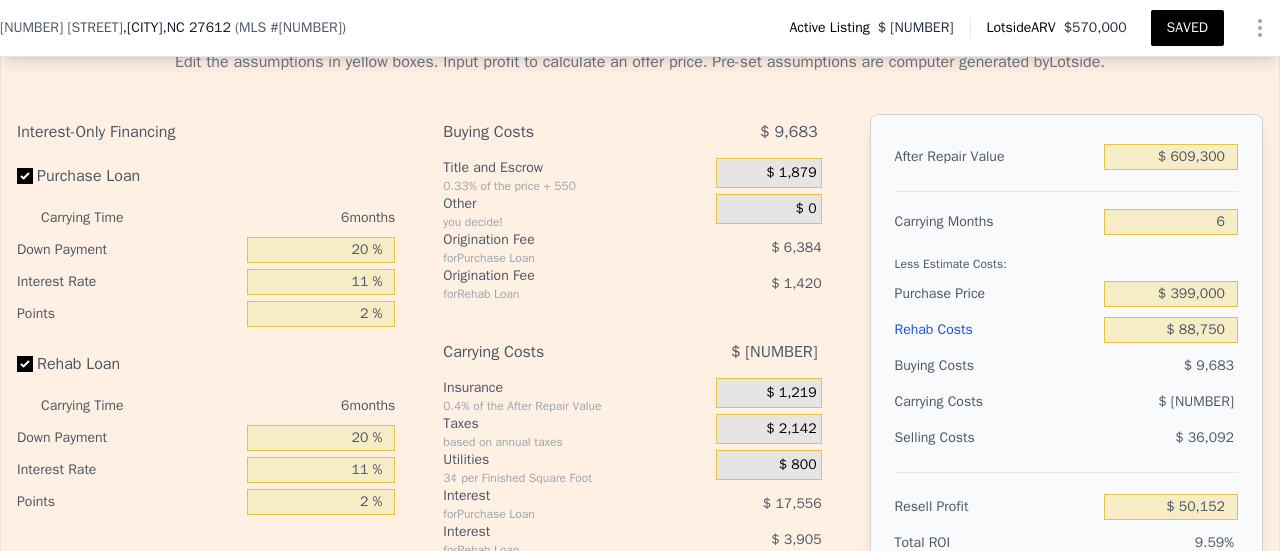 scroll, scrollTop: 3192, scrollLeft: 0, axis: vertical 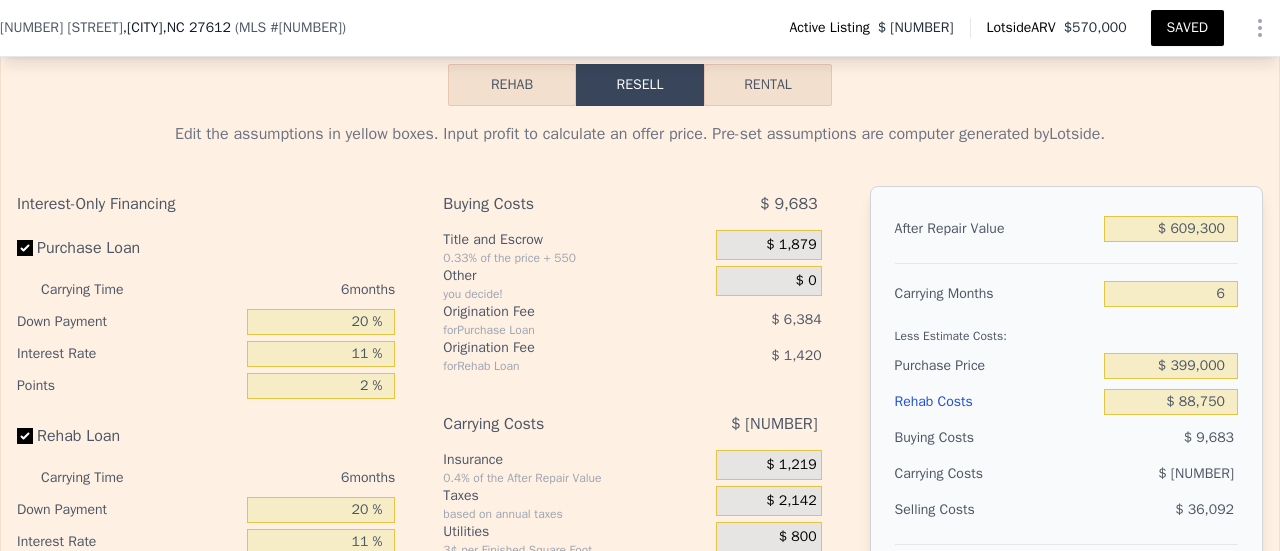 drag, startPoint x: 1149, startPoint y: 31, endPoint x: 1164, endPoint y: 5, distance: 30.016663 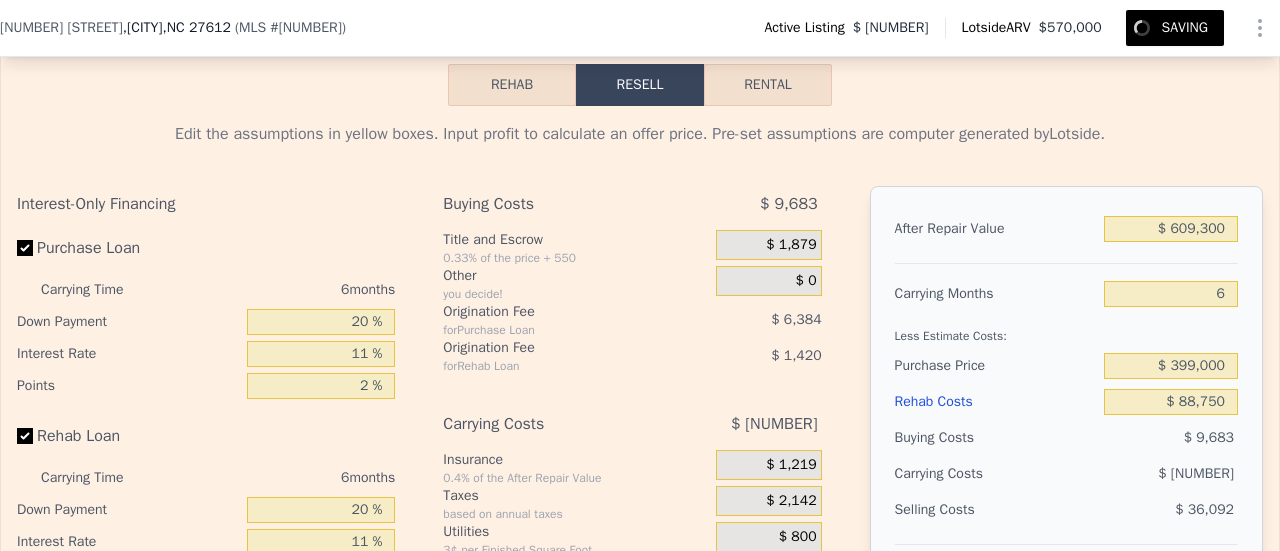 type on "$ 570,000" 